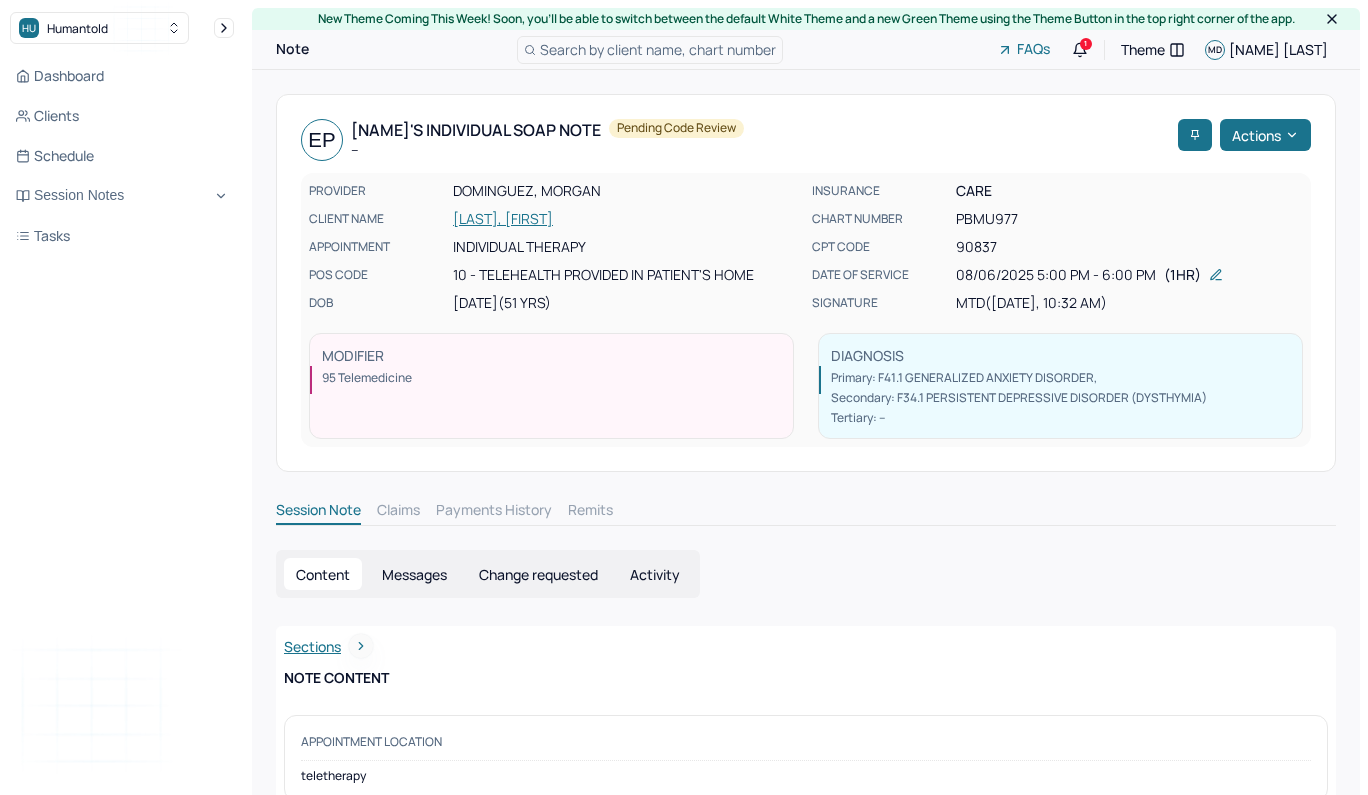 scroll, scrollTop: 0, scrollLeft: 0, axis: both 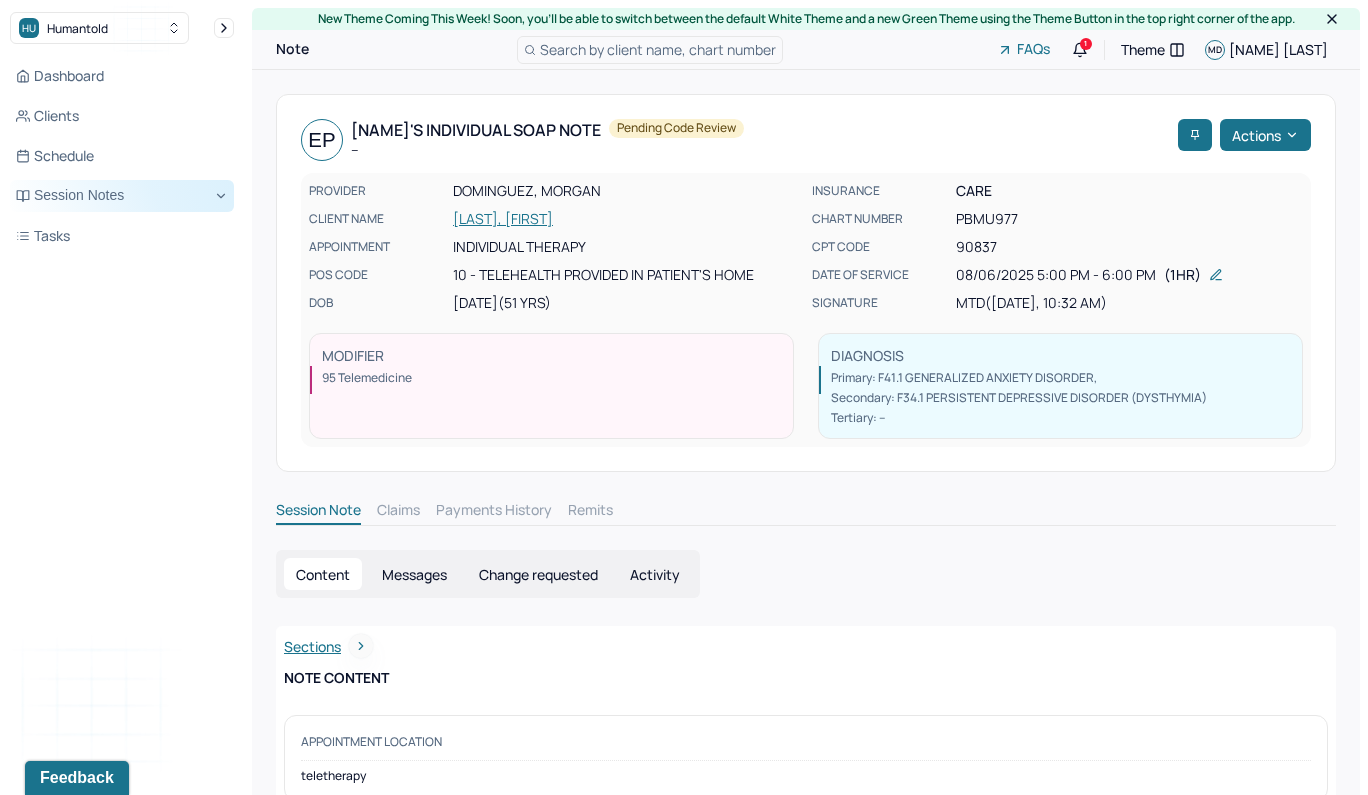 click on "Session Notes" at bounding box center (122, 196) 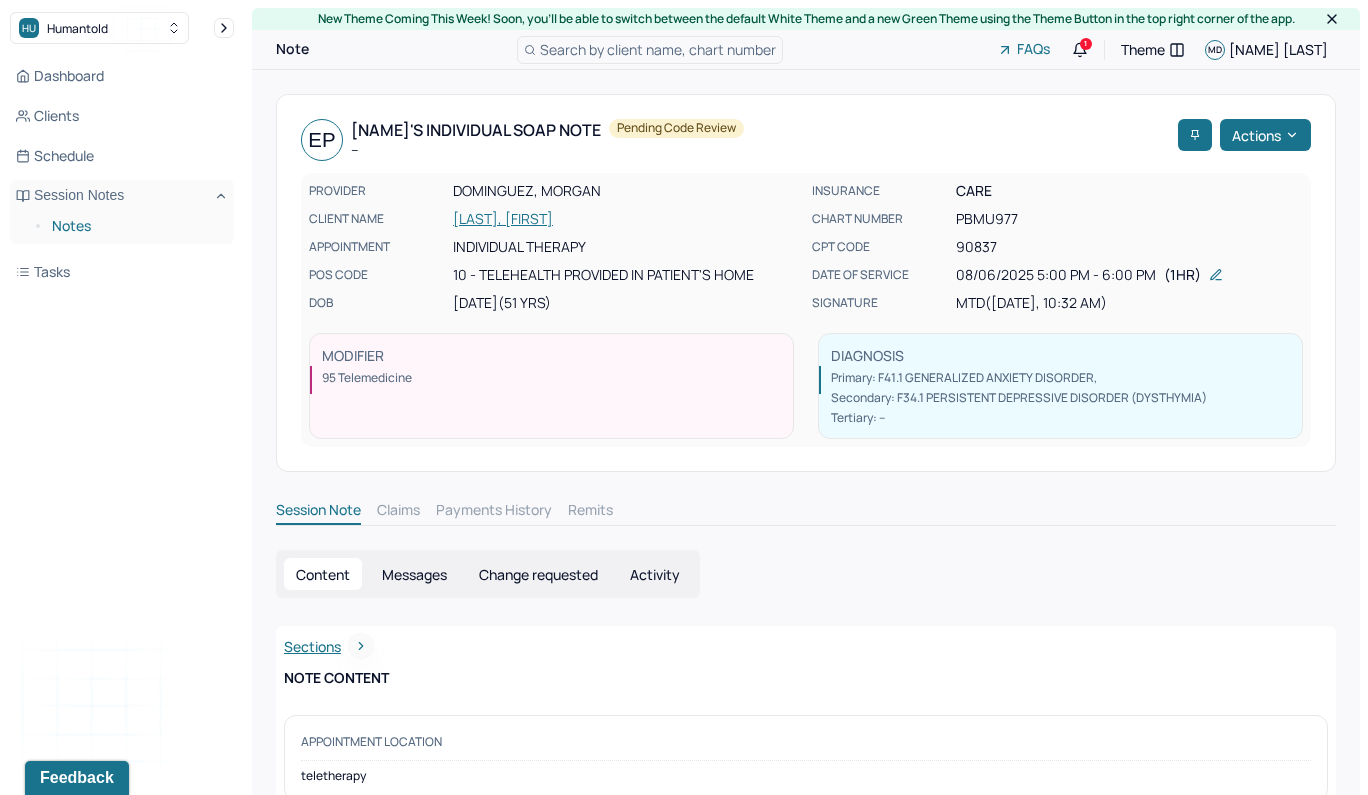 click on "Notes" at bounding box center [135, 226] 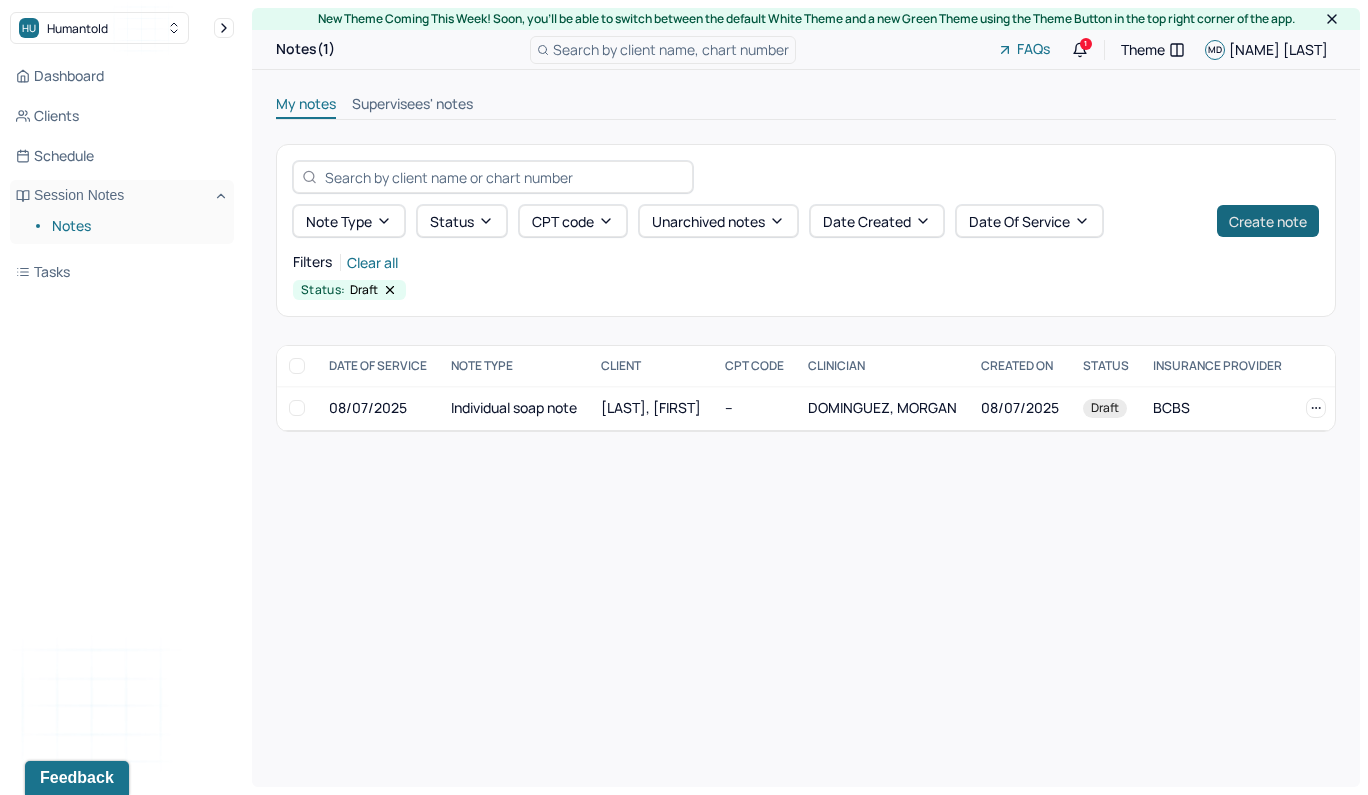 click on "Create note" at bounding box center (1268, 221) 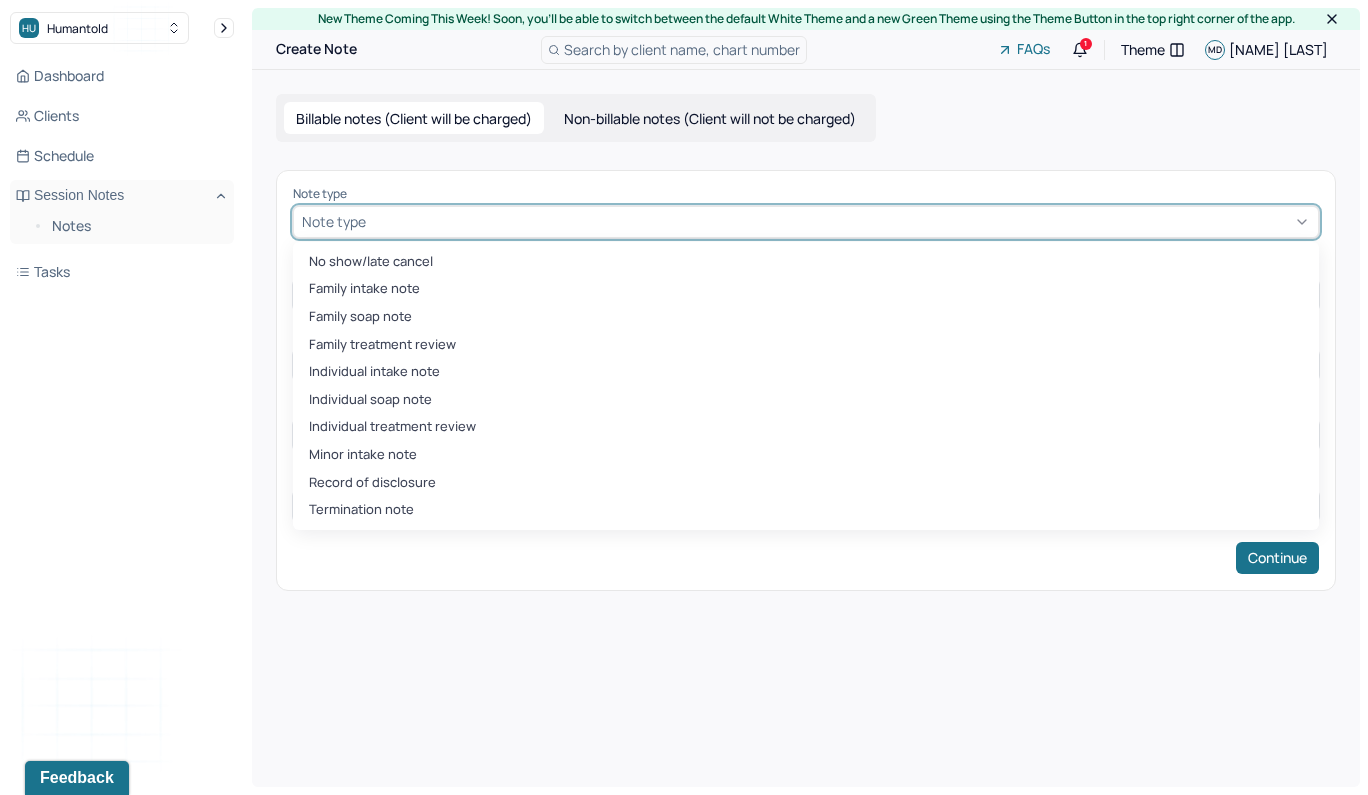 click on "Note type" at bounding box center [806, 222] 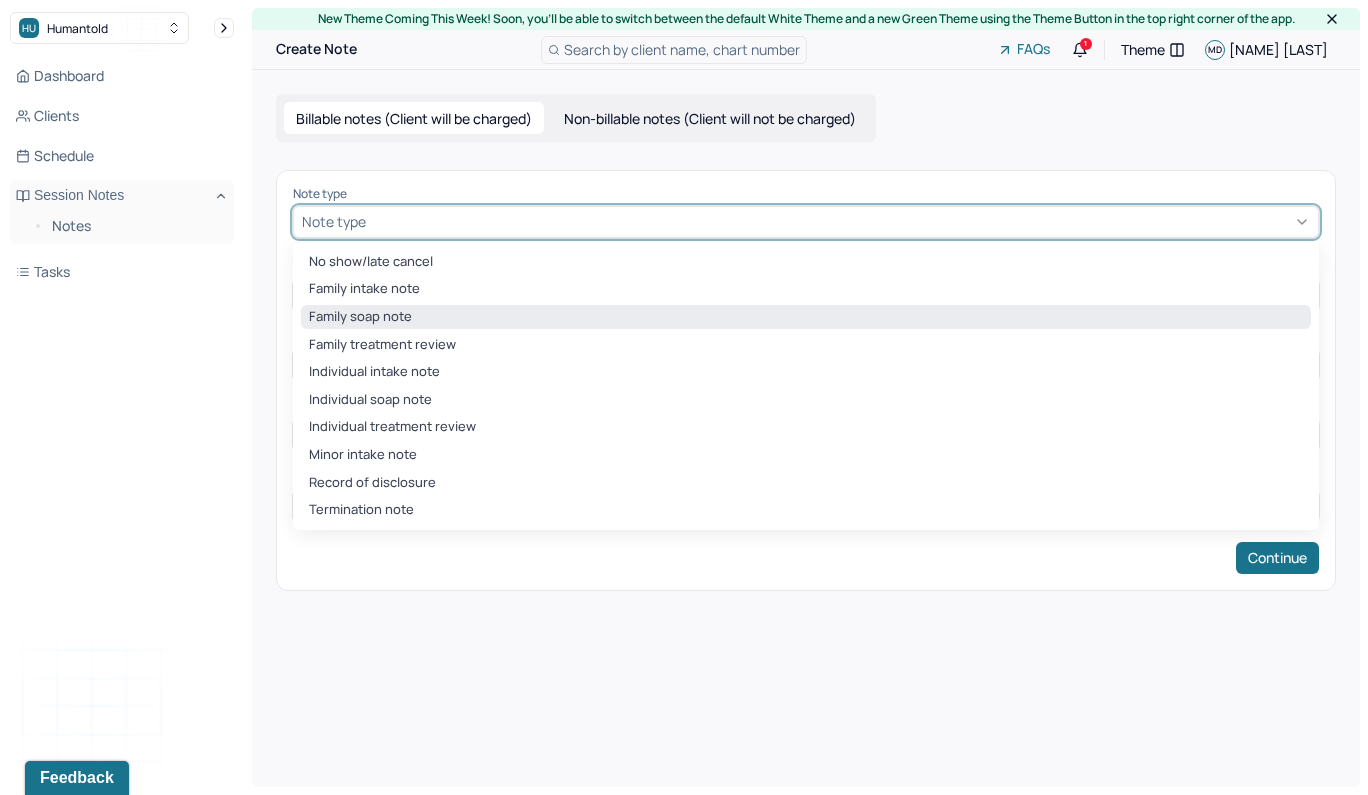 scroll, scrollTop: 0, scrollLeft: 0, axis: both 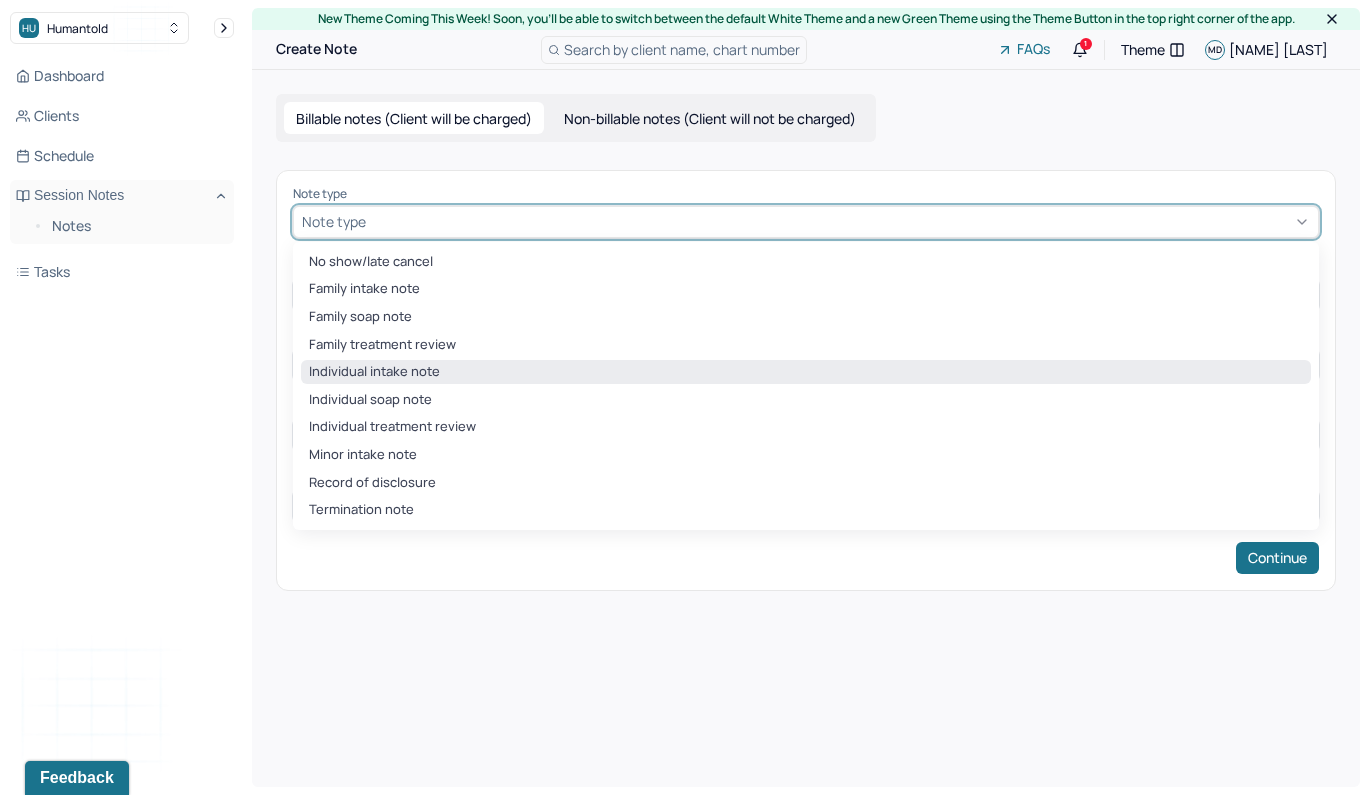 click on "Individual intake note" at bounding box center (806, 372) 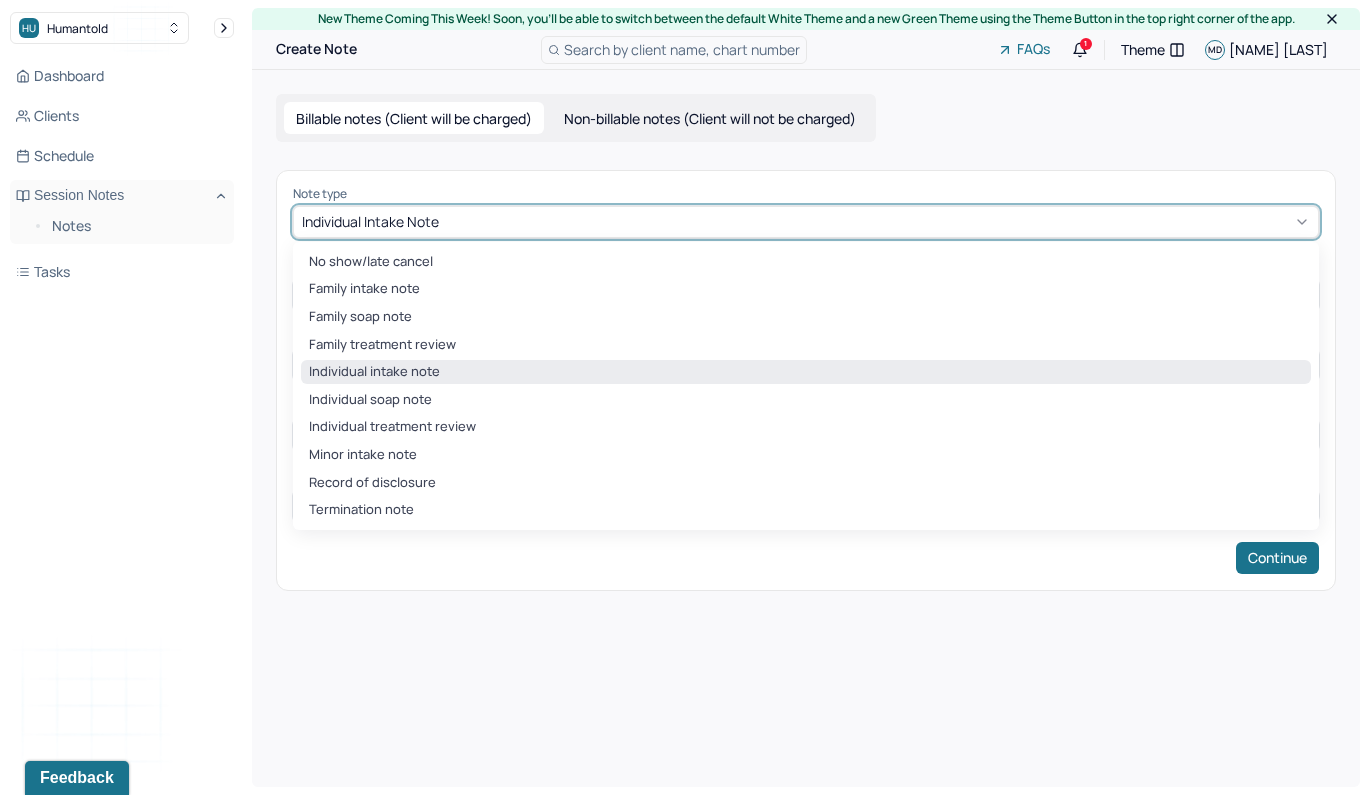 click at bounding box center [446, 221] 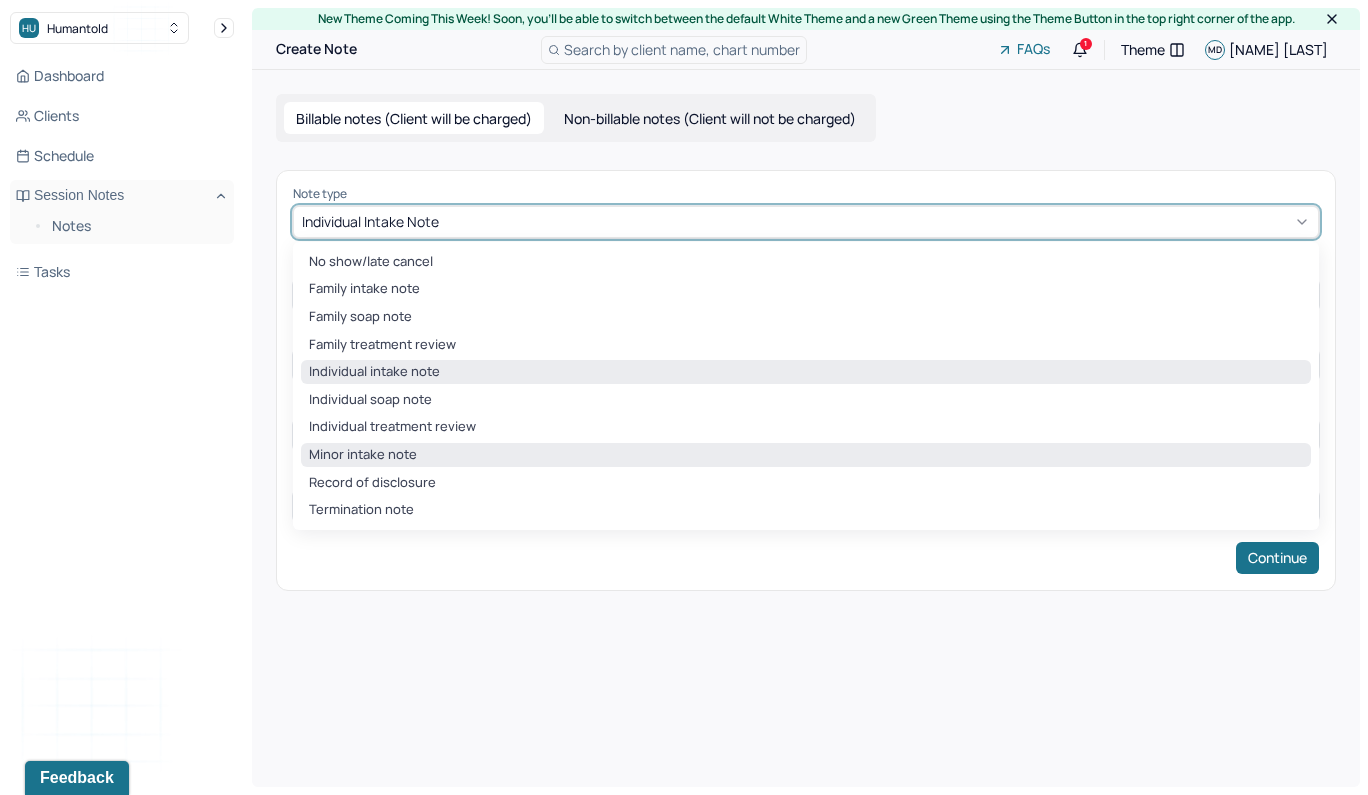 click on "Minor intake note" at bounding box center [806, 455] 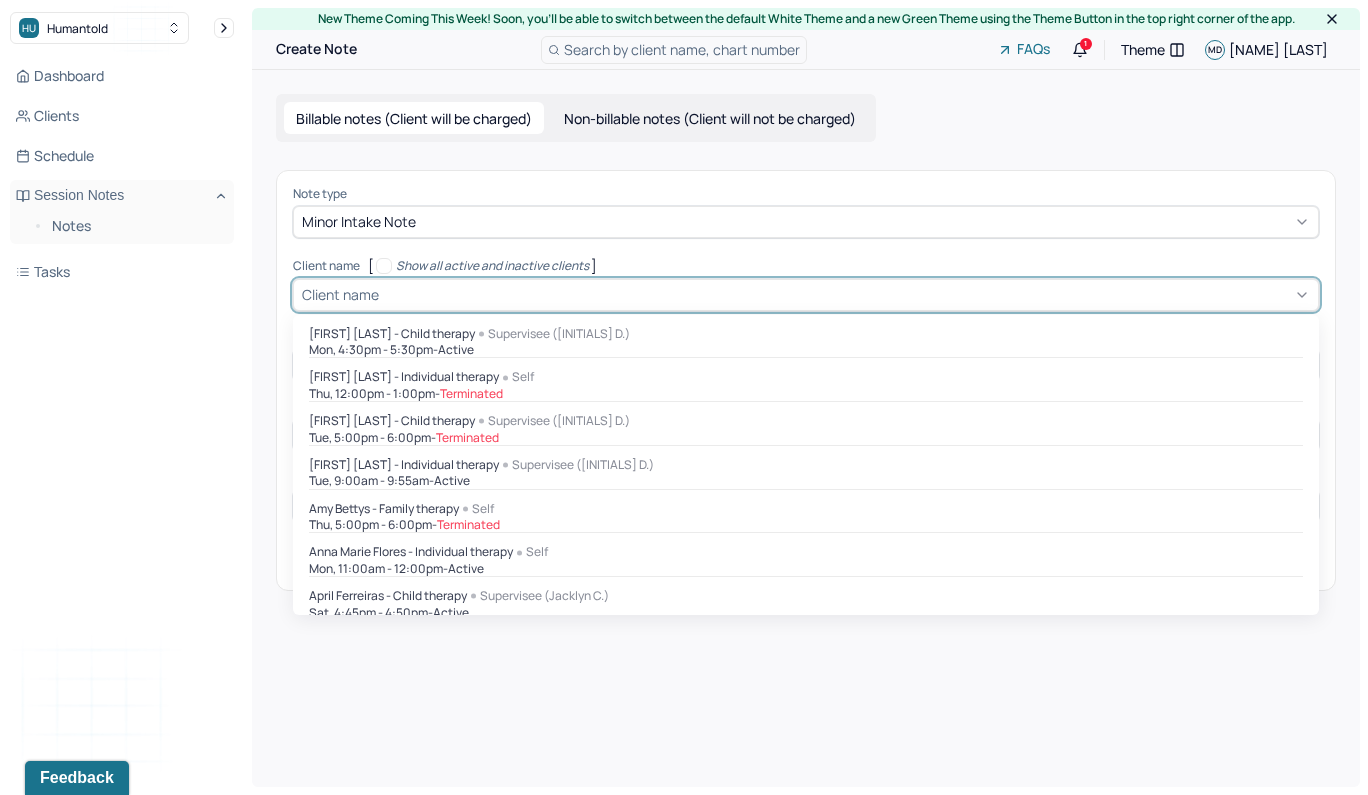 click on "Client name" at bounding box center (806, 295) 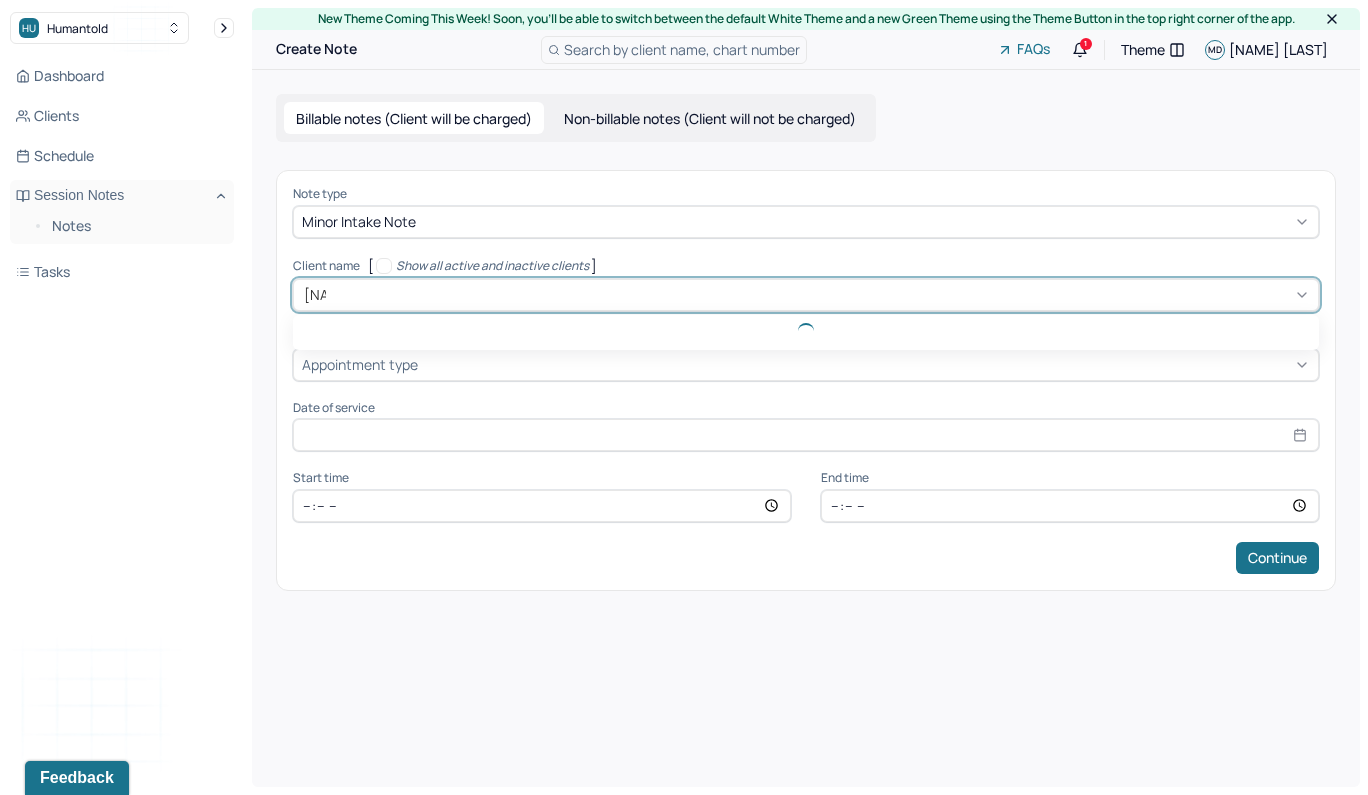 type on "adis" 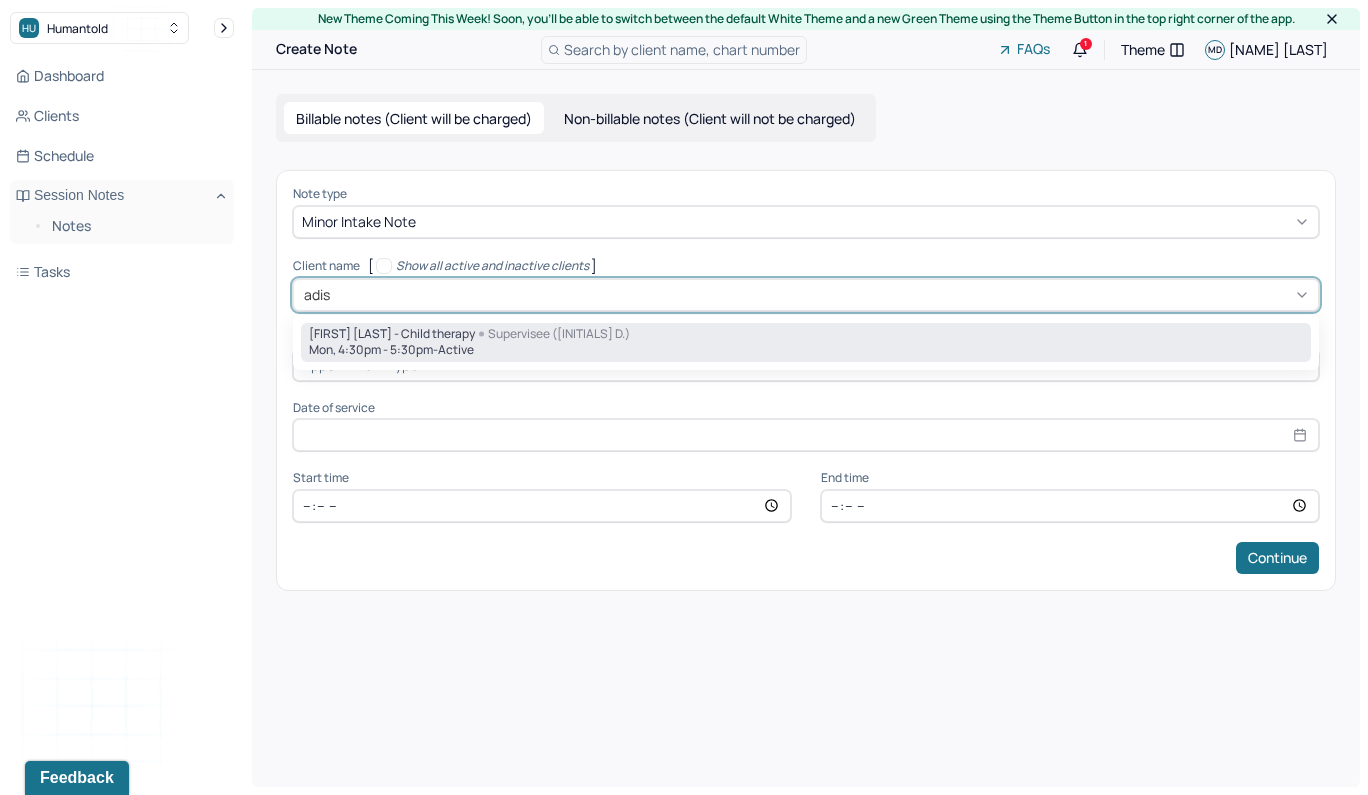 click on "Mon, 4:30pm - 5:30pm - active" at bounding box center (806, 350) 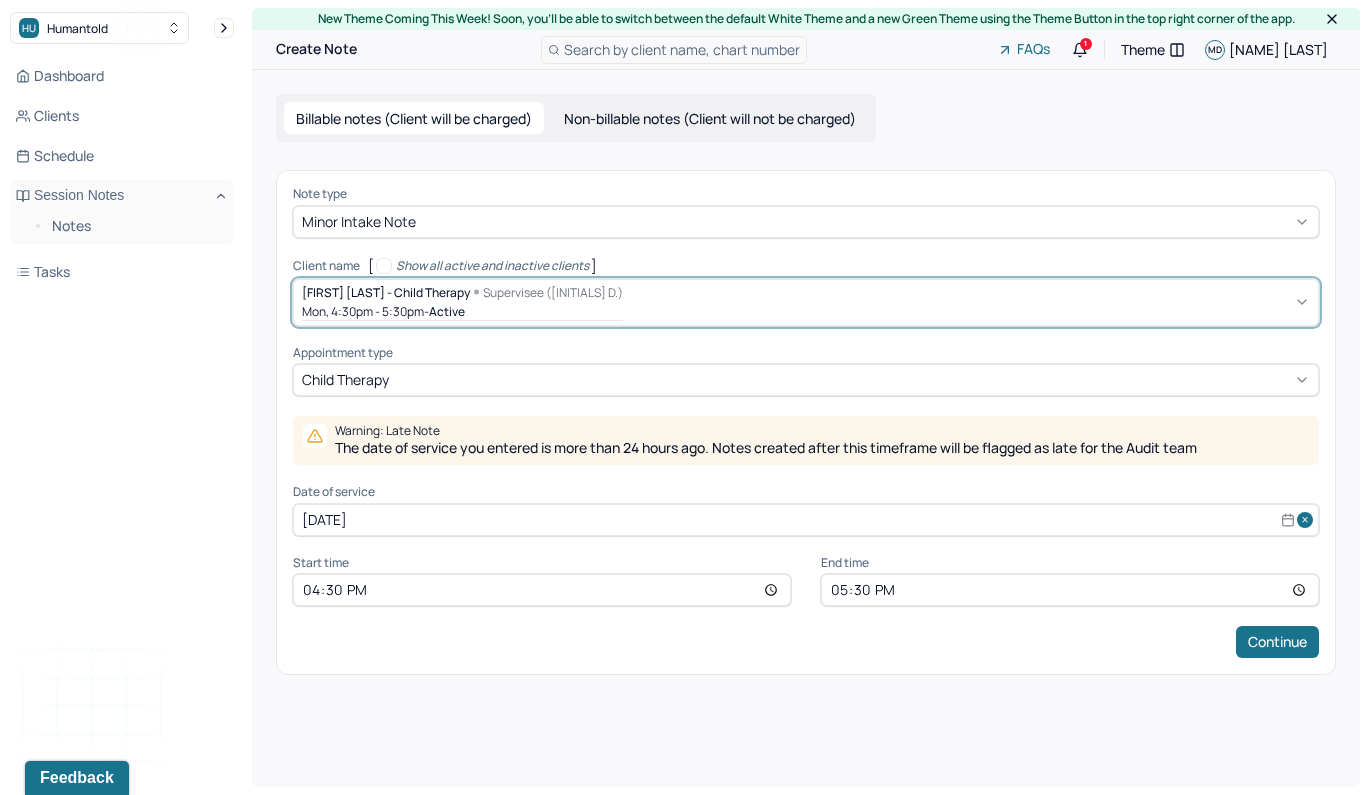 select on "7" 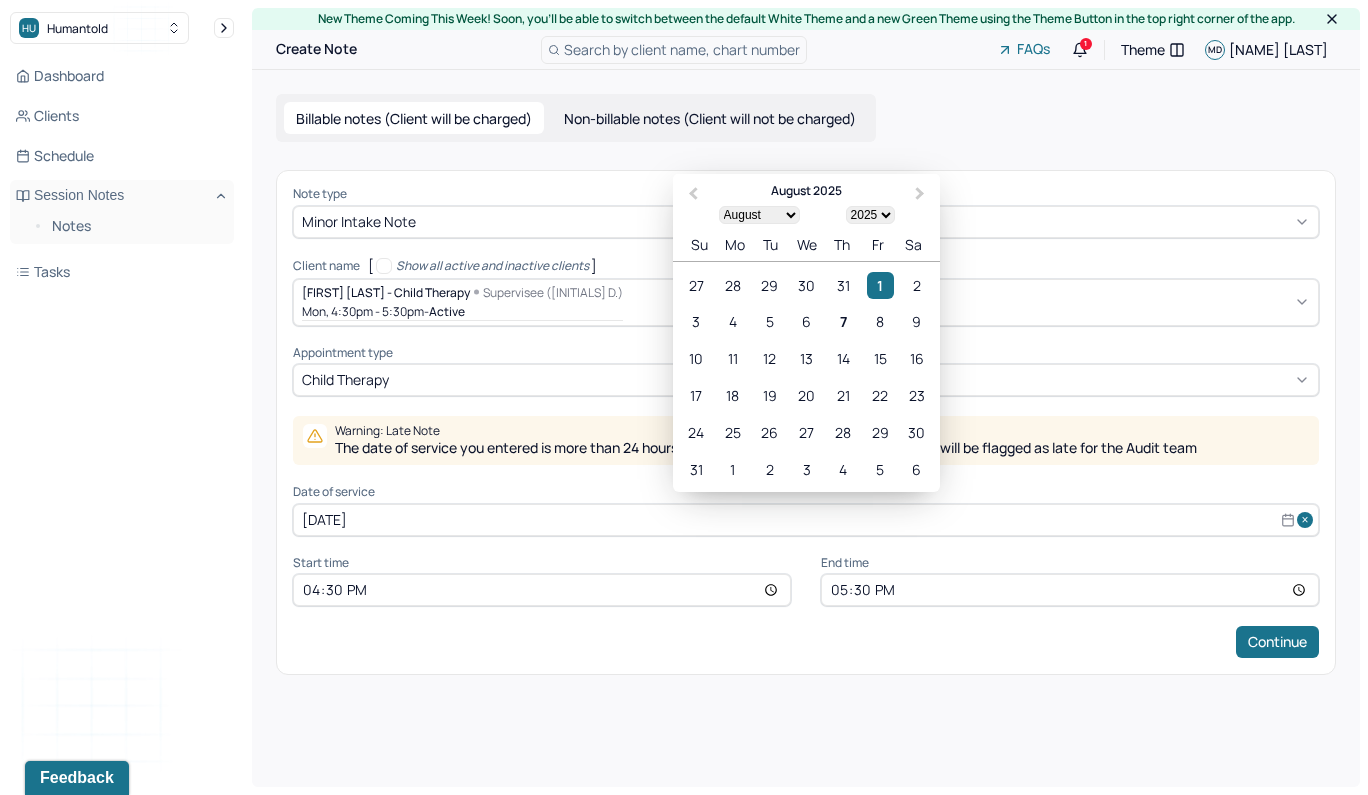 click on "[DATE]" at bounding box center (806, 520) 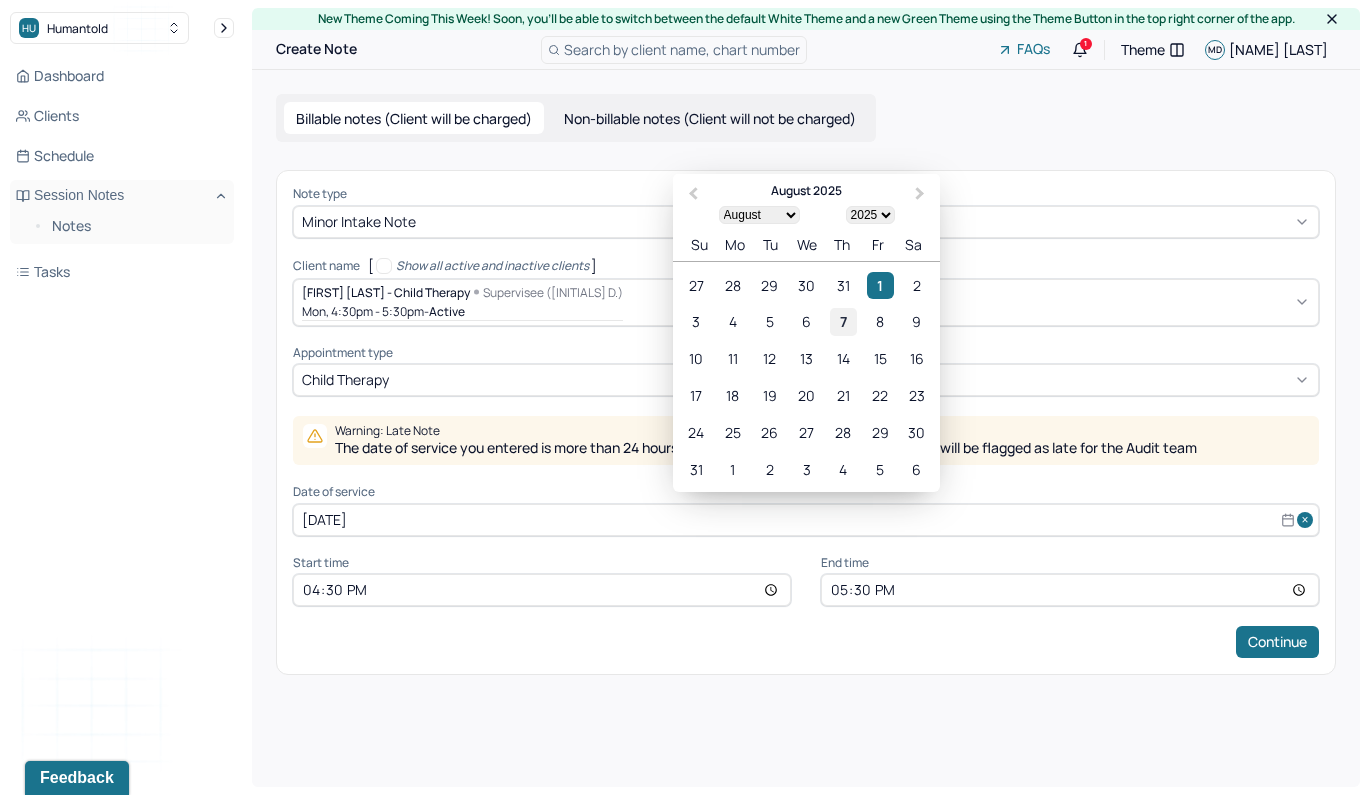 click on "7" at bounding box center [843, 321] 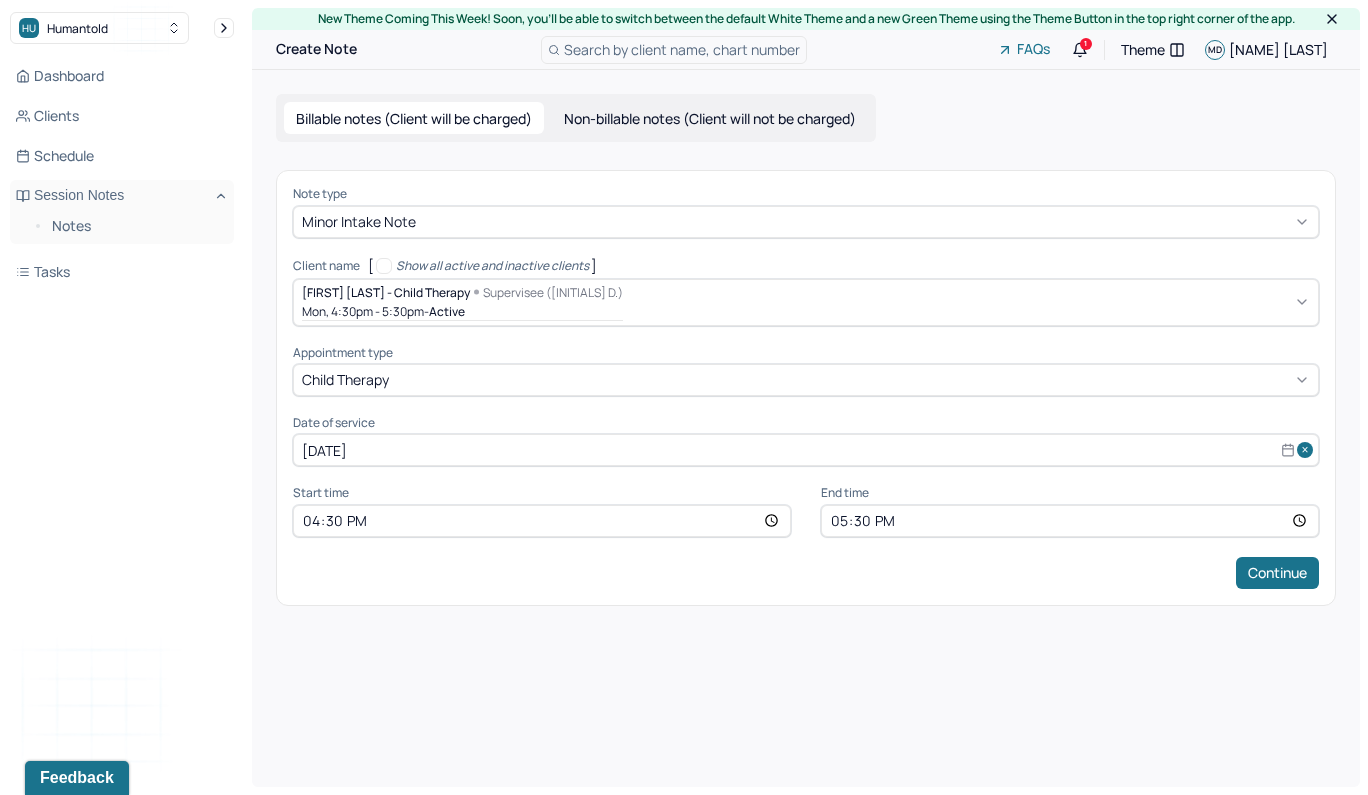 click on "16:30" at bounding box center (542, 521) 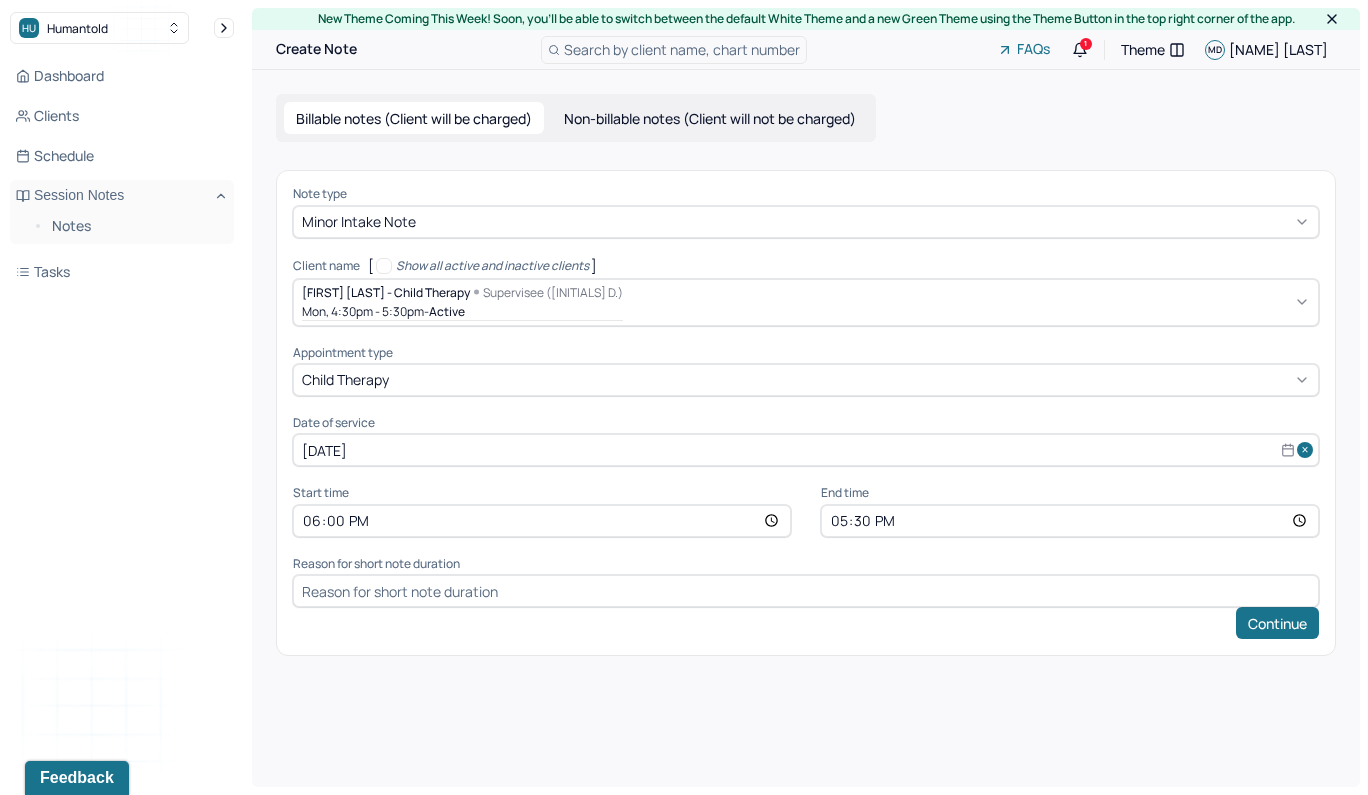 type on "18:00" 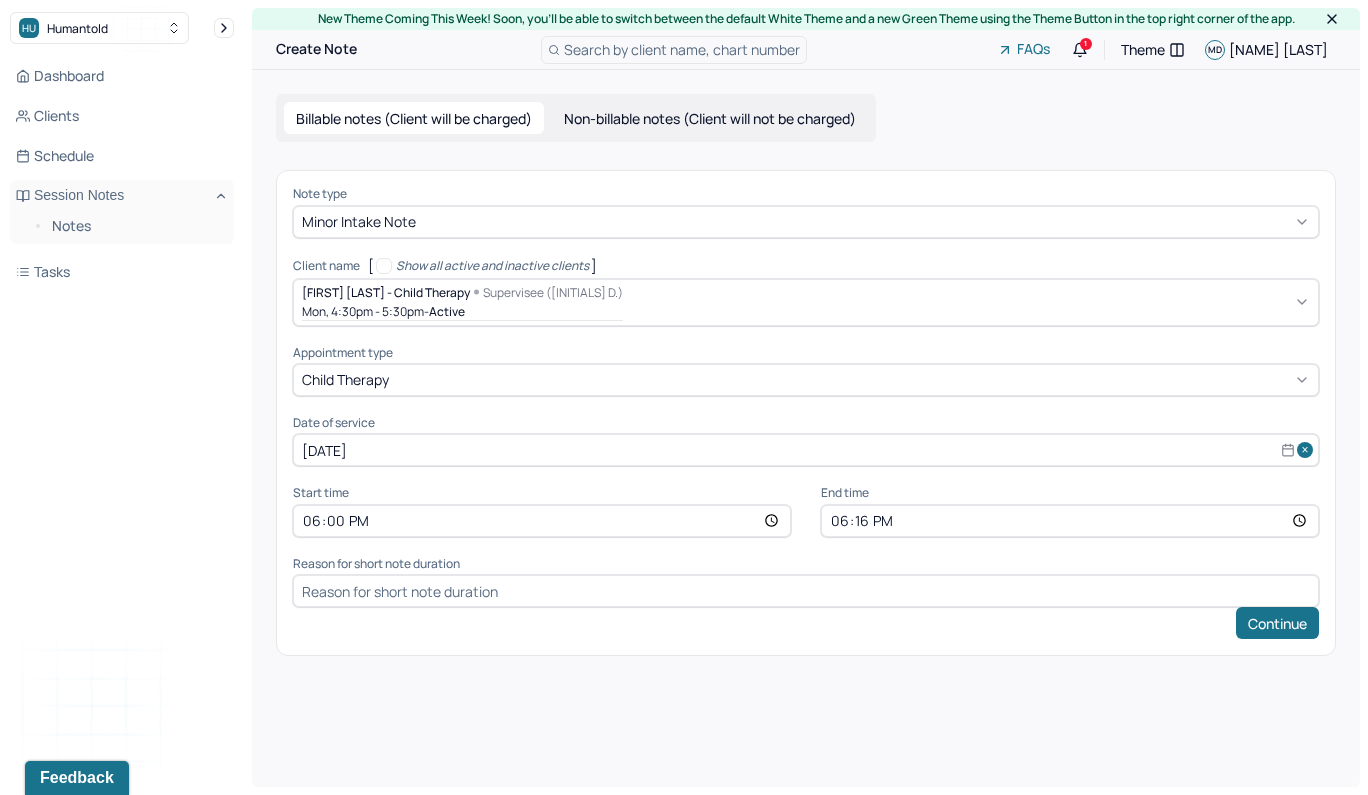 type on "18:16" 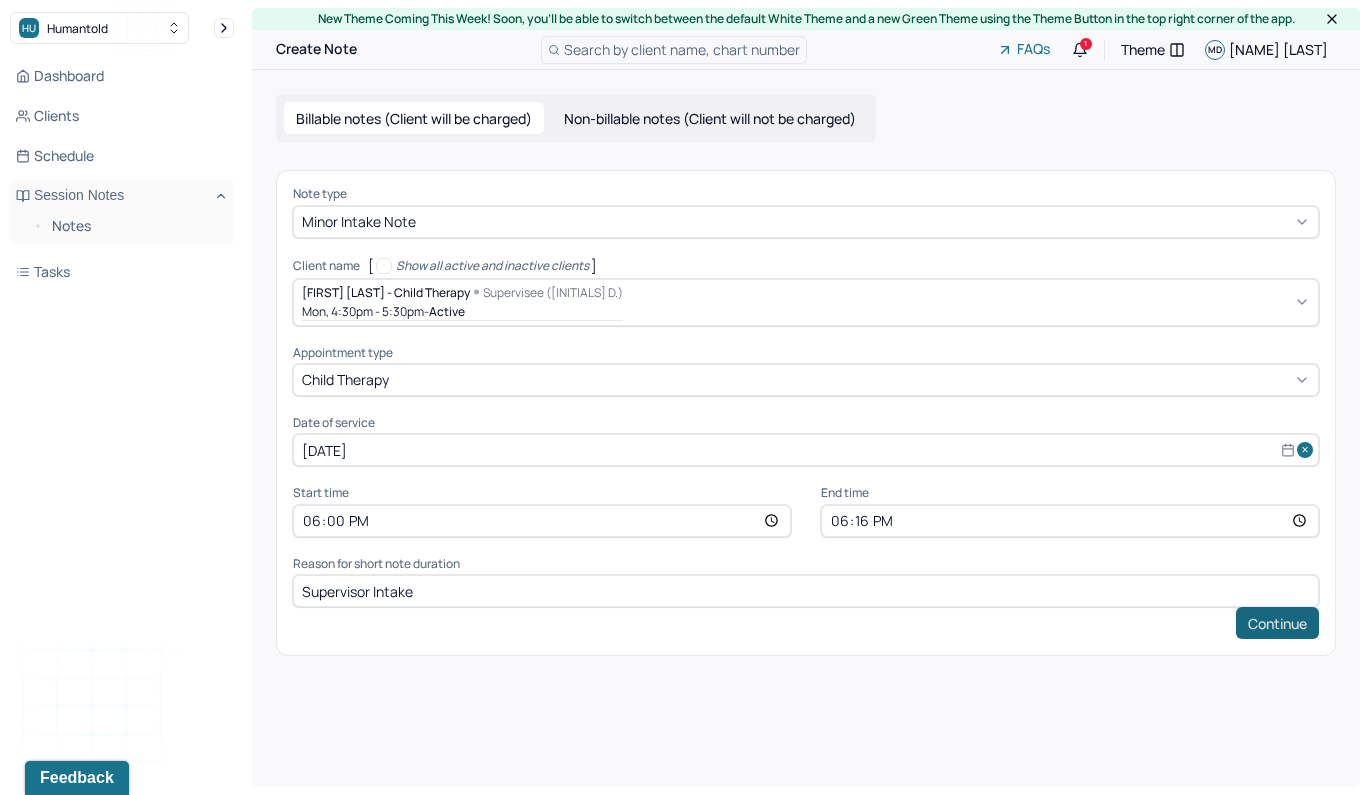type on "Supervisor Intake" 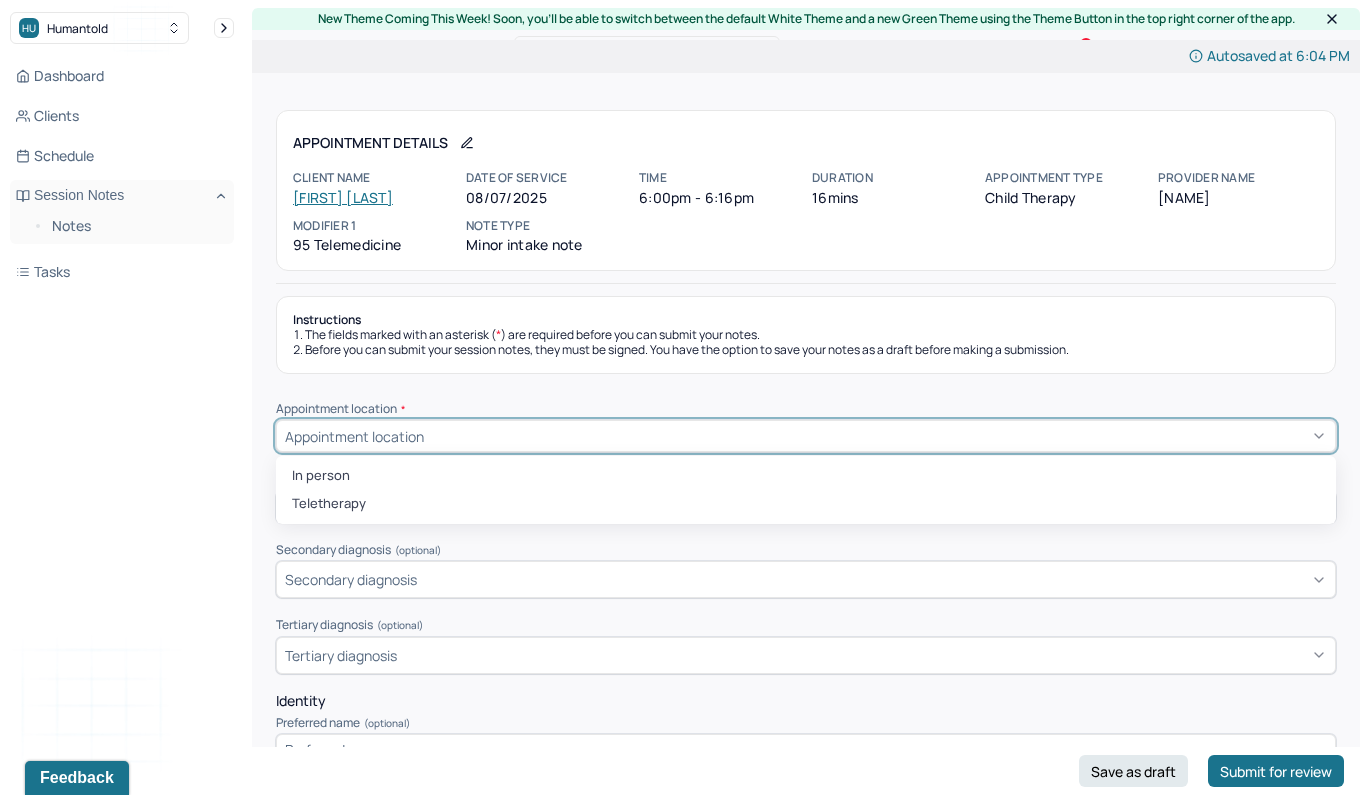 click on "Appointment location" at bounding box center (806, 436) 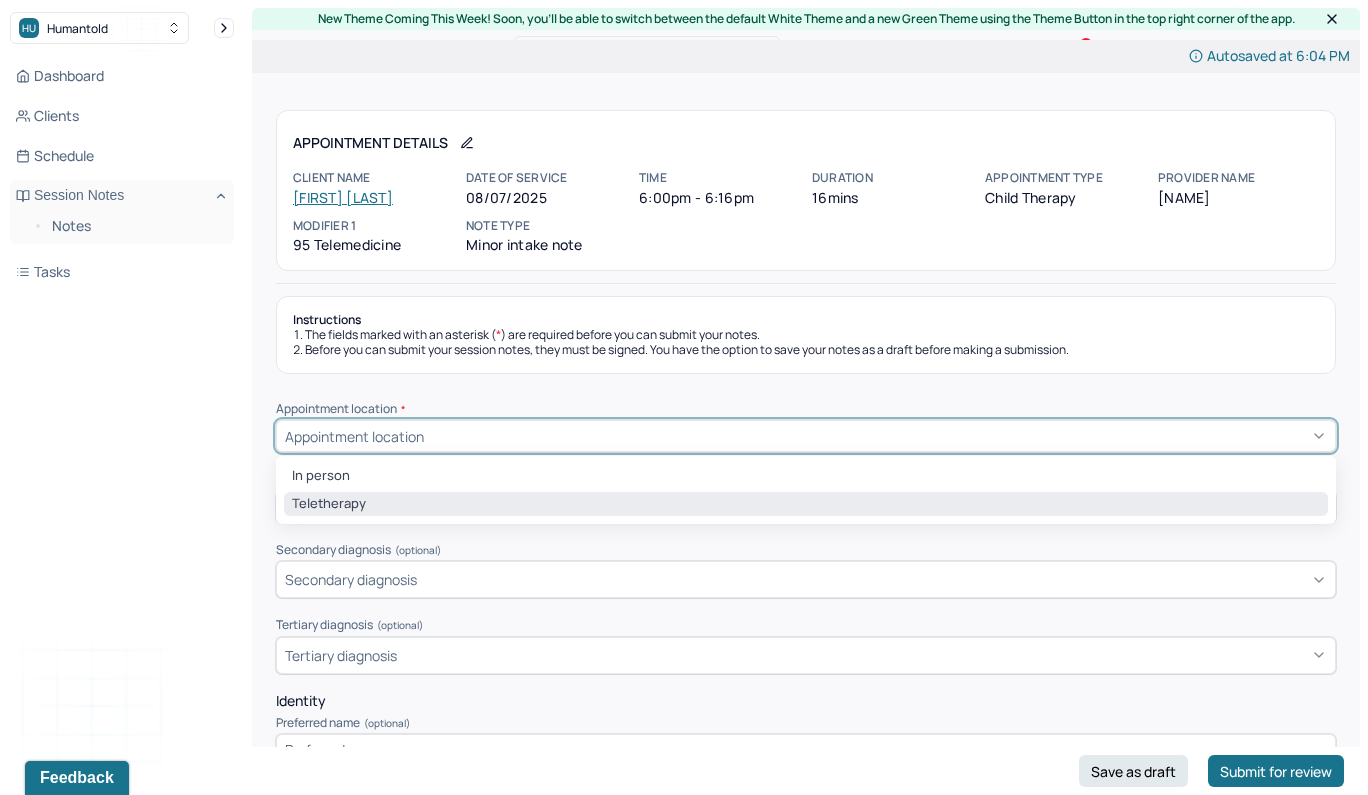 click on "Teletherapy" at bounding box center (806, 504) 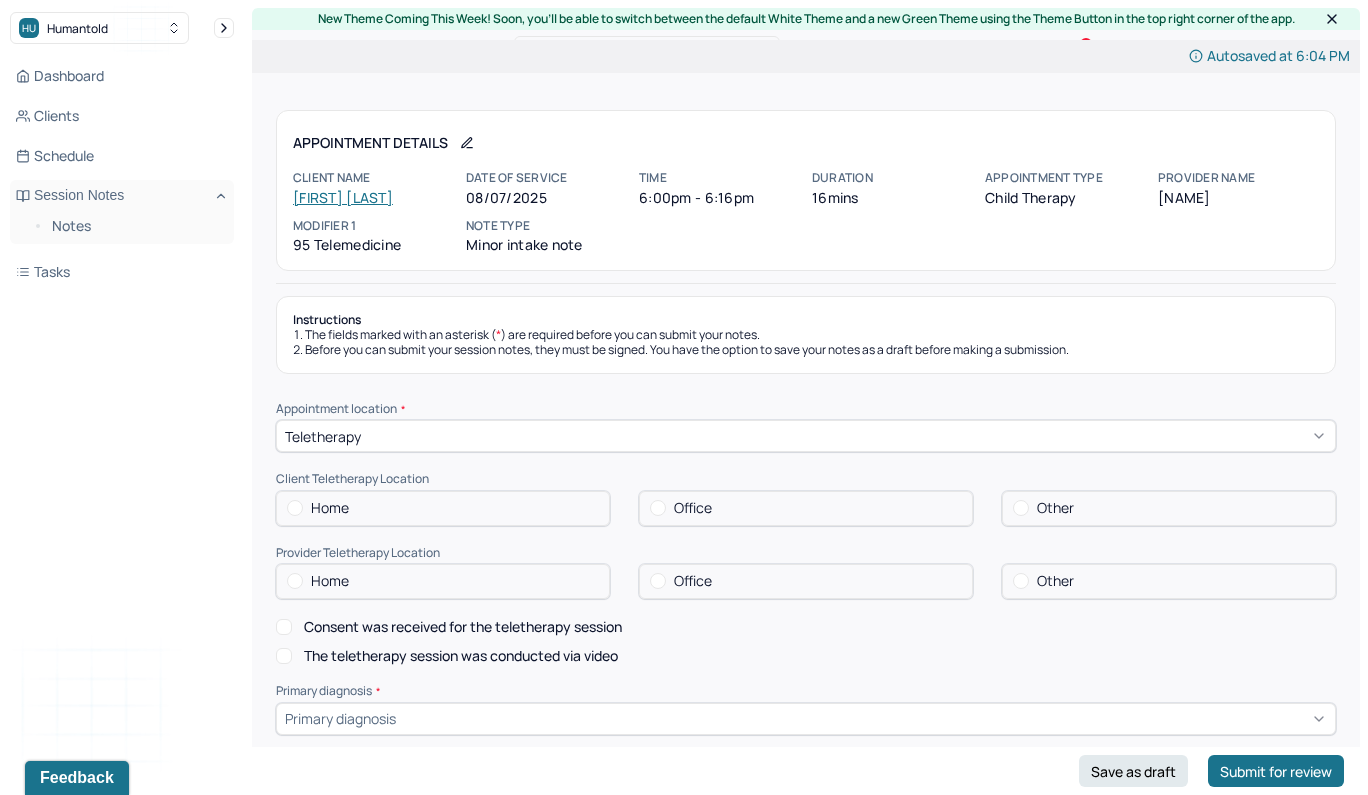 click on "Home" at bounding box center [330, 508] 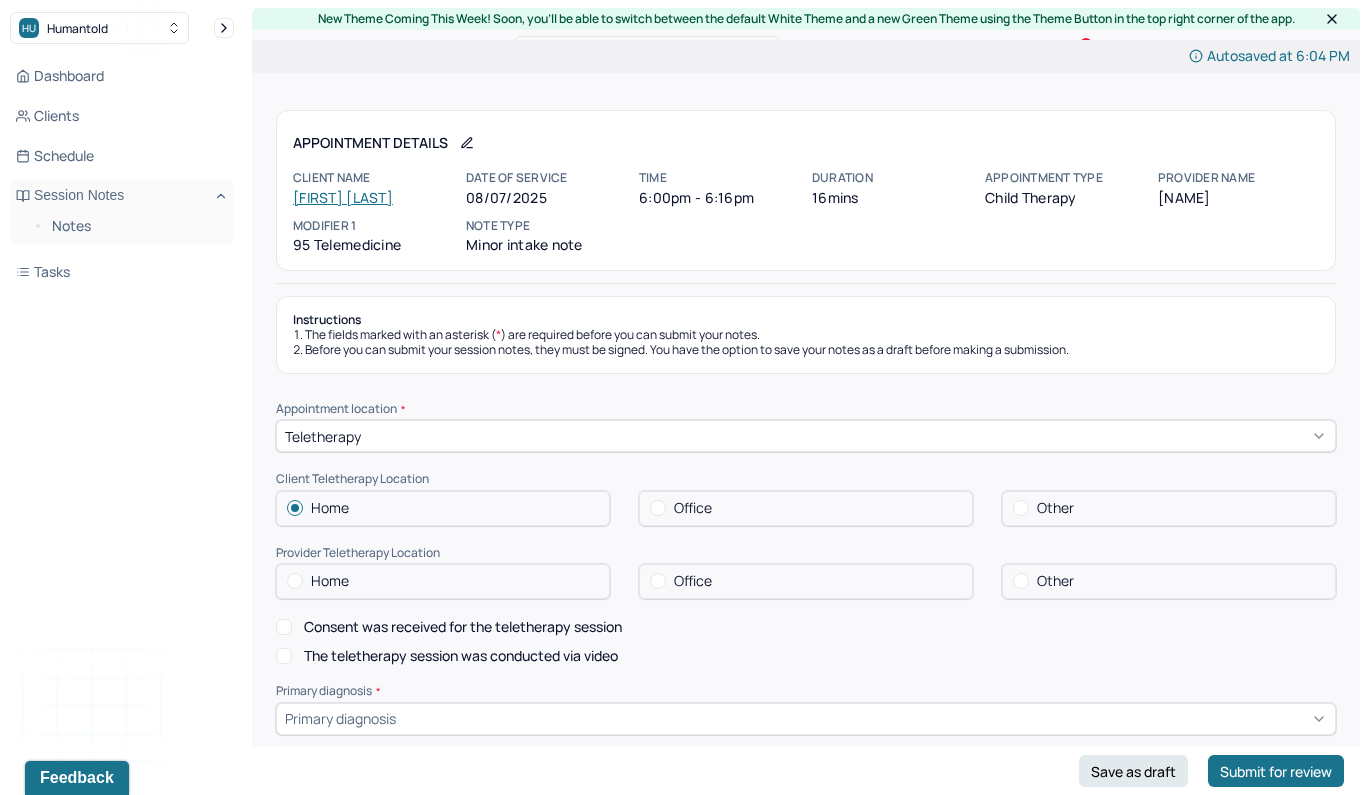 click at bounding box center [295, 581] 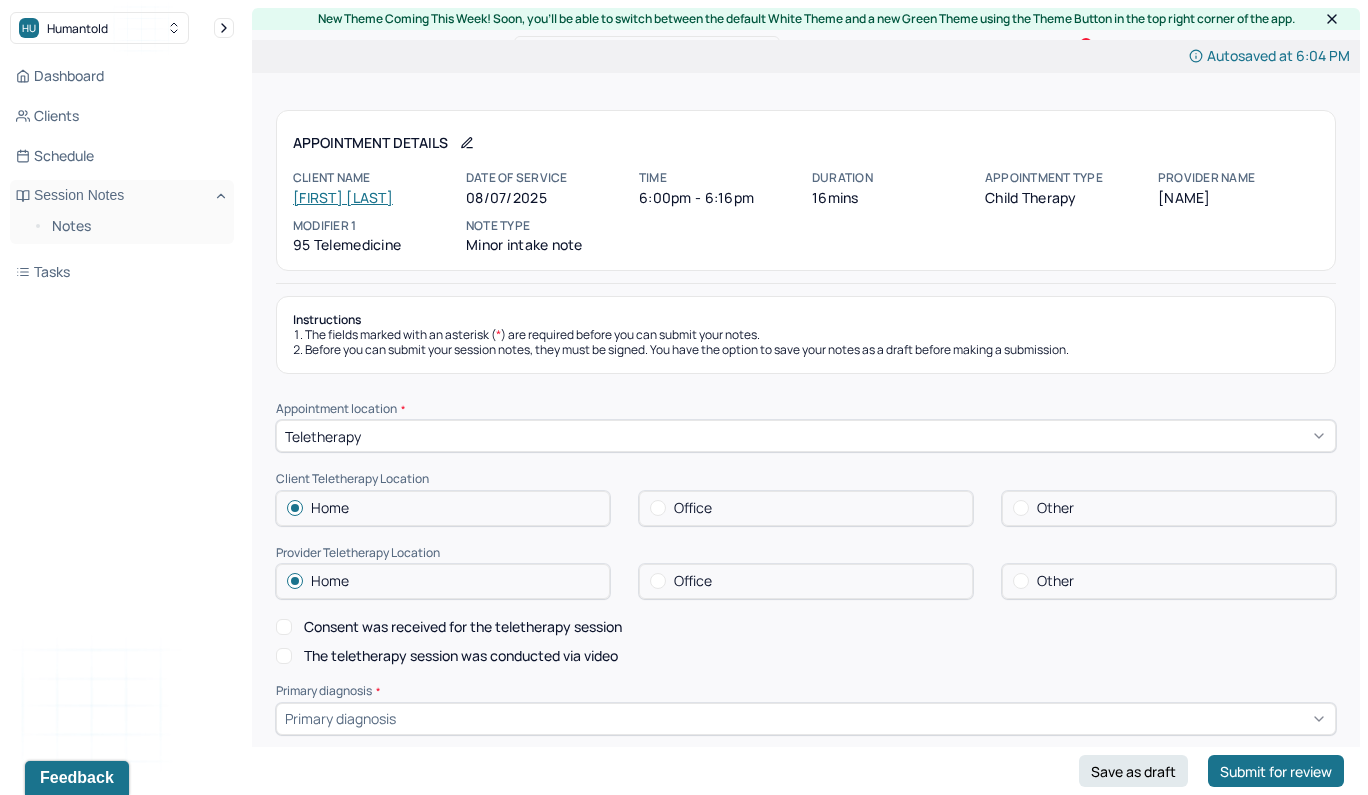 click on "Consent was received for the teletherapy session" at bounding box center [284, 627] 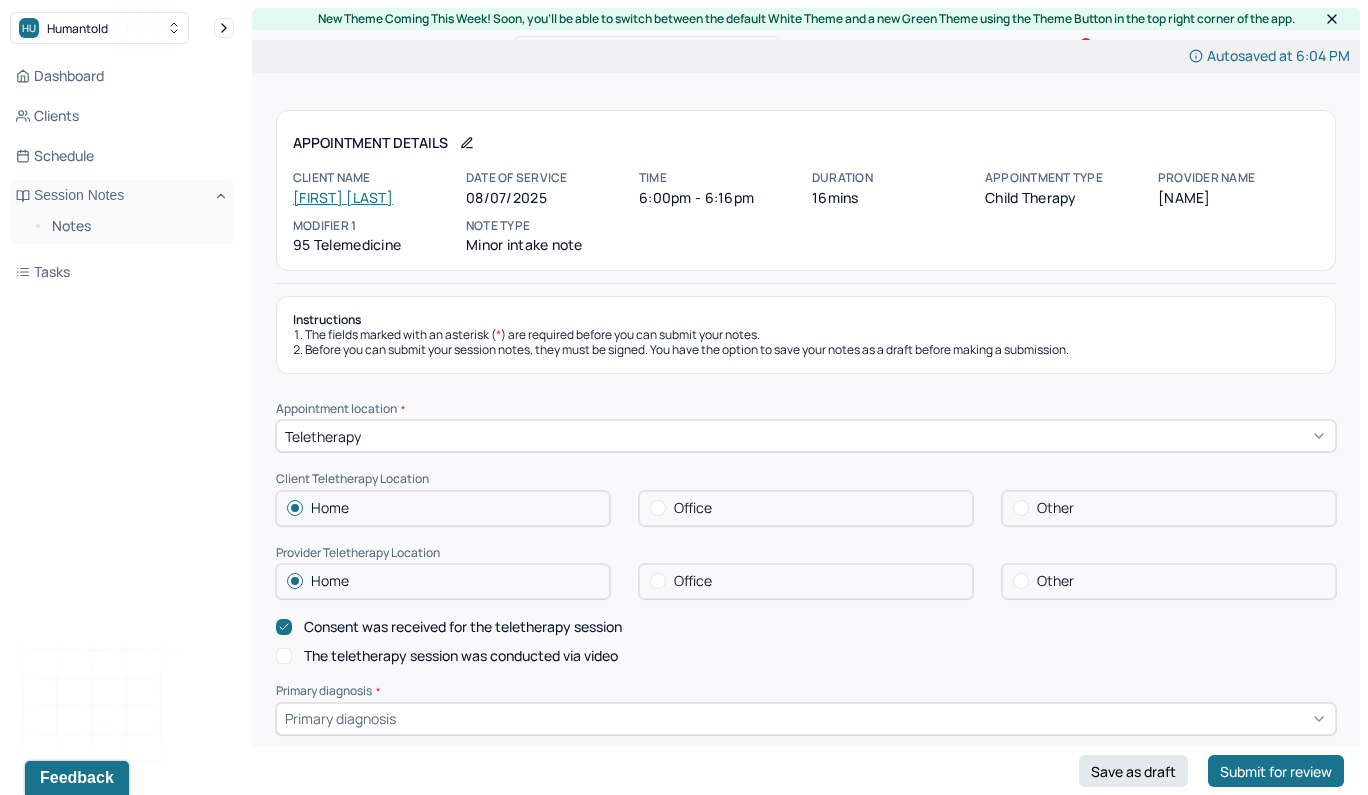 click on "The teletherapy session was conducted via video" at bounding box center (284, 656) 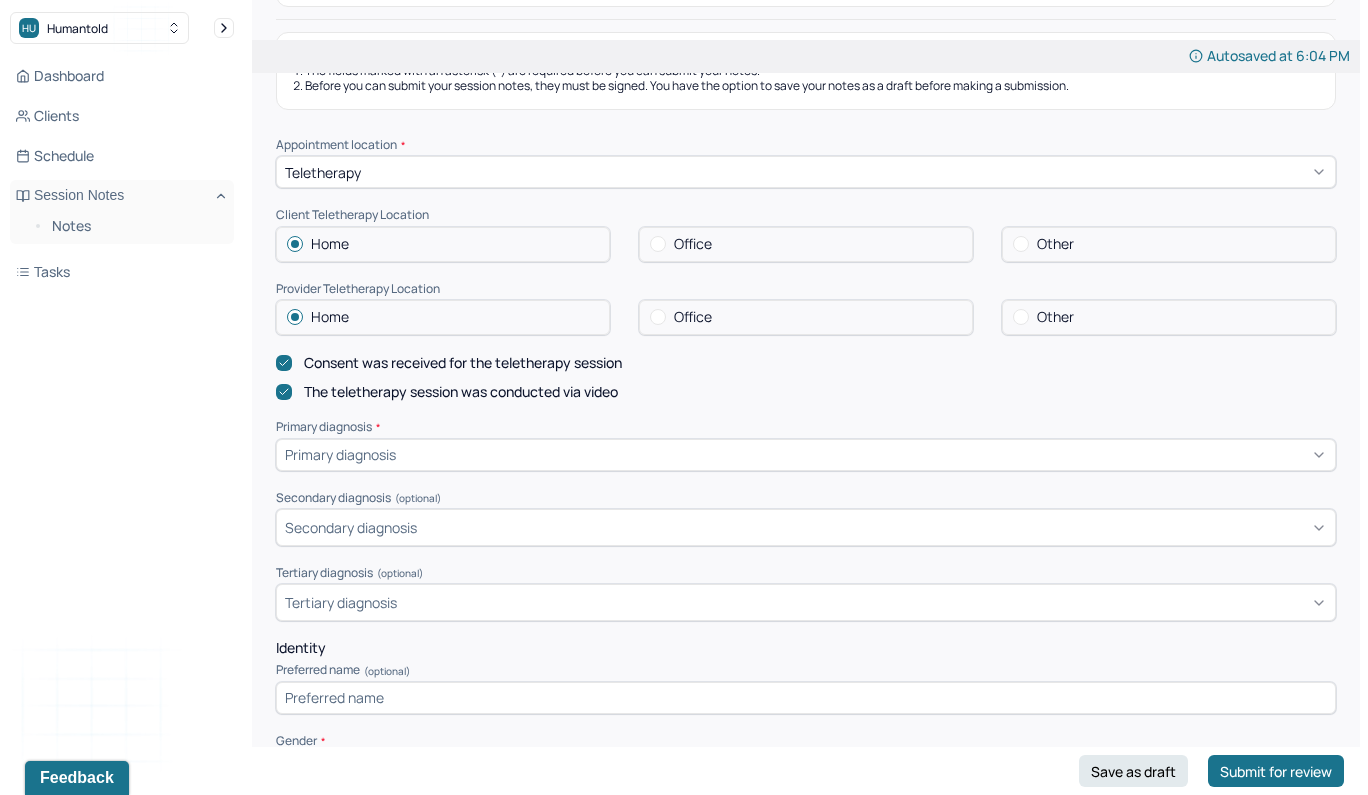 scroll, scrollTop: 285, scrollLeft: 0, axis: vertical 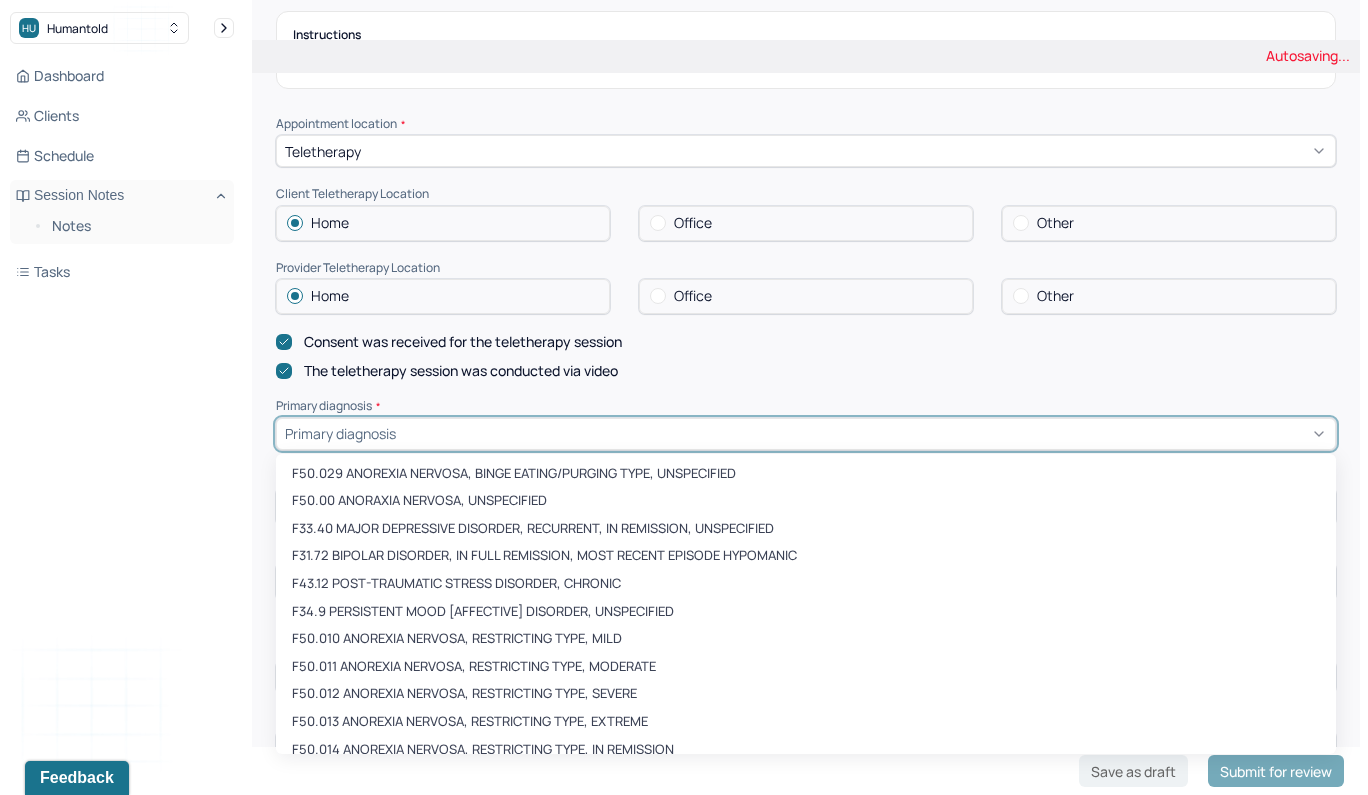 click on "Primary diagnosis" at bounding box center (340, 433) 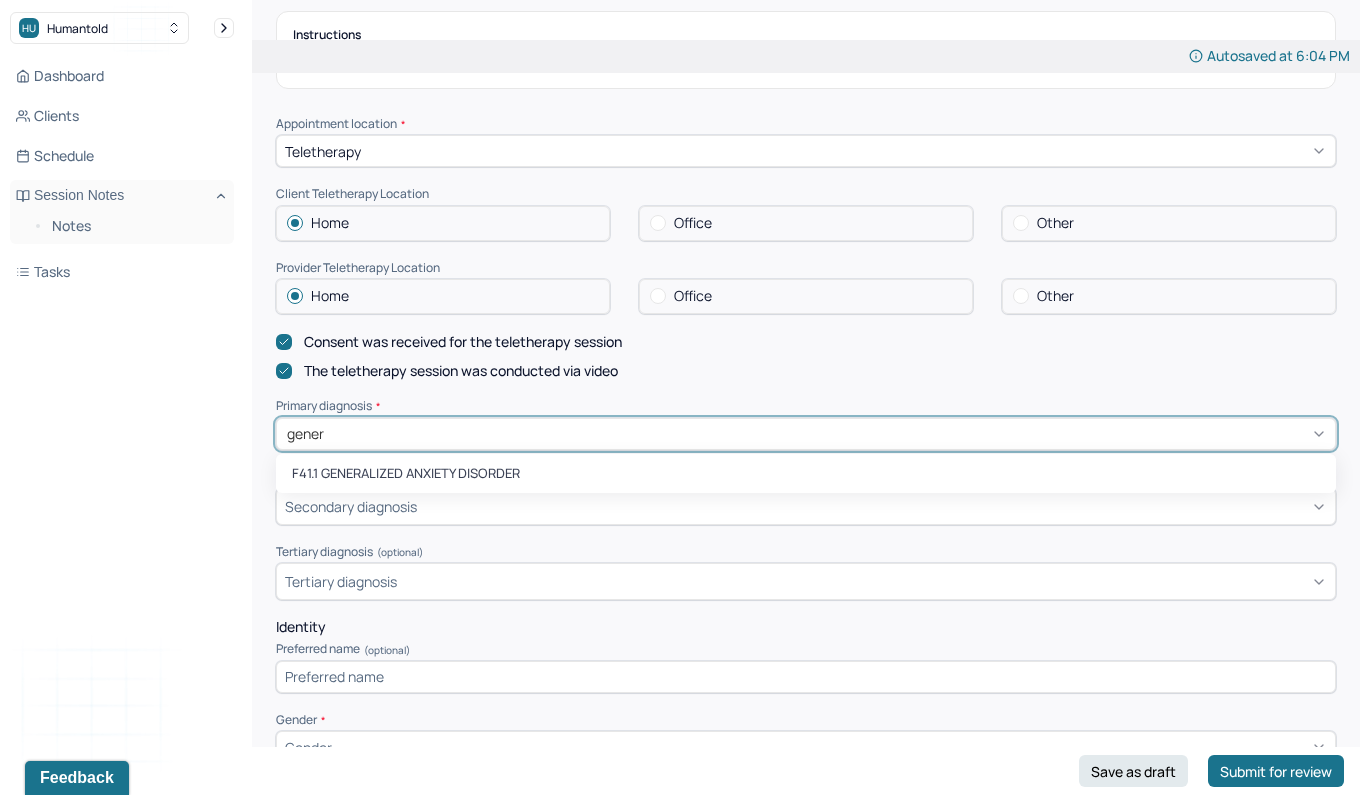 type on "genera" 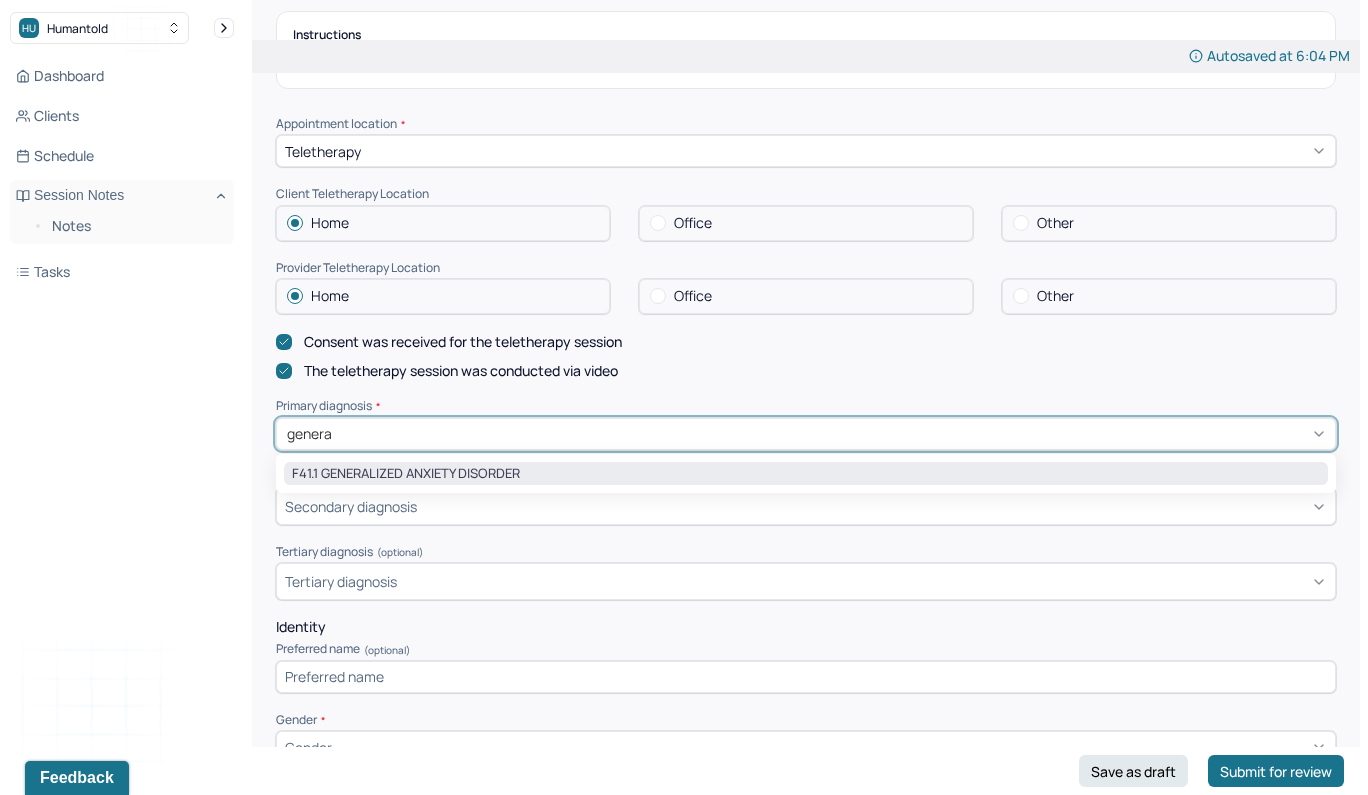 click on "F41.1 GENERALIZED ANXIETY DISORDER" at bounding box center [806, 474] 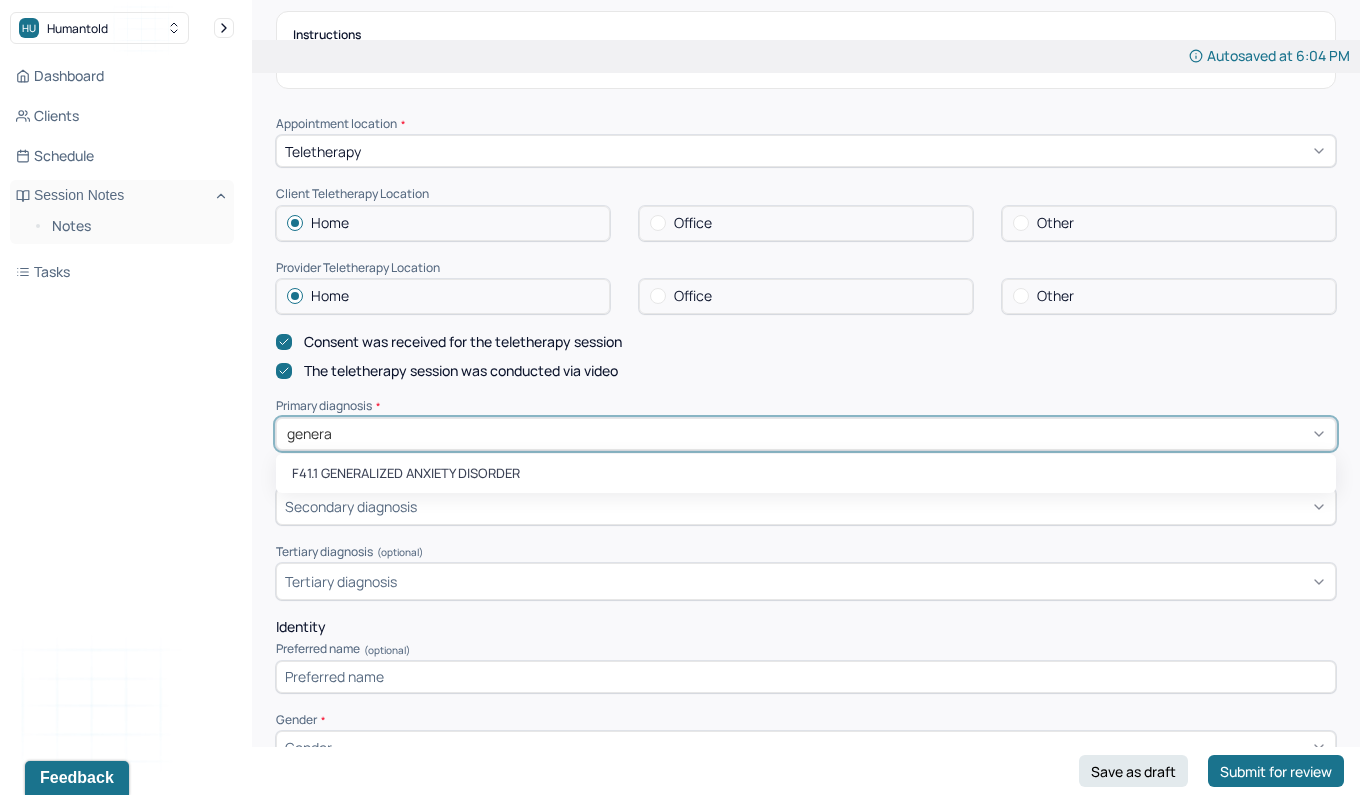 type 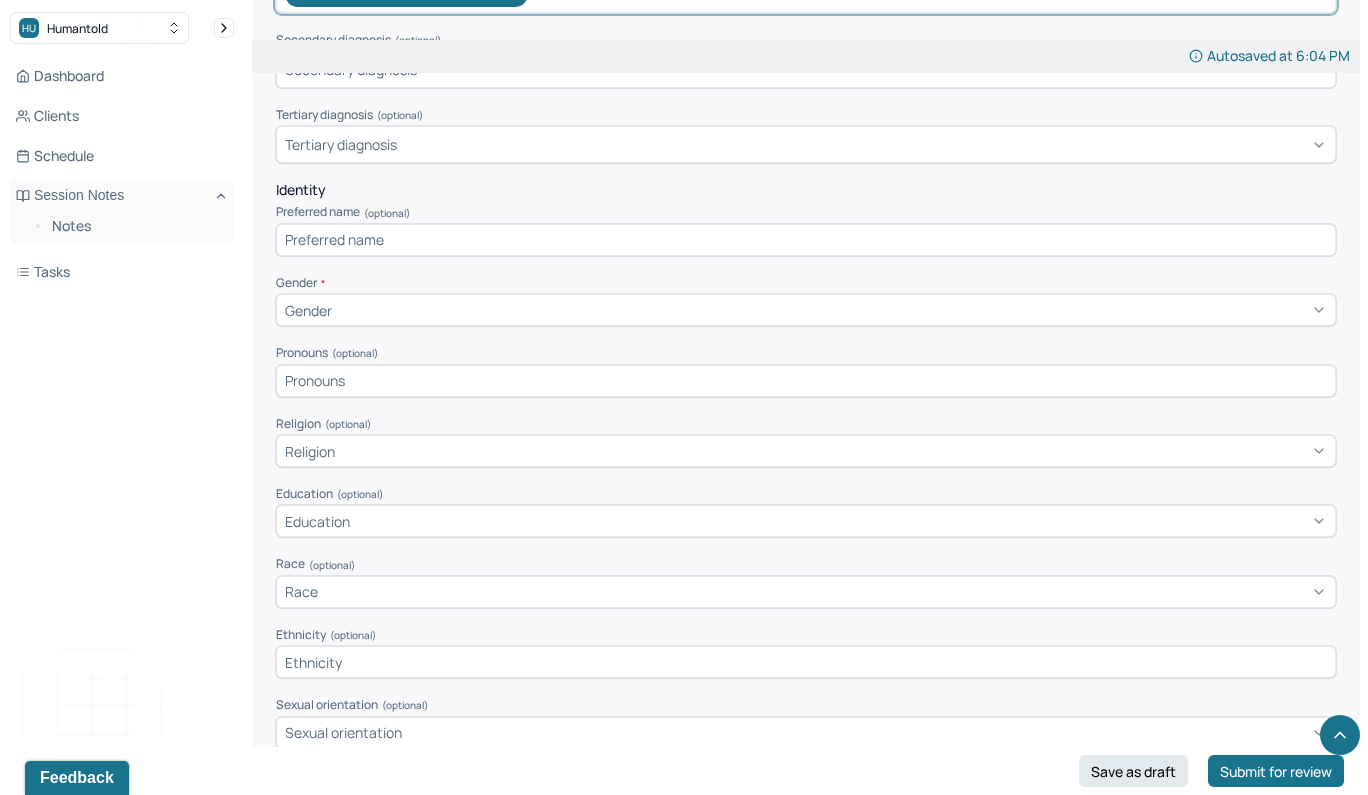 scroll, scrollTop: 776, scrollLeft: 0, axis: vertical 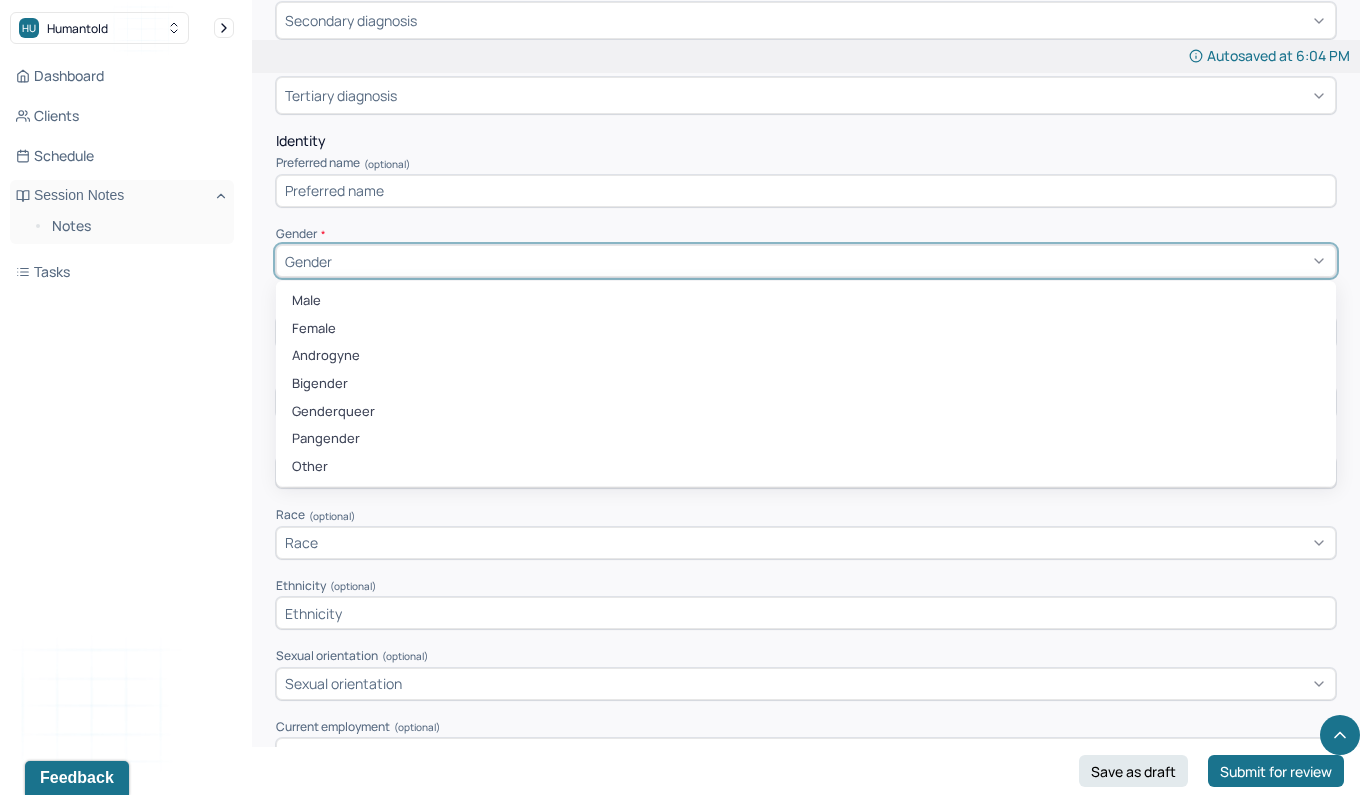 click on "Gender" at bounding box center [806, 261] 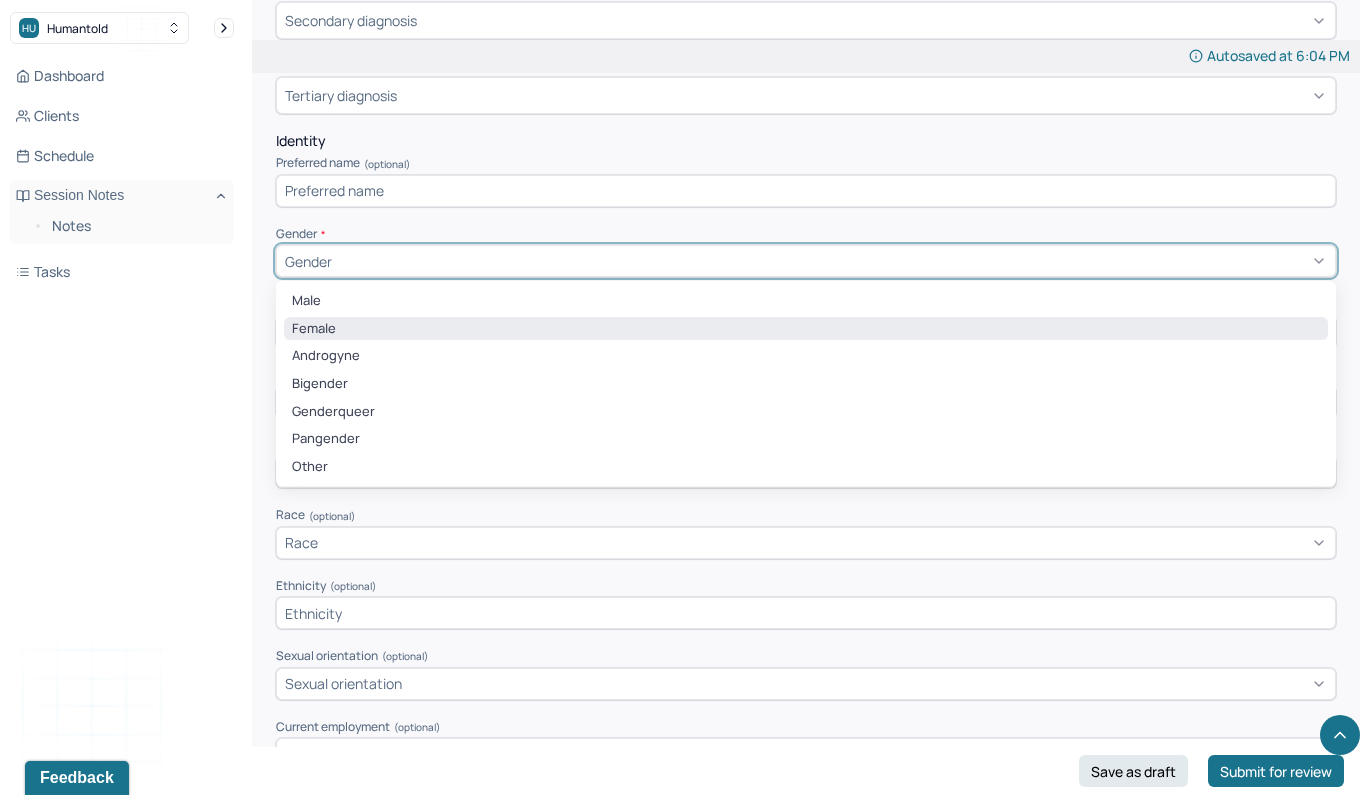 click on "Female" at bounding box center [806, 329] 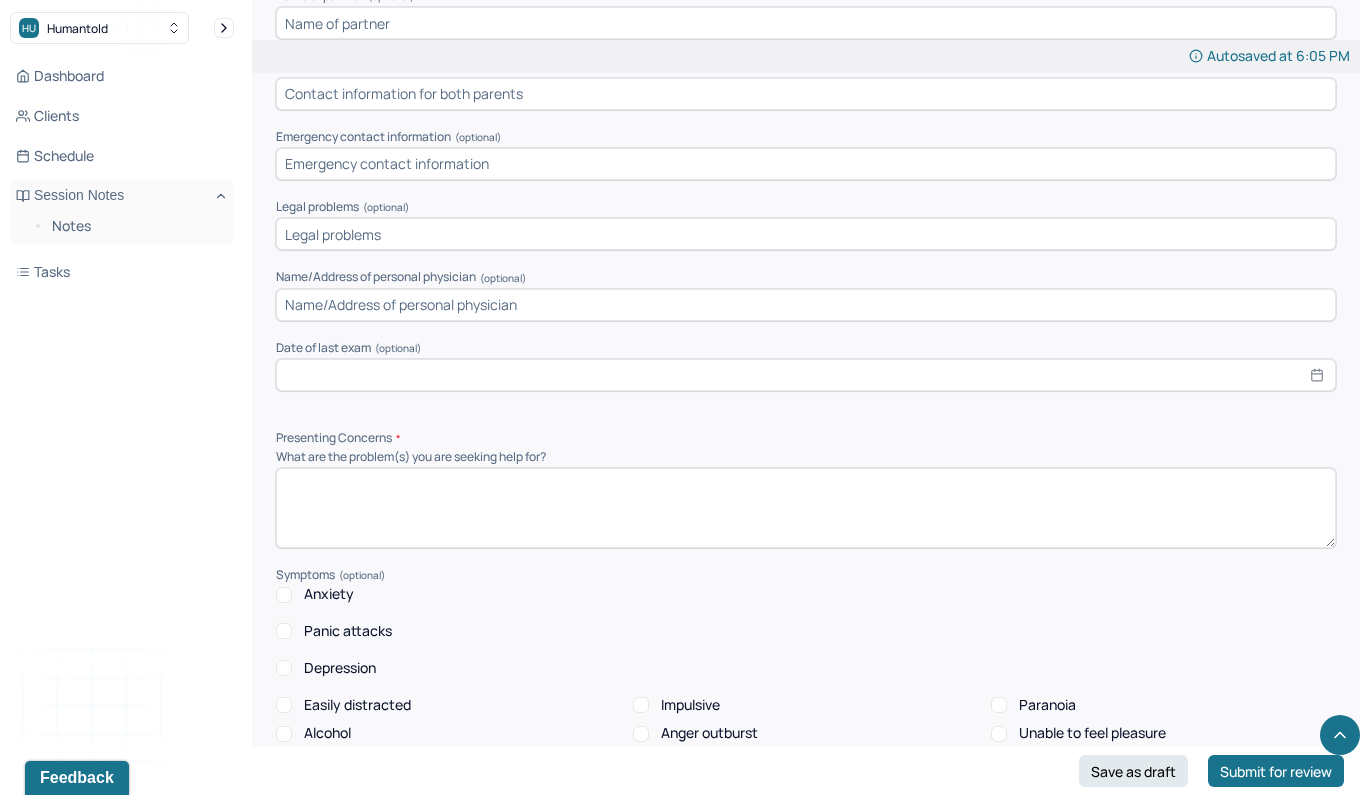 scroll, scrollTop: 1776, scrollLeft: 0, axis: vertical 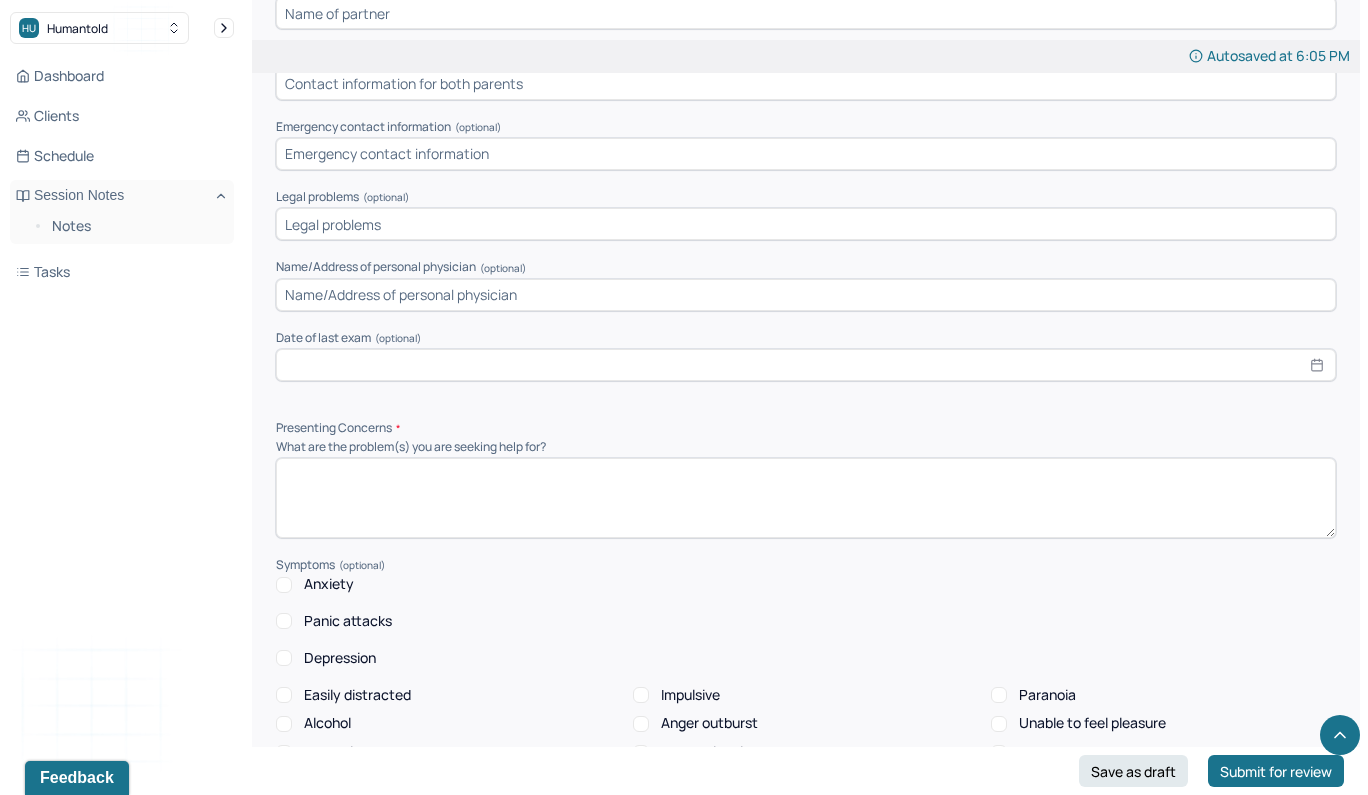 click at bounding box center (806, 498) 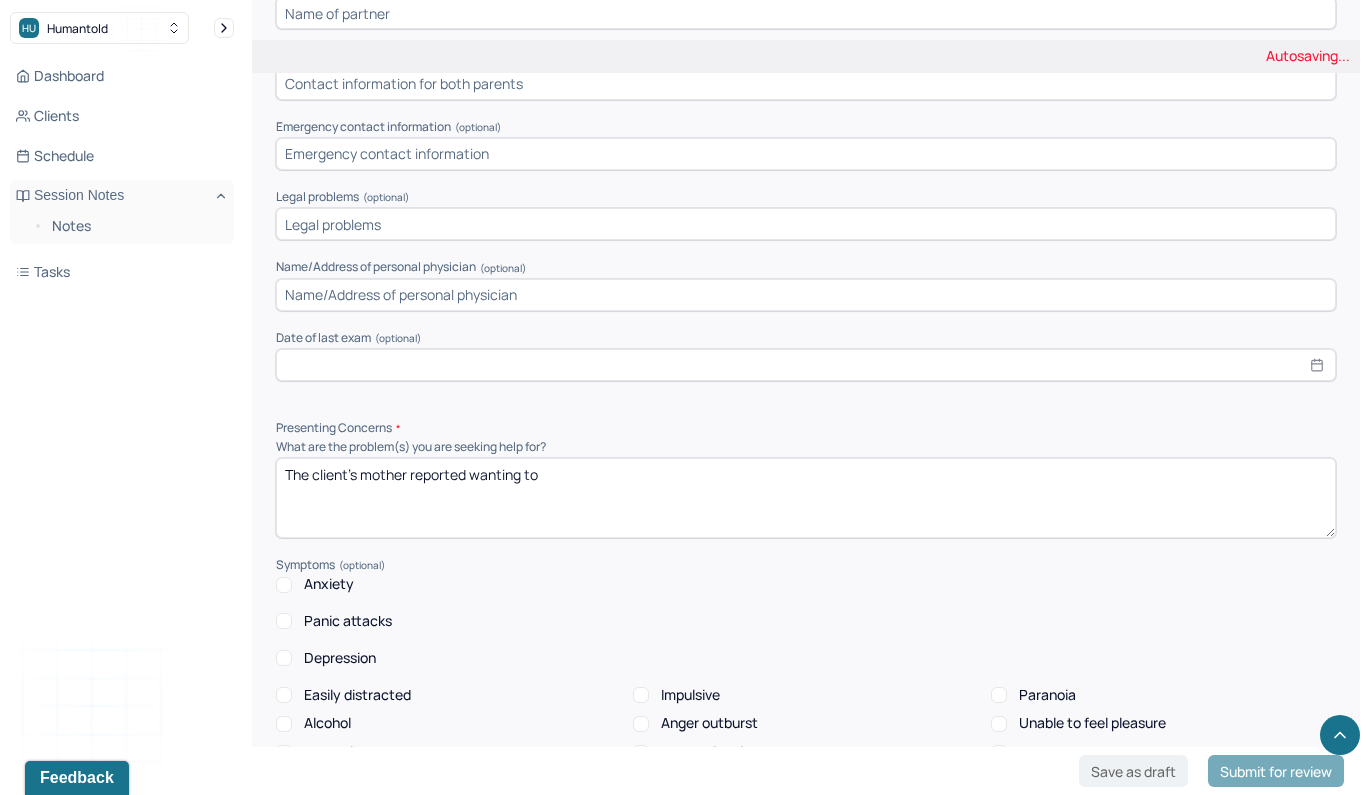 drag, startPoint x: 413, startPoint y: 448, endPoint x: 415, endPoint y: 504, distance: 56.0357 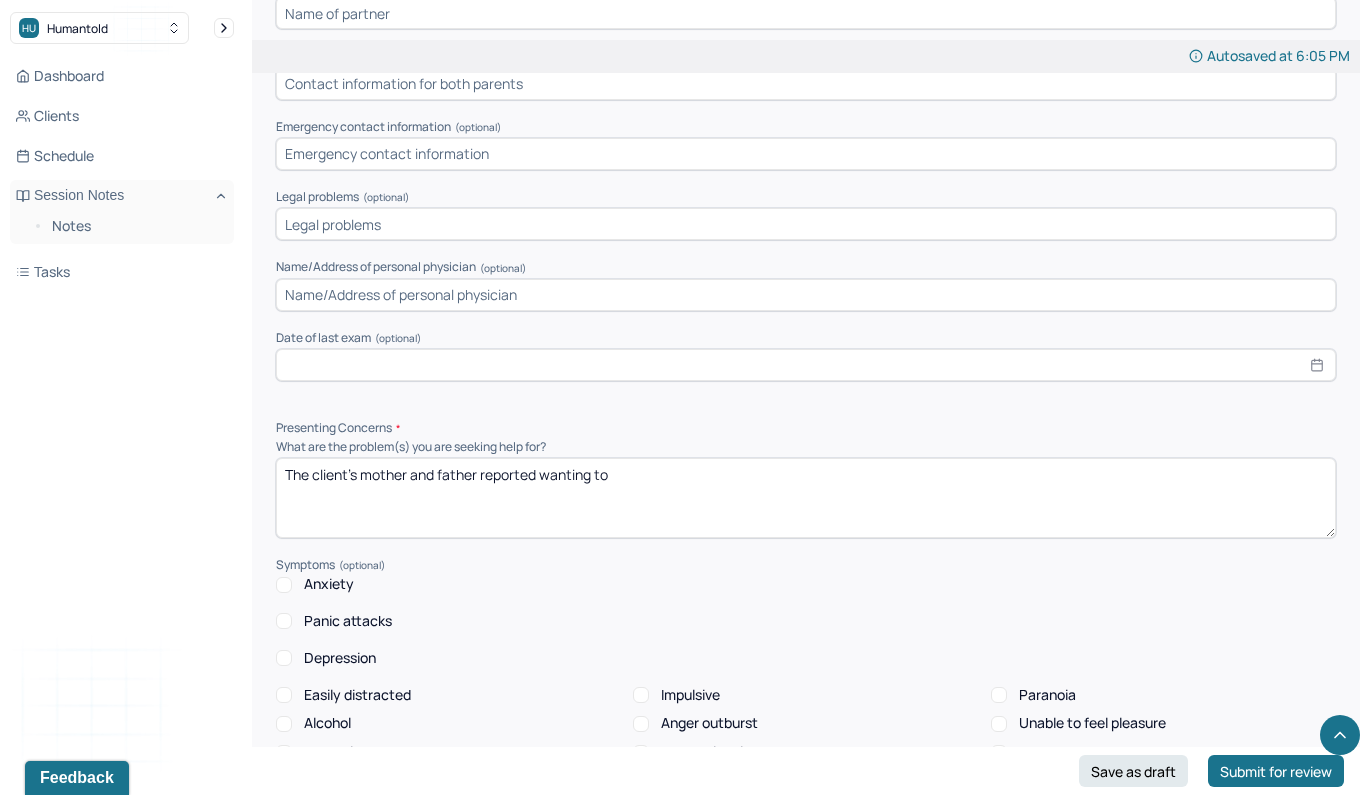 click on "The client's mother reported wanting to" at bounding box center (806, 498) 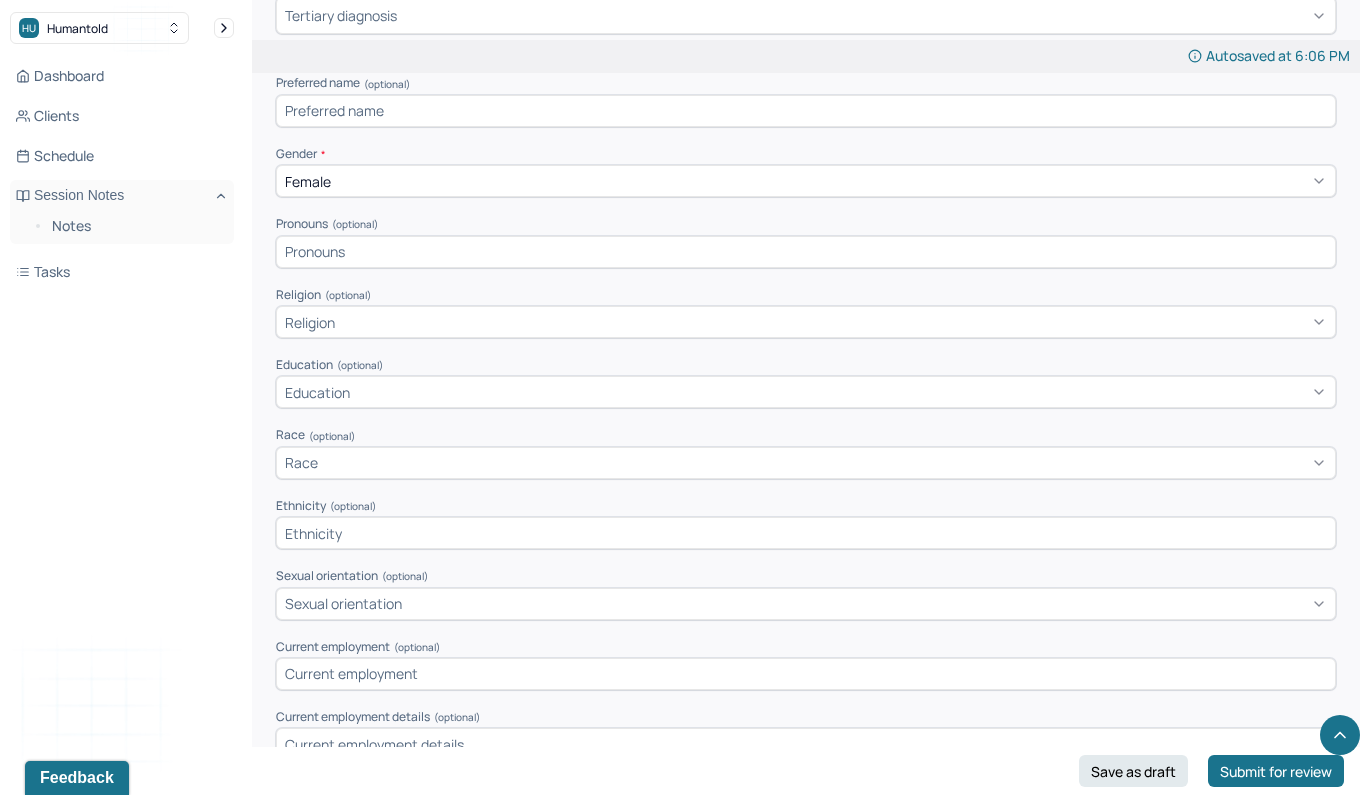 scroll, scrollTop: 858, scrollLeft: 0, axis: vertical 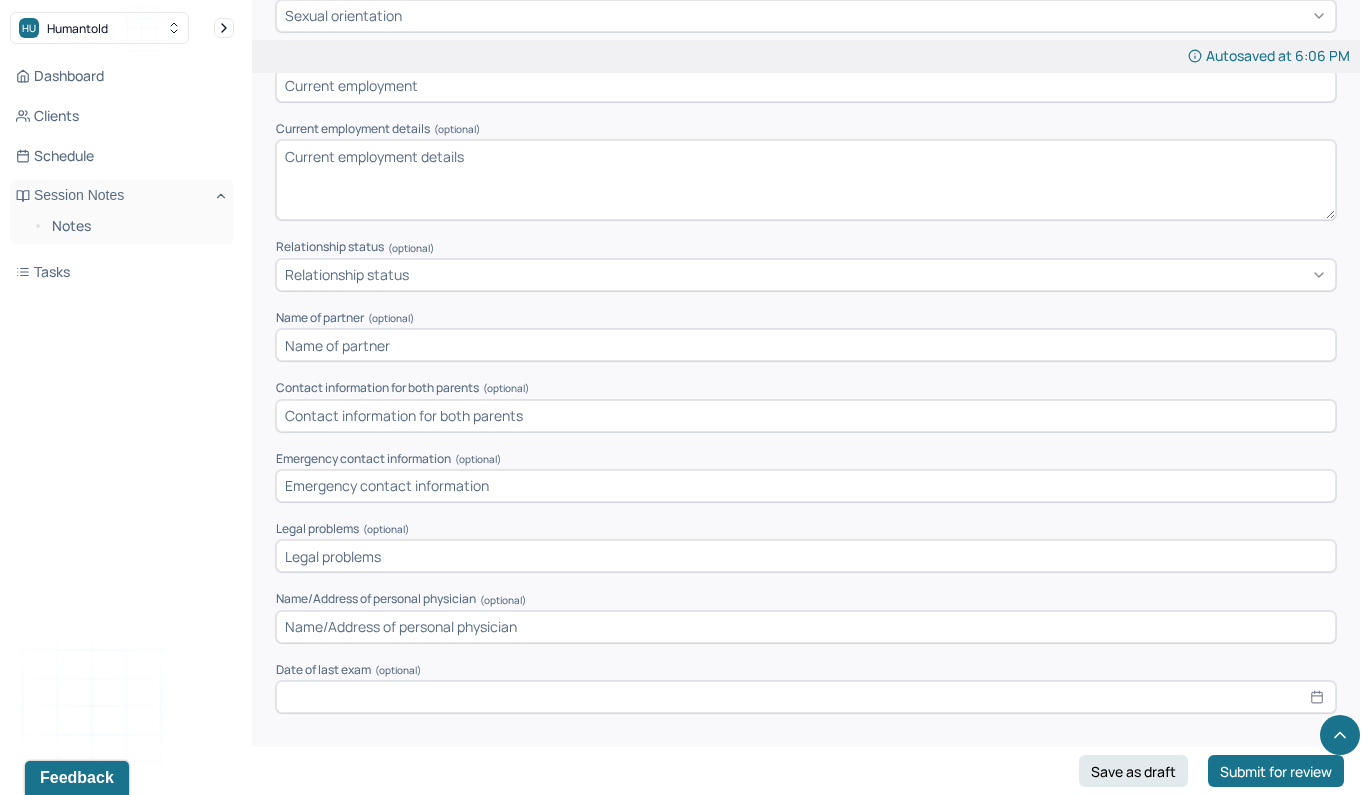 type on "The client's mother and father reported wanting to enroll the client (8 years old) to navigate her anxious symptoms. The client's mother reported the client has negative self talk and feels like a perfectionist." 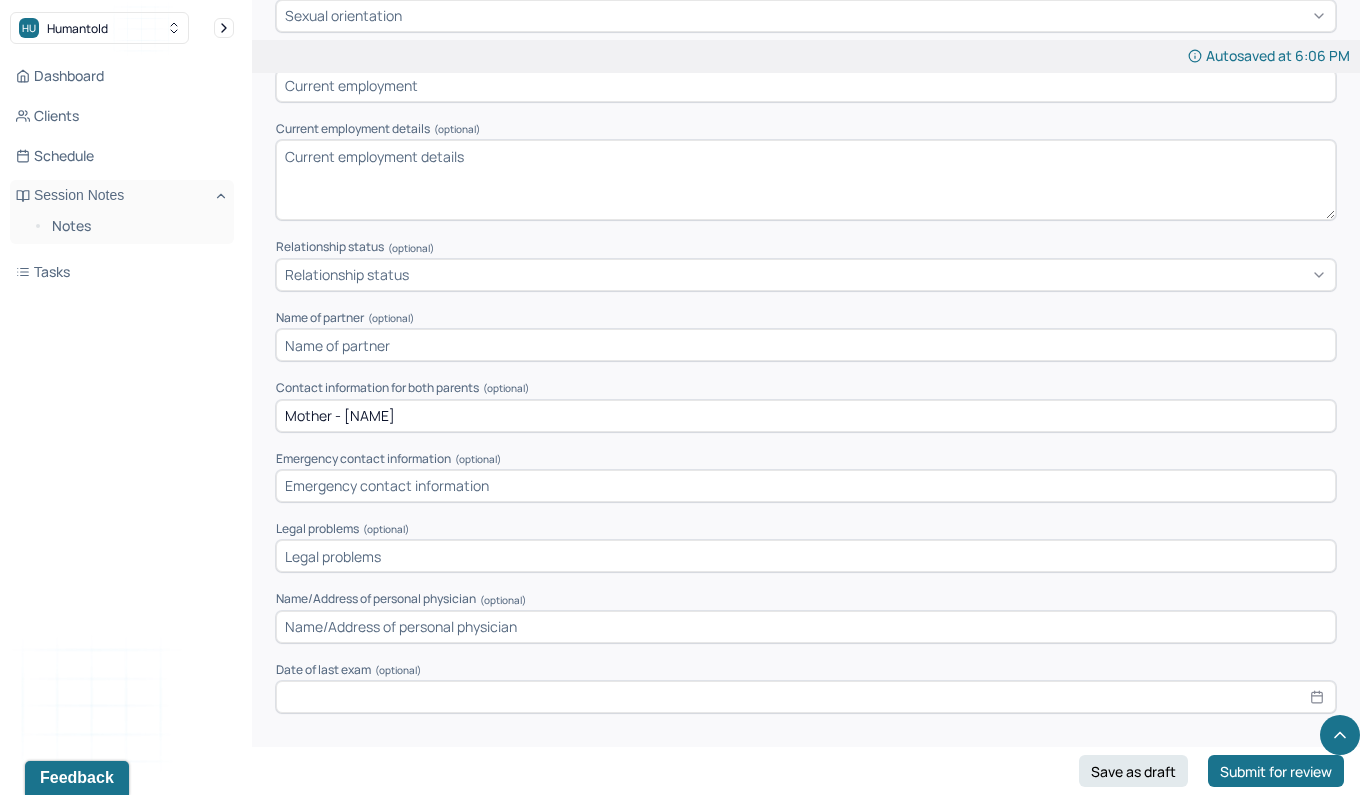 paste on "([PHONE])" 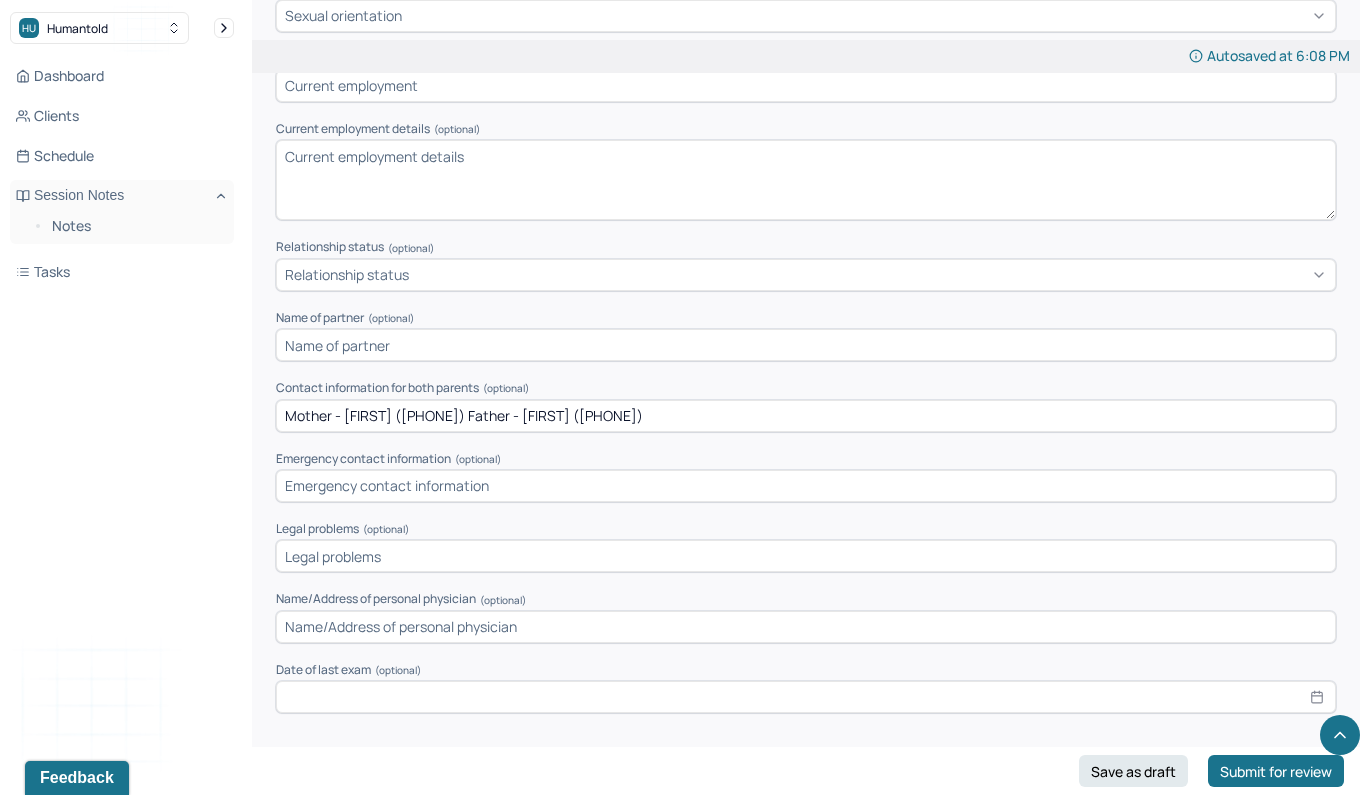 click on "Mother - [FIRST] ([PHONE]) Father - [FIRST] ([PHONE])" at bounding box center (806, 416) 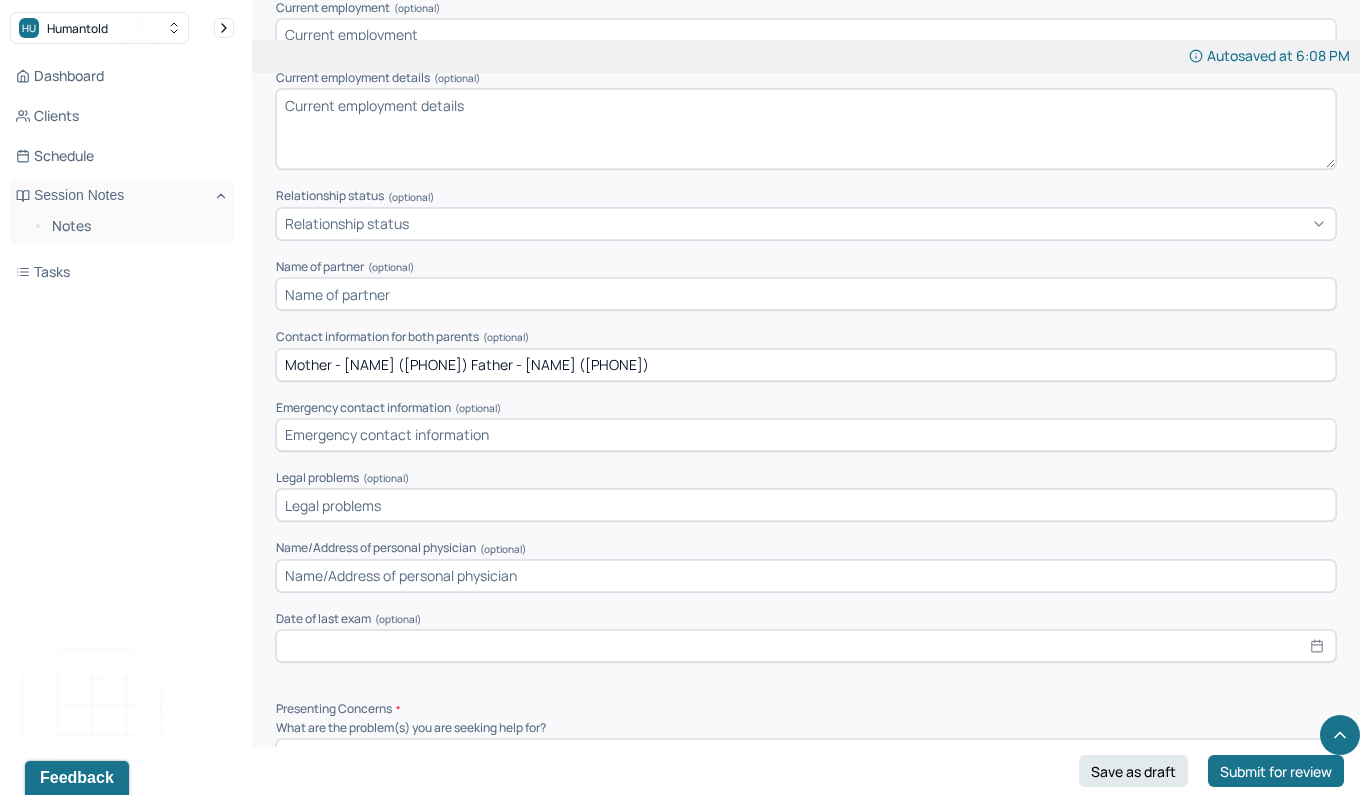 scroll, scrollTop: 1517, scrollLeft: 0, axis: vertical 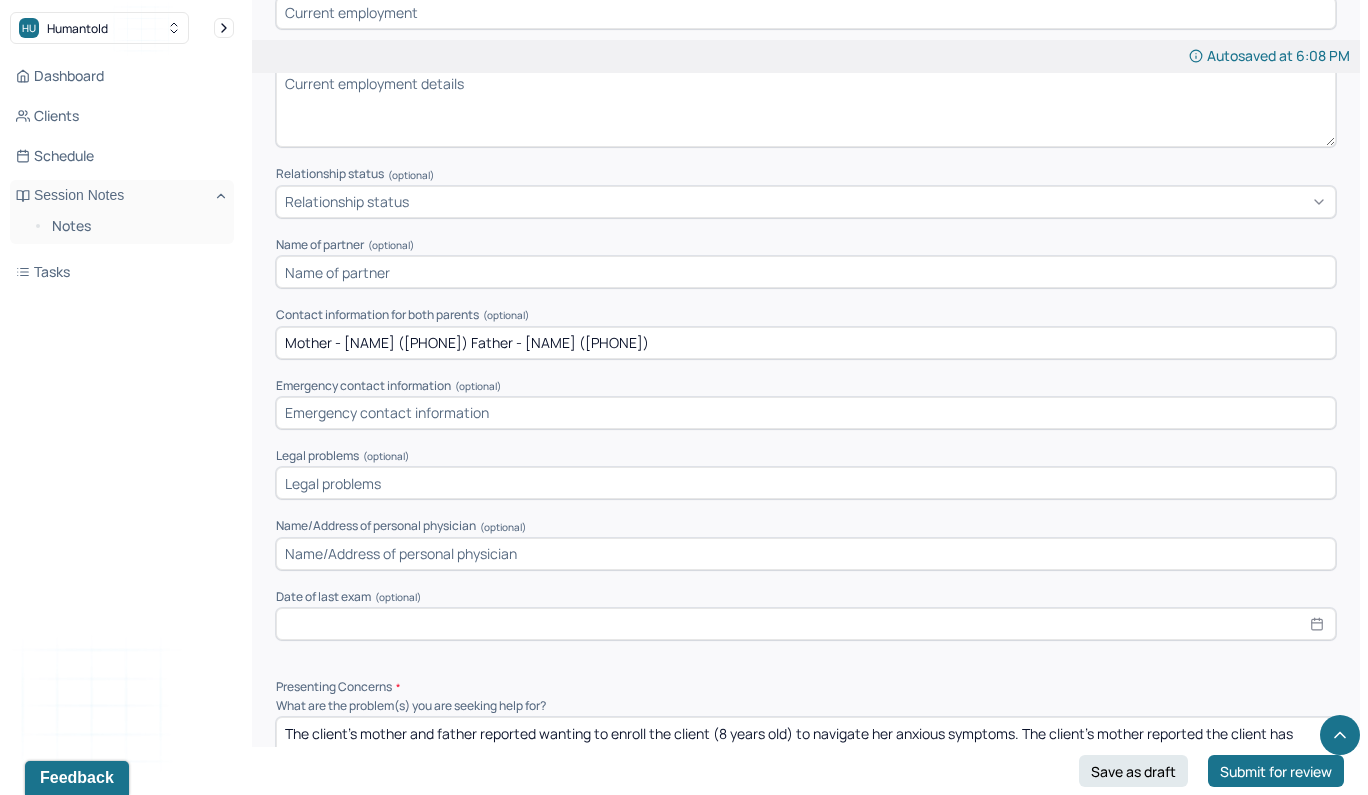 drag, startPoint x: 708, startPoint y: 322, endPoint x: 281, endPoint y: 300, distance: 427.56638 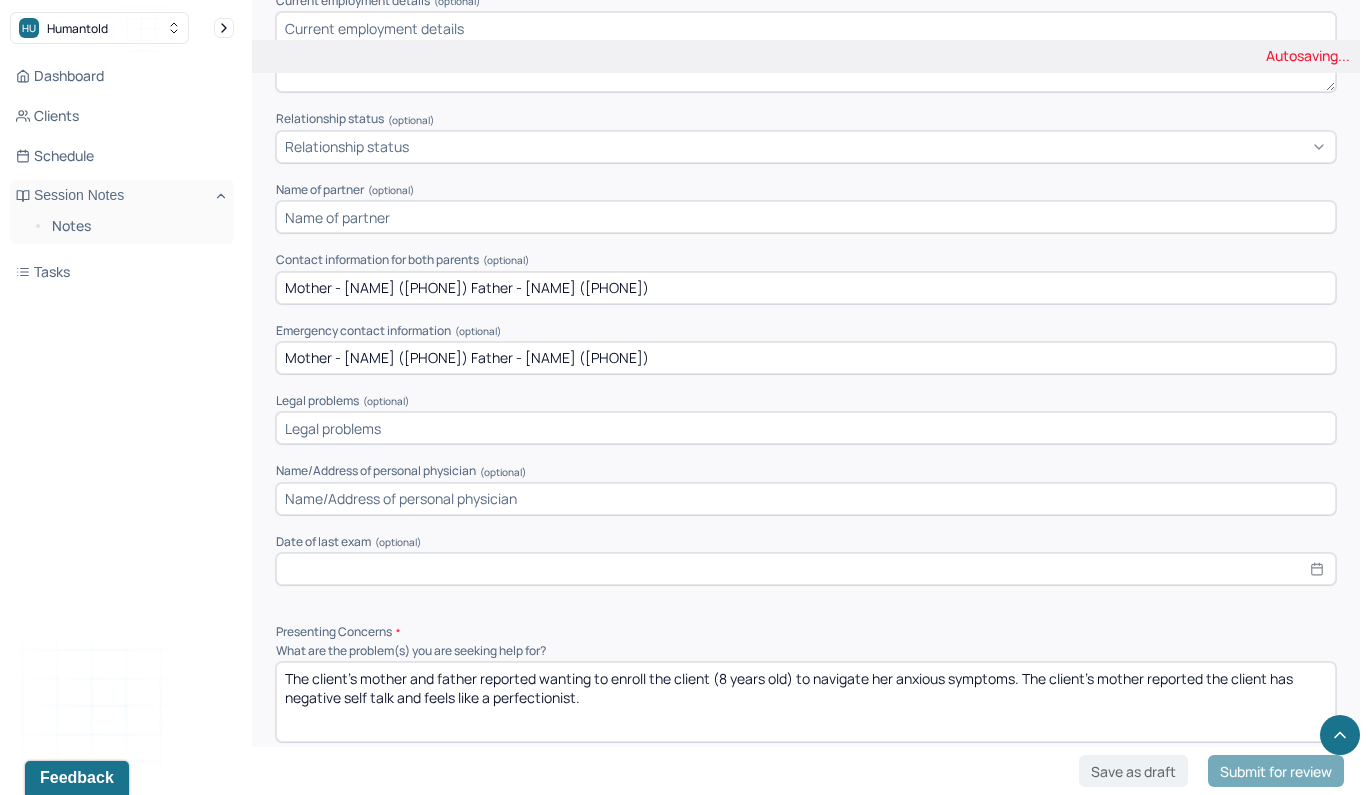 scroll, scrollTop: 1577, scrollLeft: 0, axis: vertical 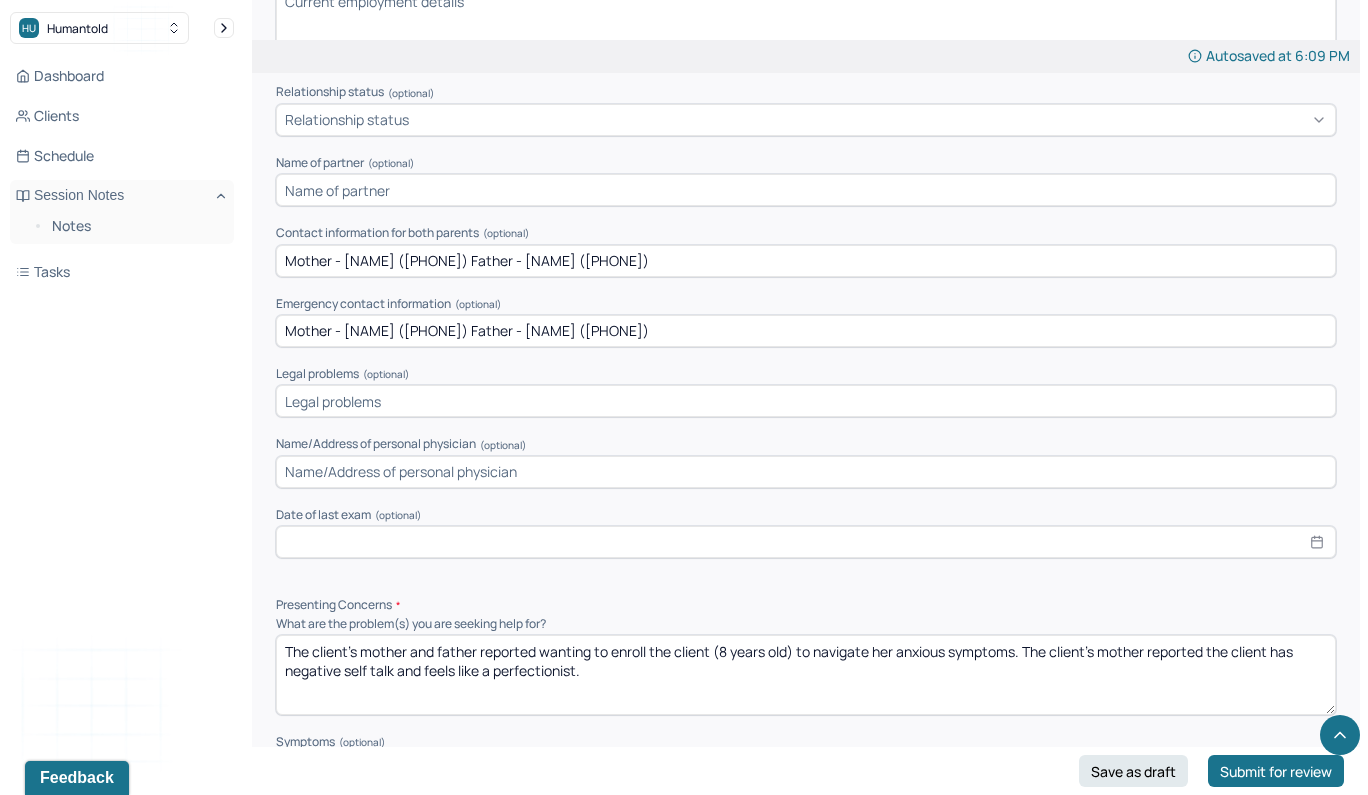 type on "Mother - [NAME] ([PHONE]) Father - [NAME] ([PHONE])" 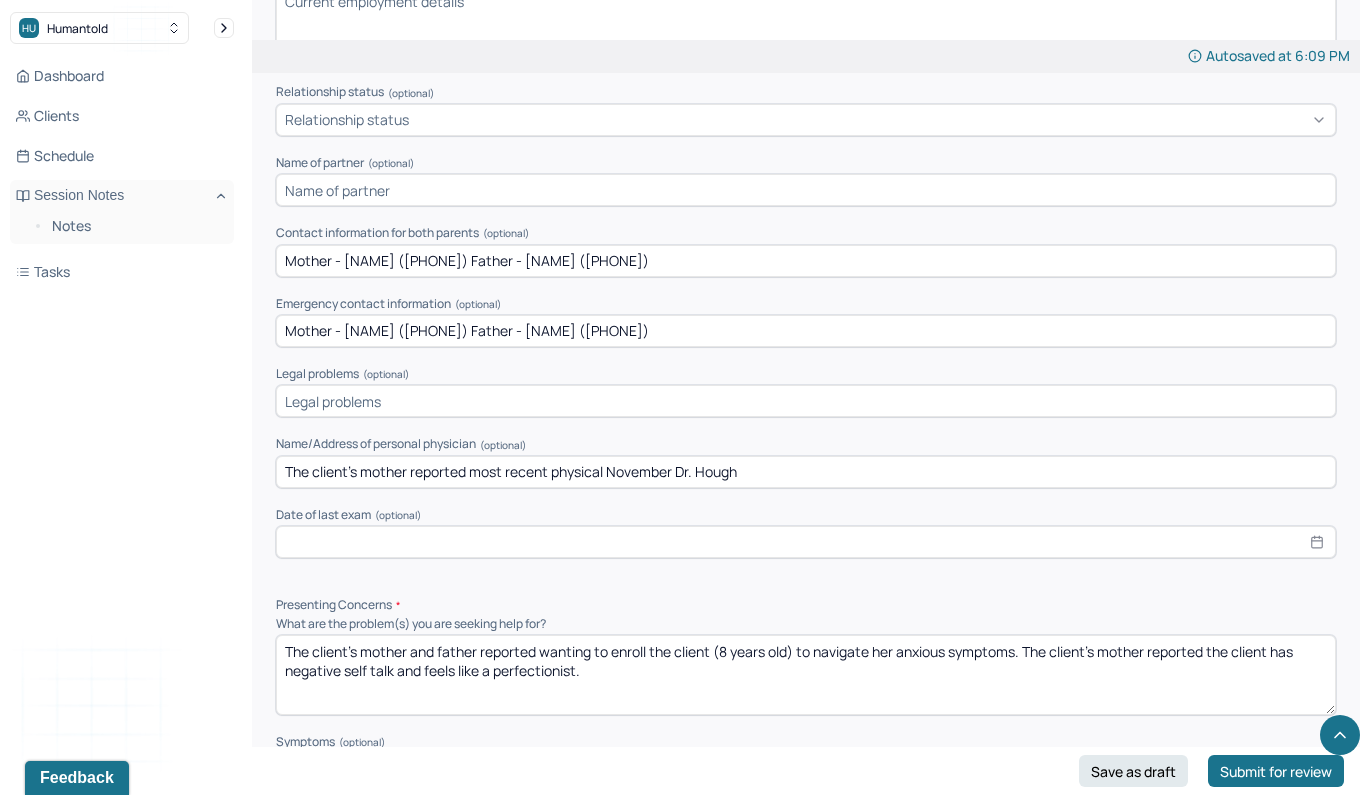 click on "The client's mother reported most recent physical November Dr. Hough" at bounding box center (806, 472) 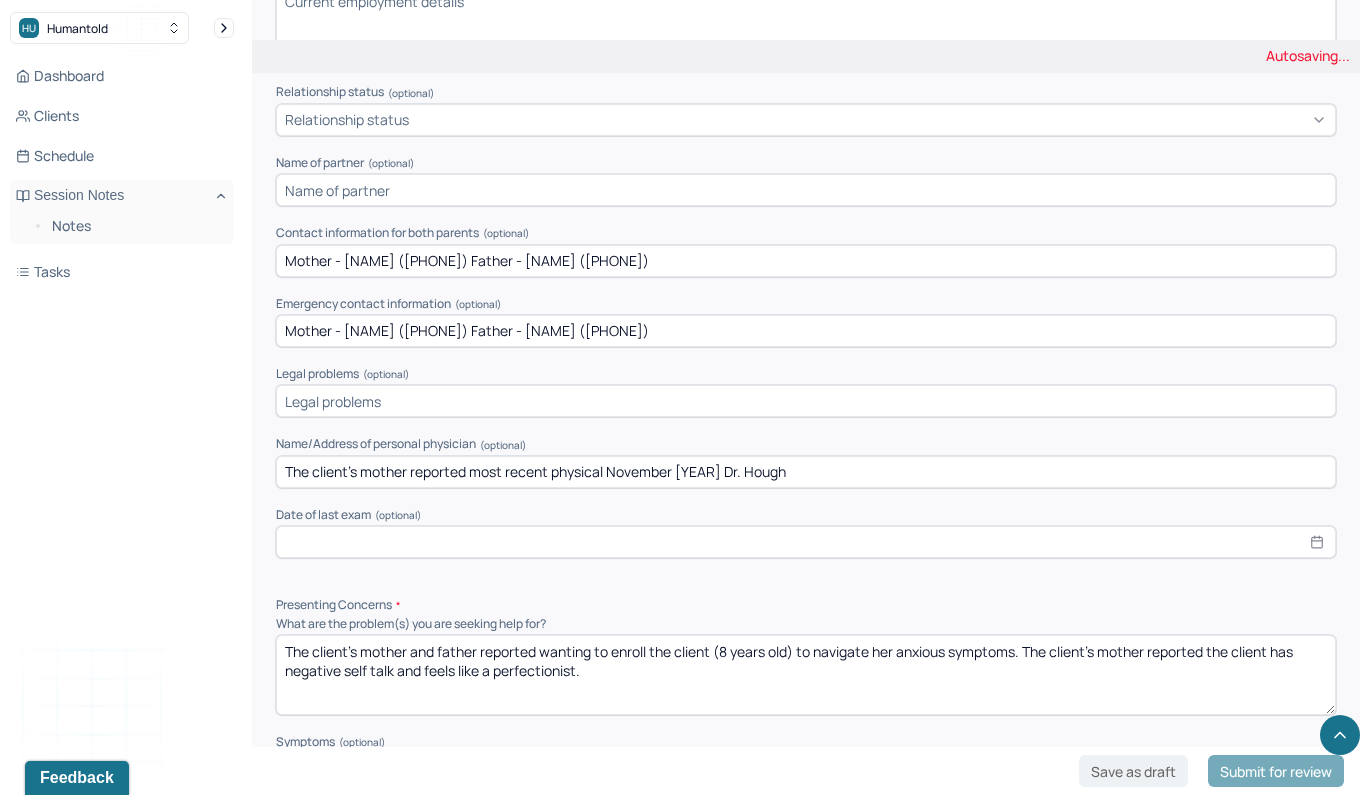 click on "The client's mother reported most recent physical November [YEAR] Dr. Hough" at bounding box center (806, 472) 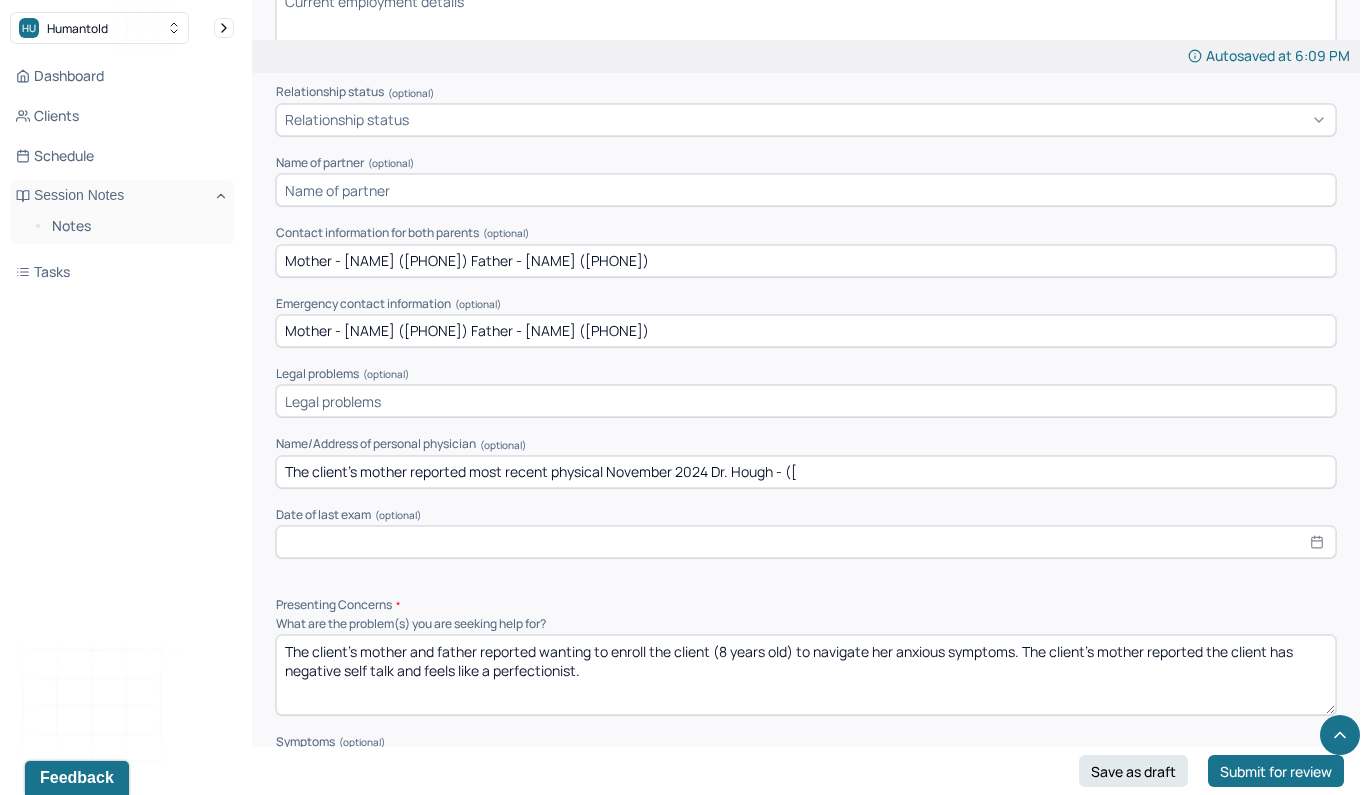 type on "The client's mother reported most recent physical November 2024 Dr. Hough - ([" 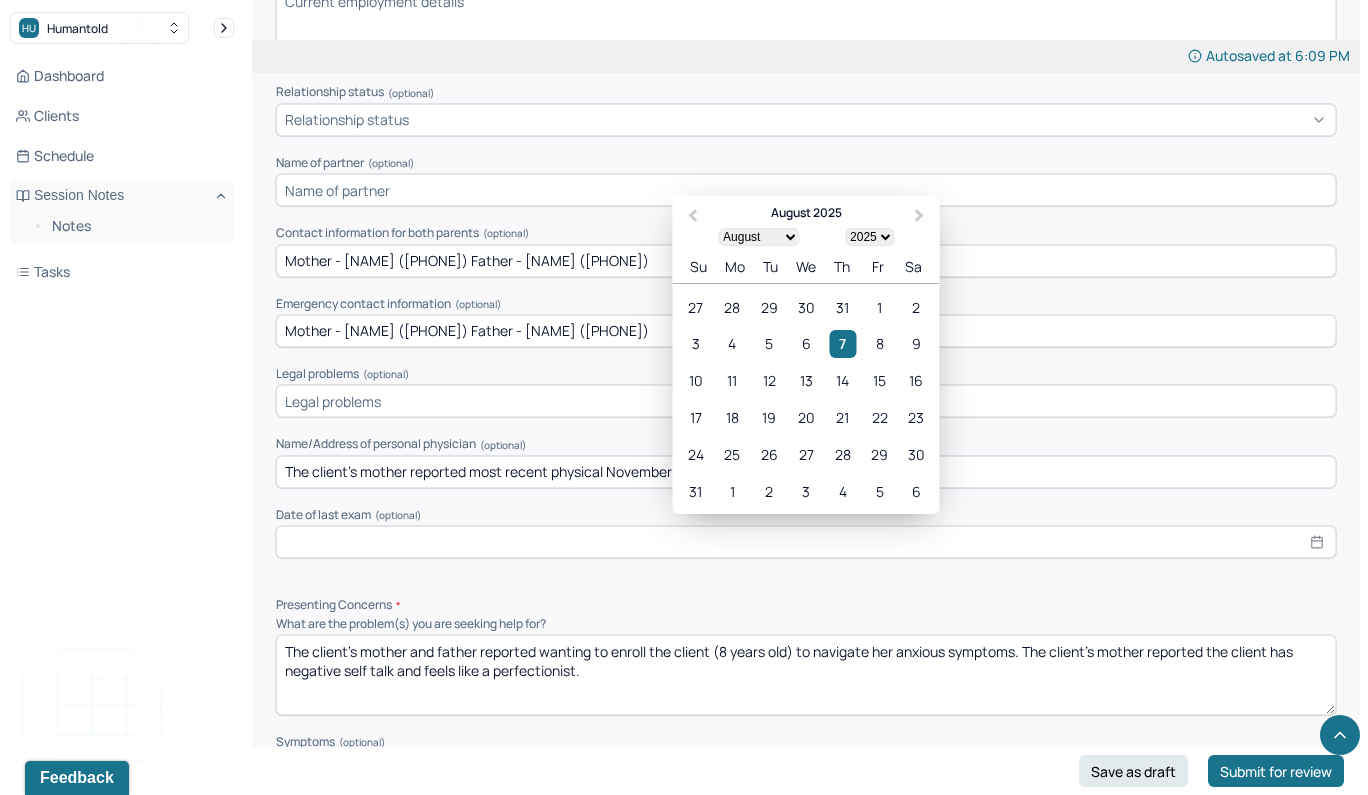 click at bounding box center (806, 542) 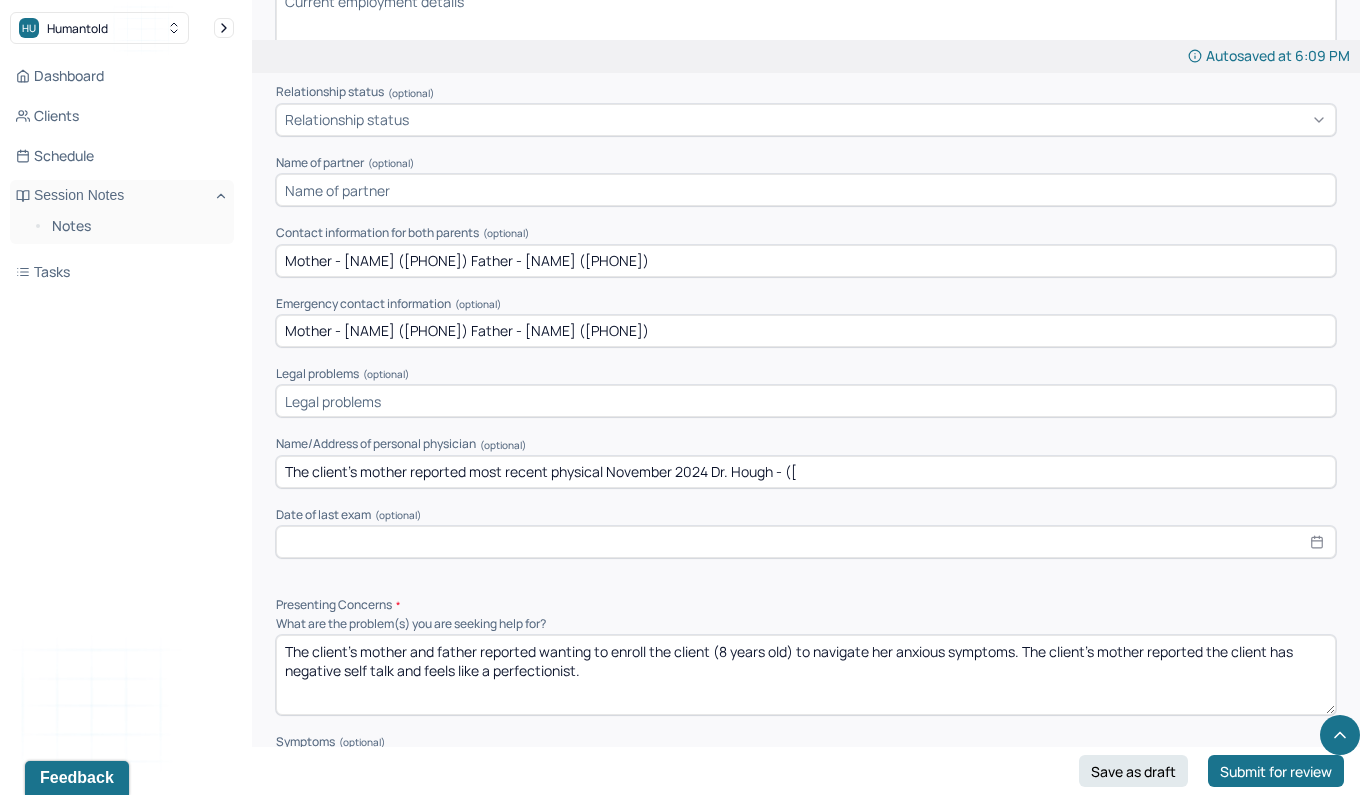 click on "Appointment location * Teletherapy Client Teletherapy Location Home Office Other Provider Teletherapy Location Home Office Other Consent was received for the teletherapy session The teletherapy session was conducted via video Primary diagnosis * F41.1 GENERALIZED ANXIETY DISORDER Secondary diagnosis (optional) Secondary diagnosis Tertiary diagnosis (optional) Tertiary diagnosis Identity Preferred name (optional) Gender * Female Pronouns (optional) Religion (optional) Religion Education (optional) Education Race (optional) Race Ethnicity (optional) Sexual orientation (optional) Sexual orientation Current employment (optional) Current employment details (optional) Relationship status (optional) Relationship status Name of partner (optional) Contact information for both parents (optional) Mother - [NAME] ([PHONE]) Father - [NAME] ([PHONE]) Emergency contact information (optional) Mother - [NAME] ([PHONE]) Father - [NAME] ([PHONE]) Legal problems (optional) Name/Address of personal physician" at bounding box center (806, -320) 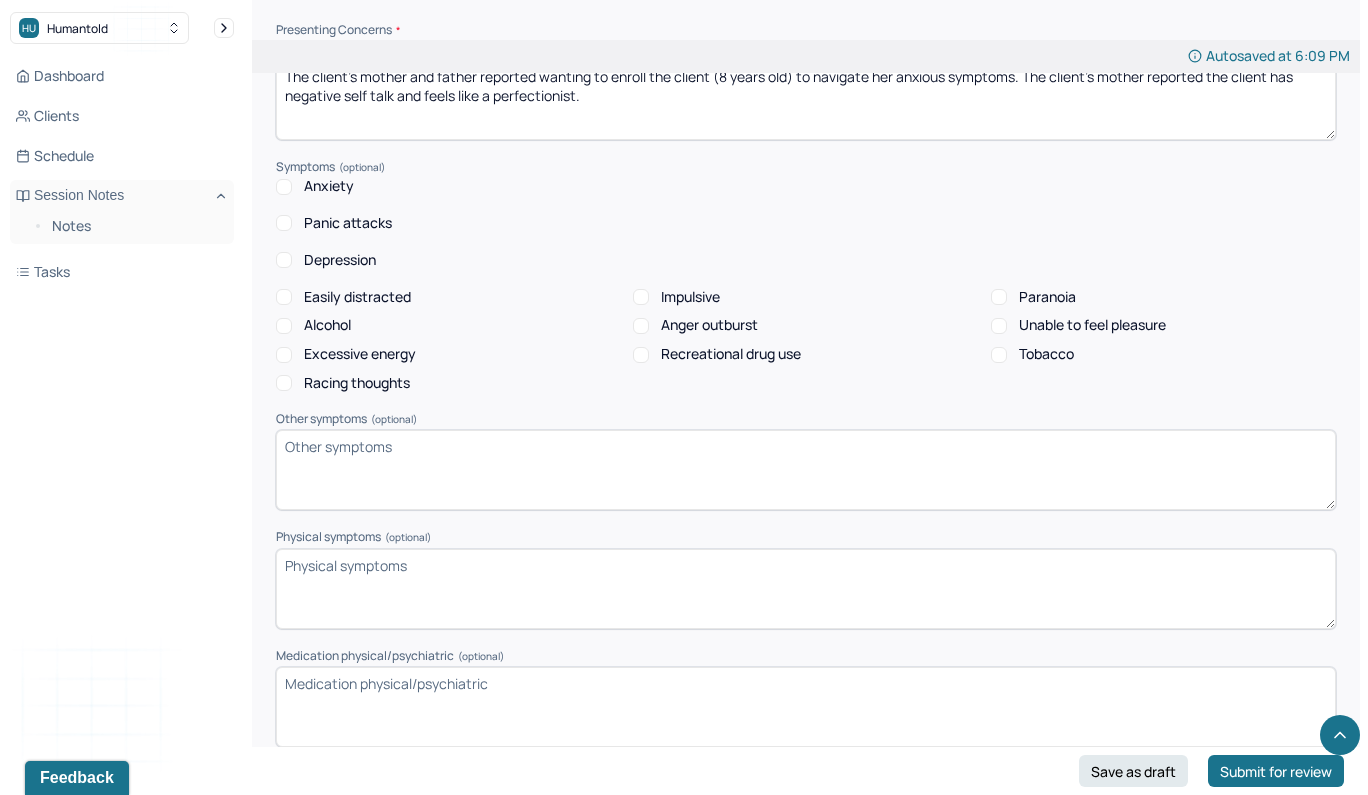 scroll, scrollTop: 2091, scrollLeft: 0, axis: vertical 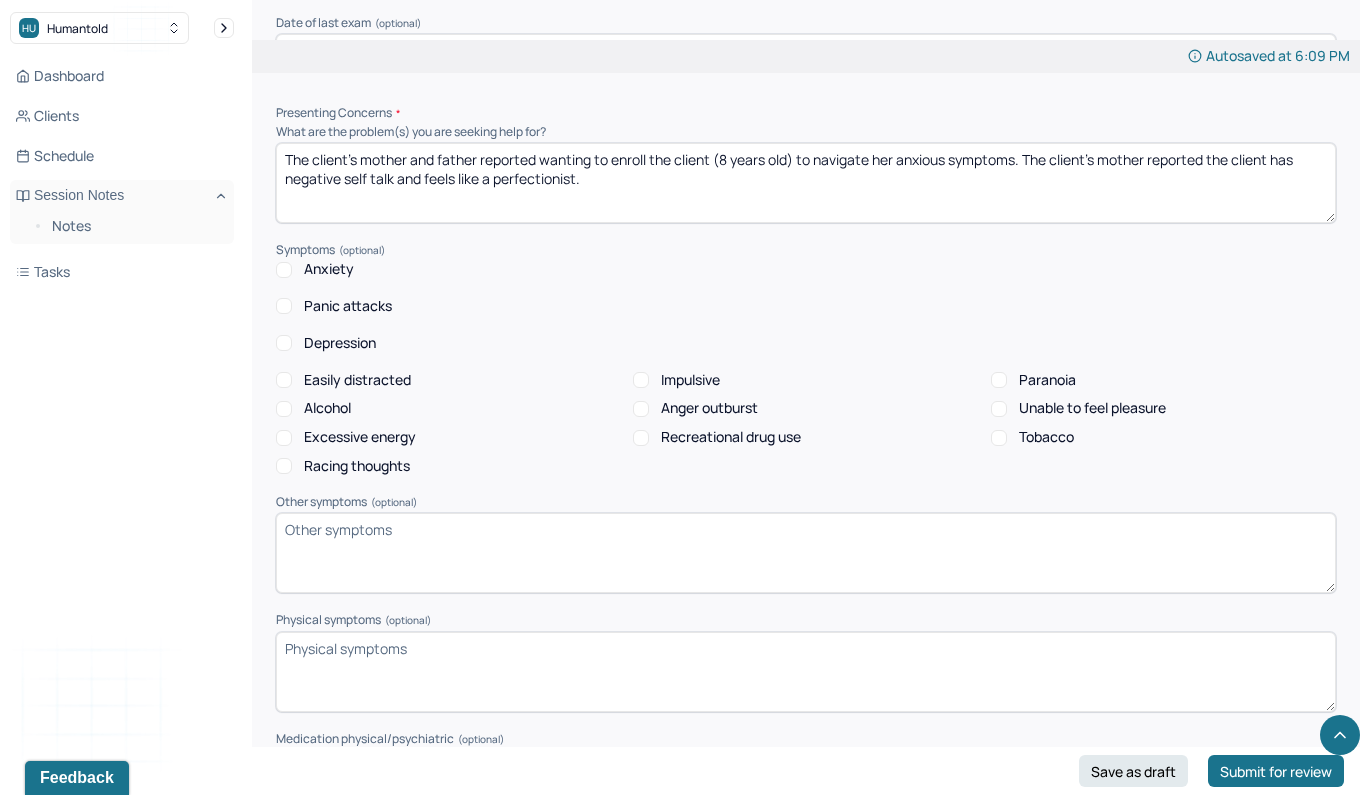 click on "Anxiety" at bounding box center (284, 270) 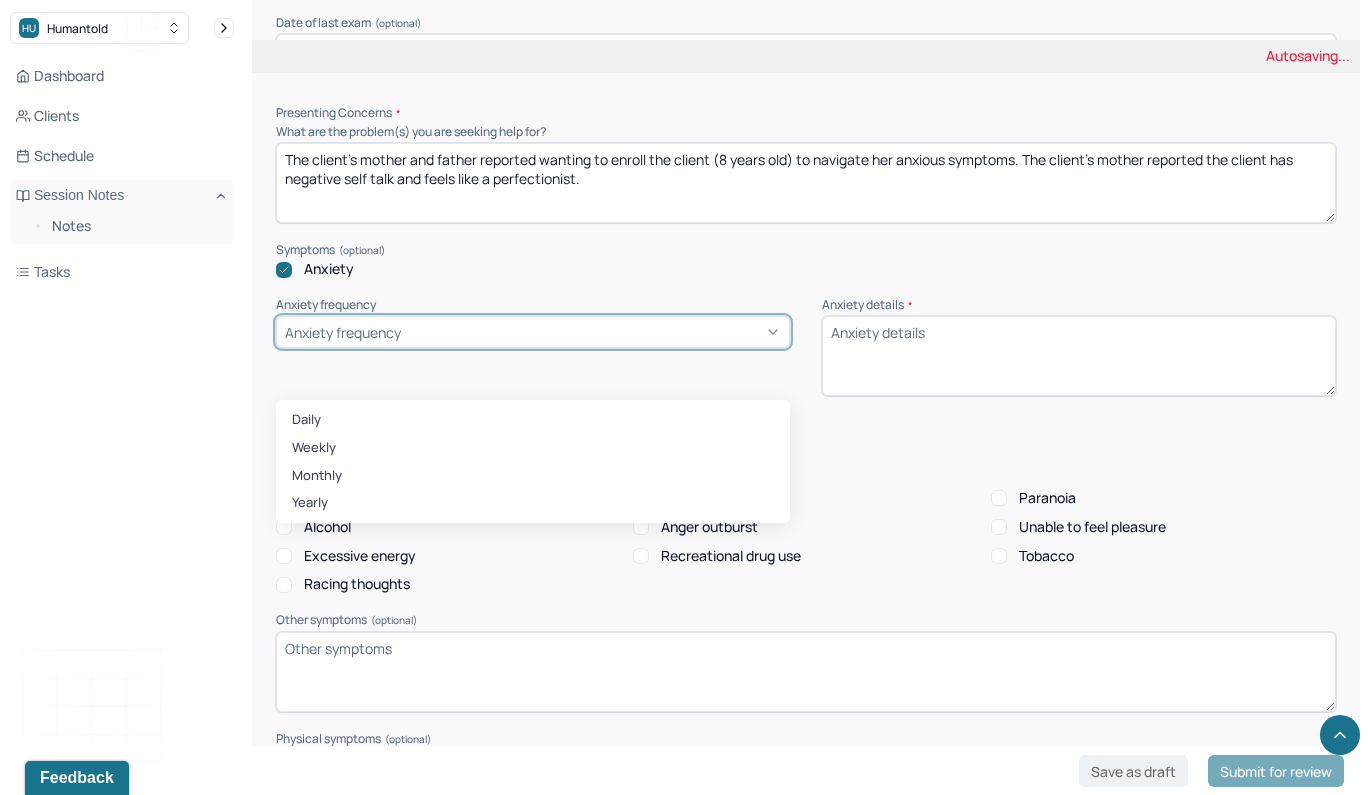 click on "Anxiety frequency" at bounding box center (533, 332) 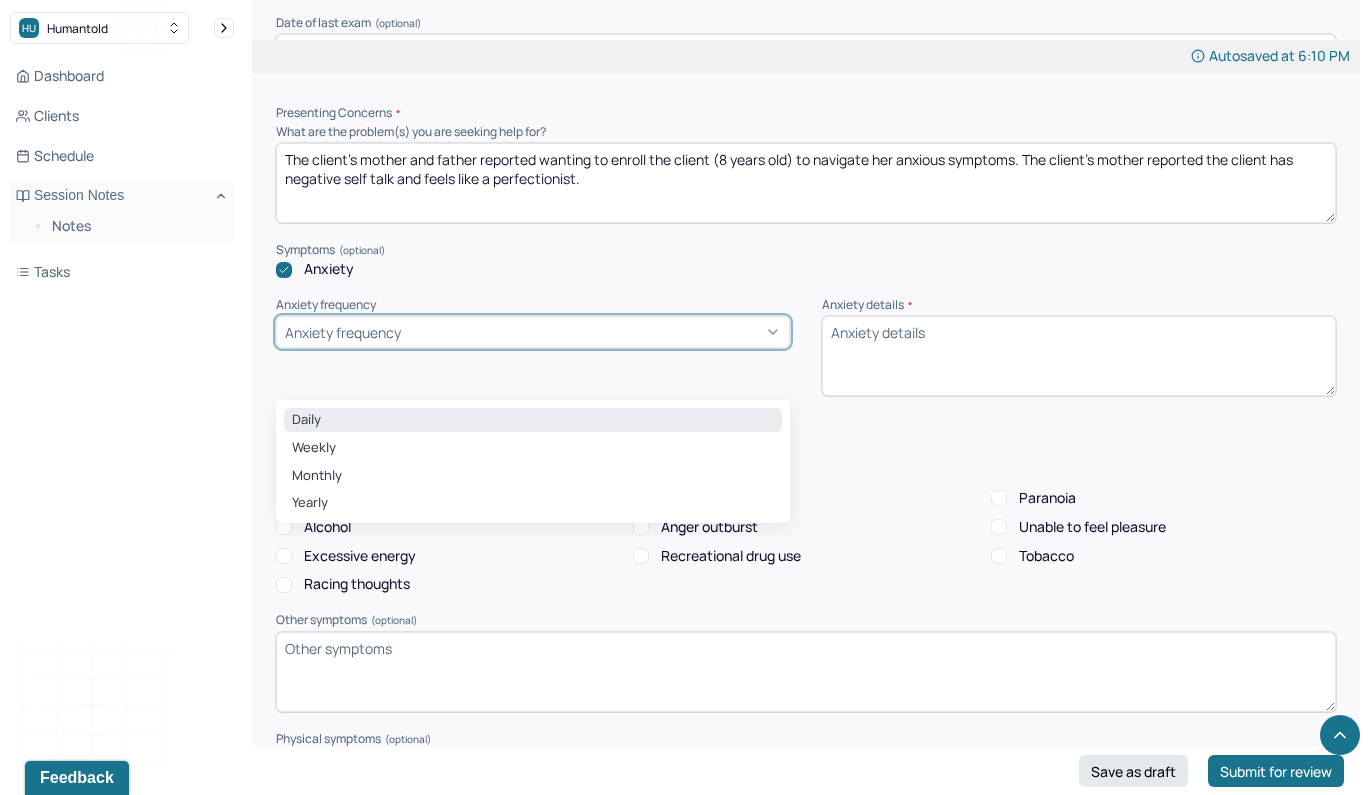 click on "Daily" at bounding box center (533, 420) 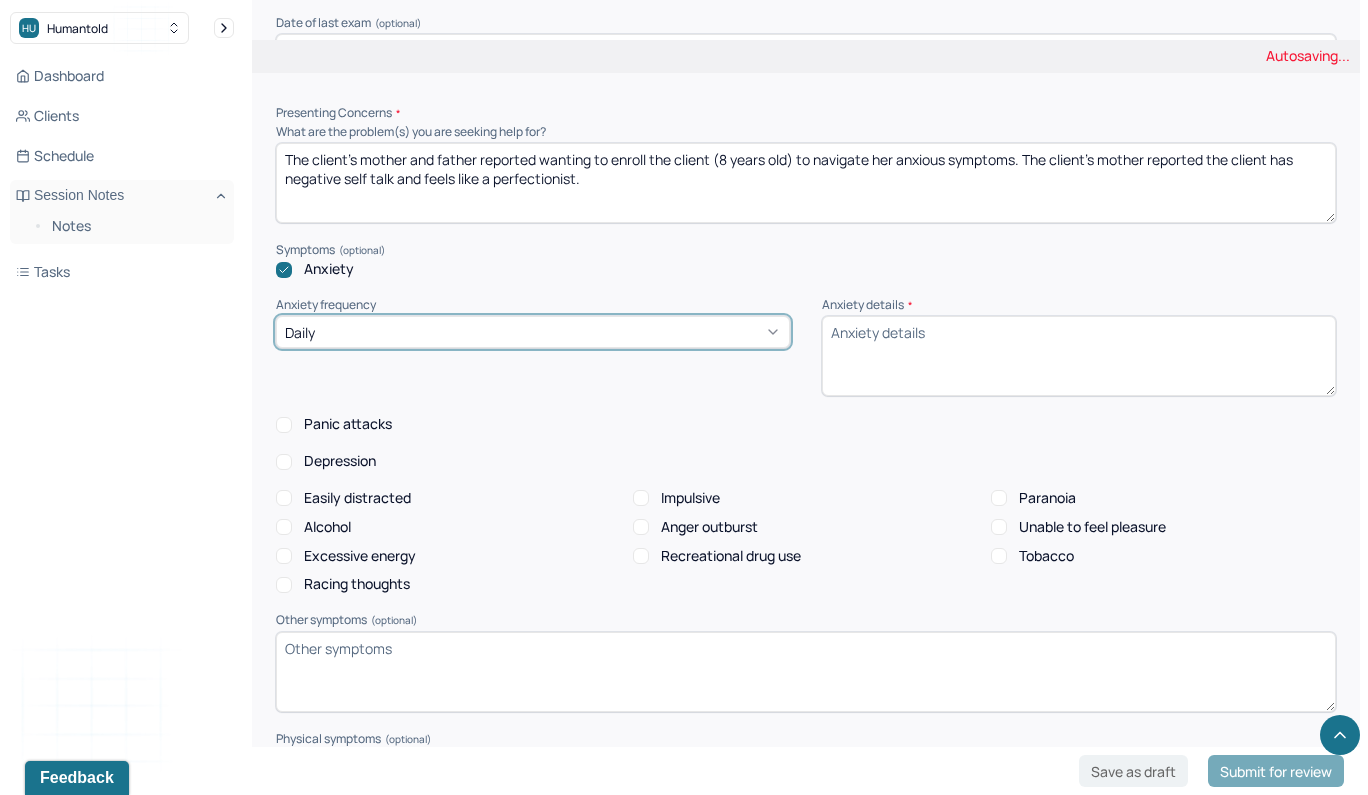 click on "Anxiety details *" at bounding box center [1079, 356] 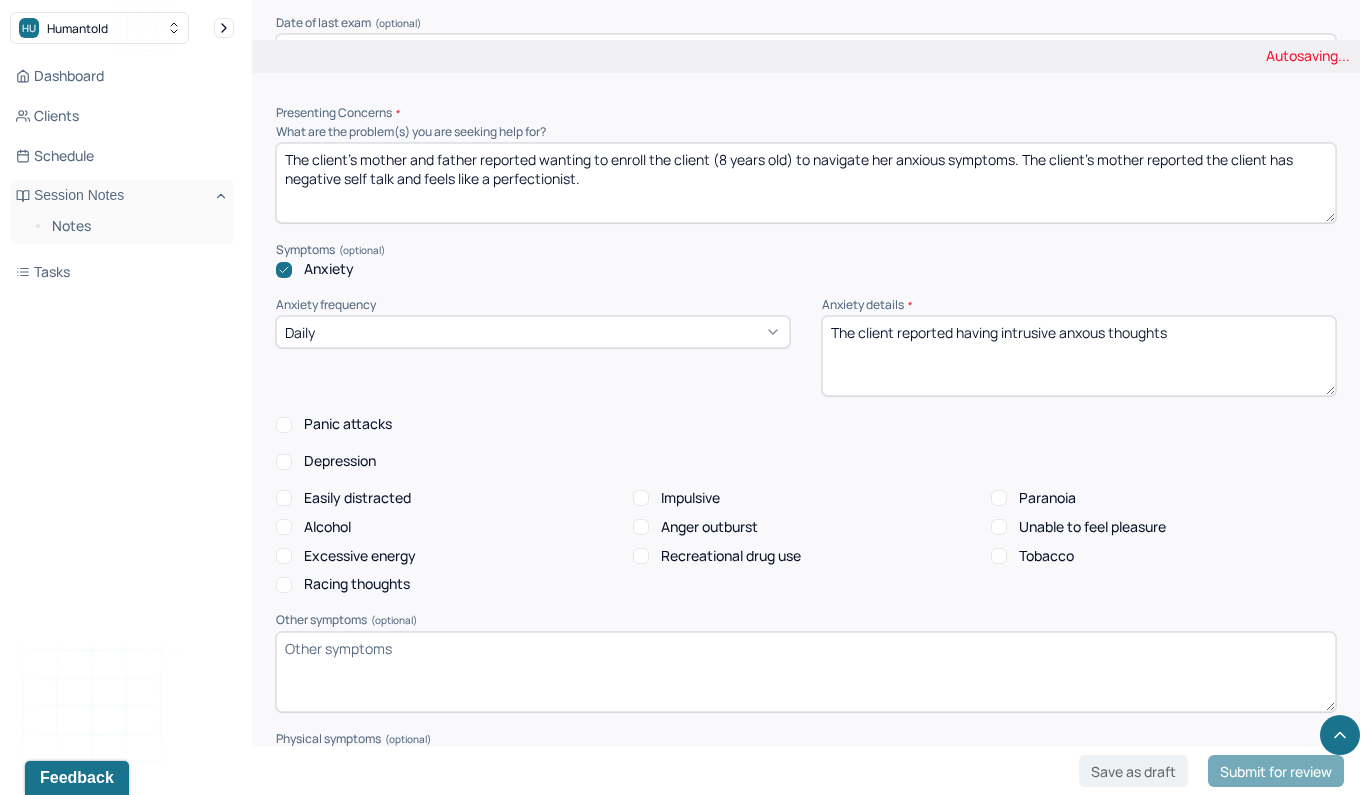 drag, startPoint x: 1081, startPoint y: 305, endPoint x: 1084, endPoint y: 448, distance: 143.03146 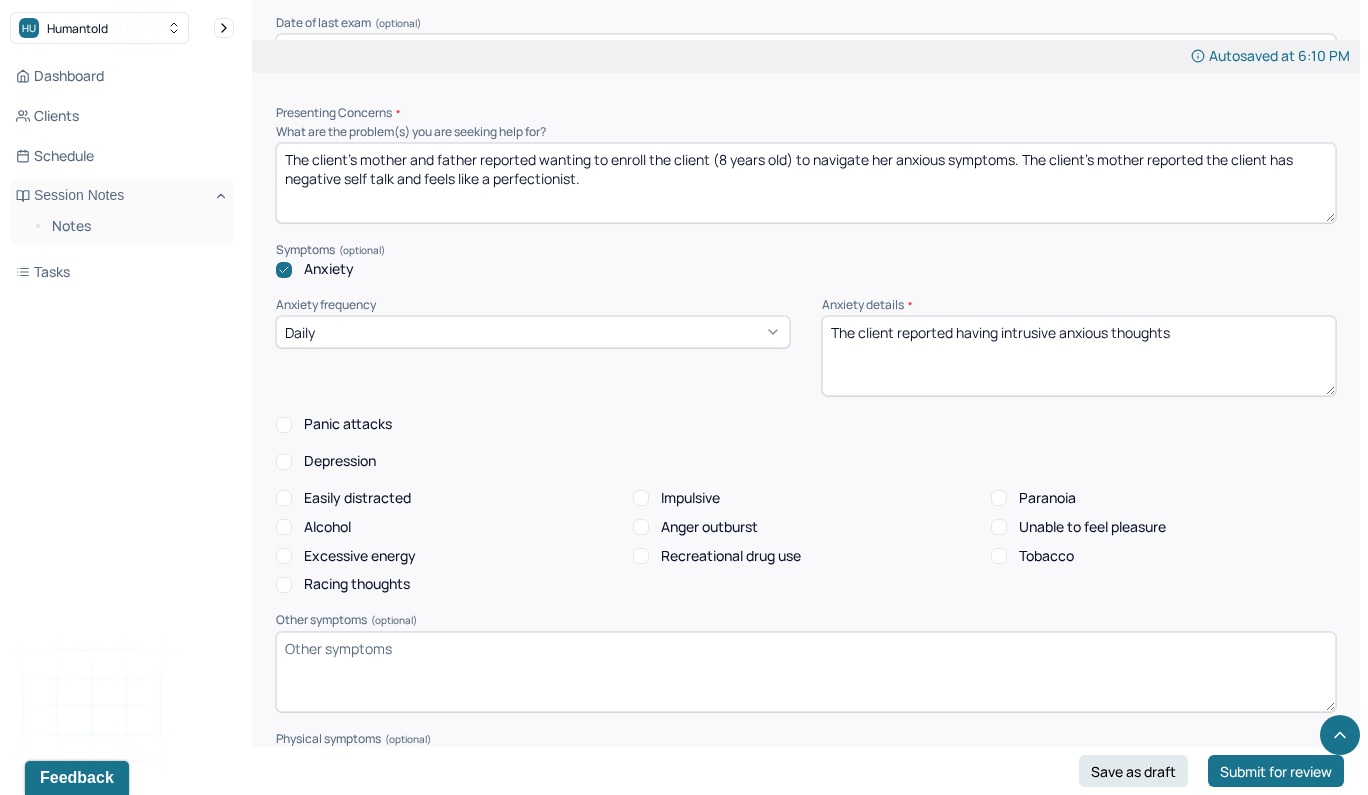 click on "The client reported having intrusive anxious thoughts" at bounding box center [1079, 356] 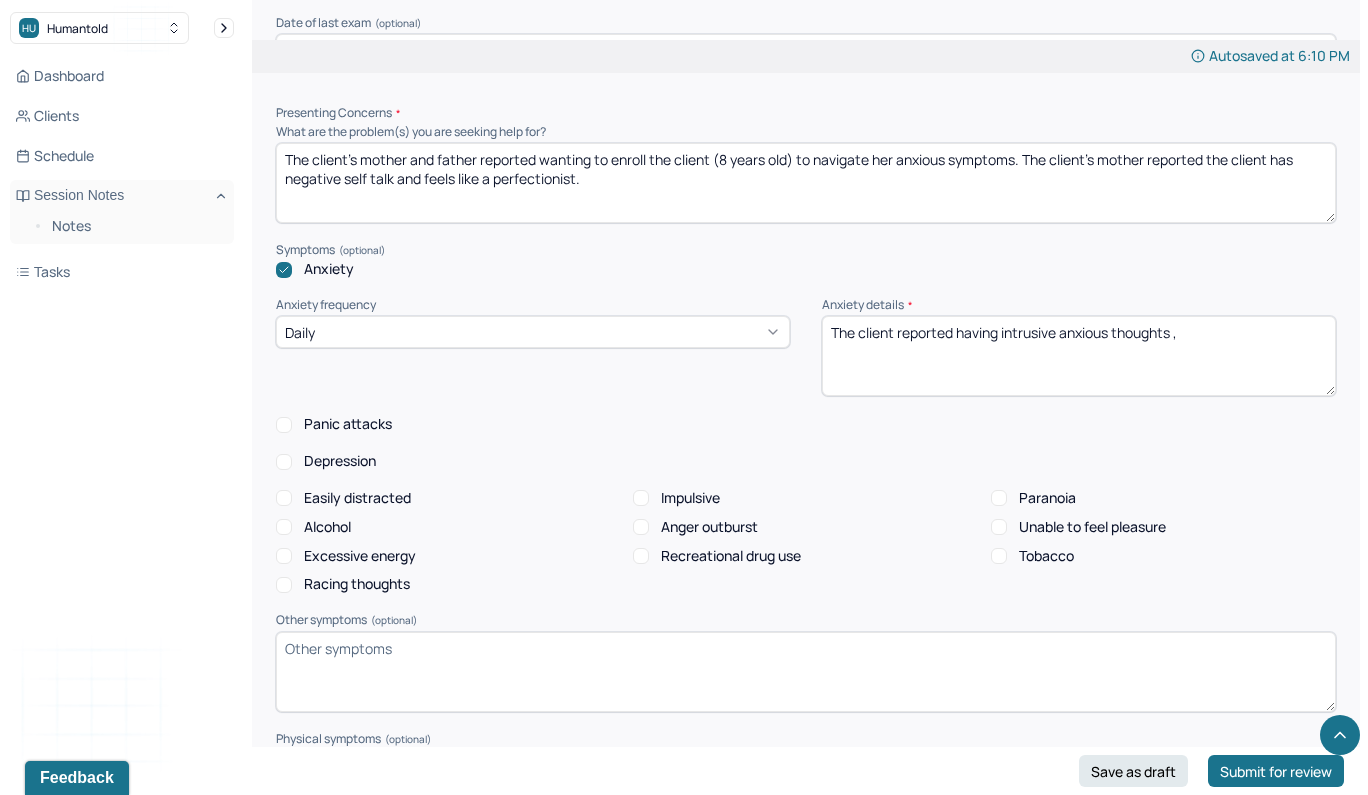 type on "The client reported having intrusive anxious thoughts ," 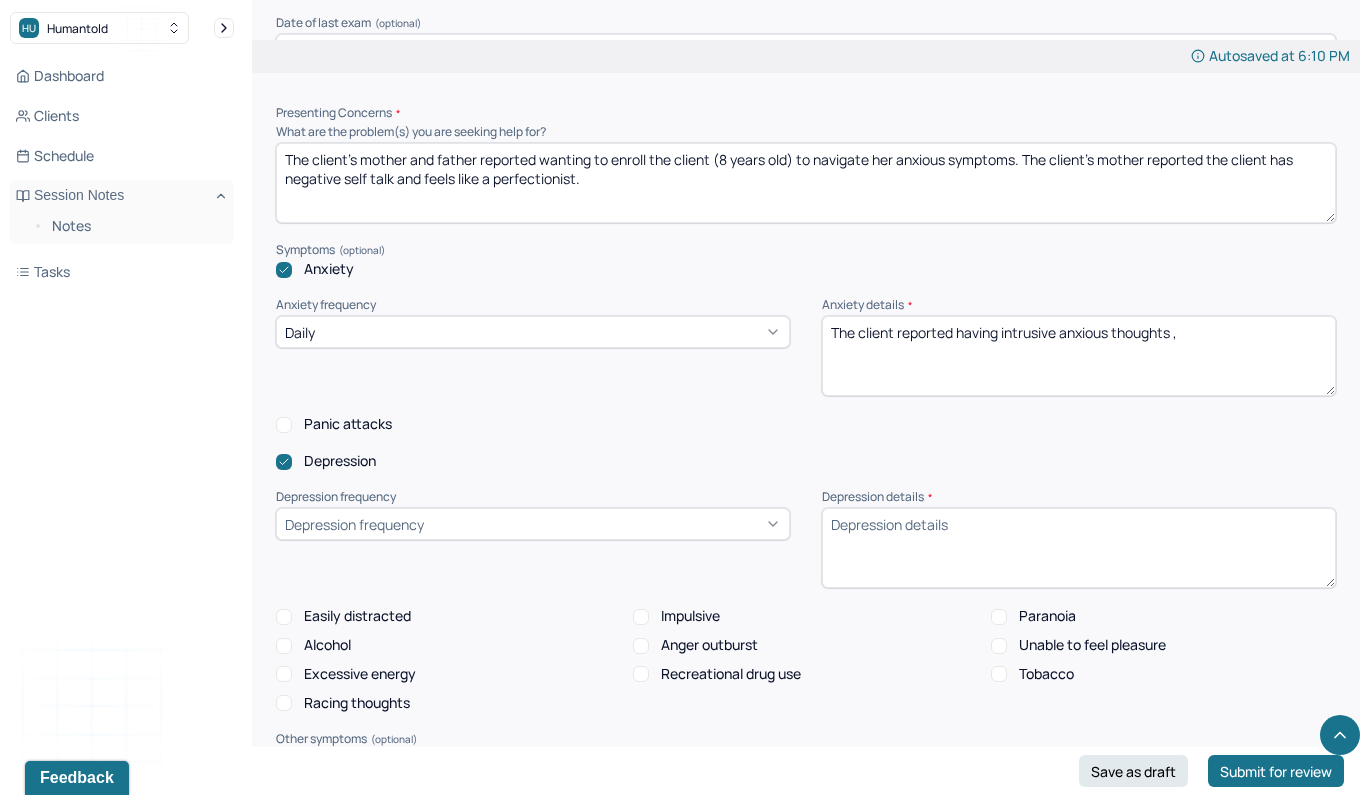 scroll, scrollTop: 2171, scrollLeft: 0, axis: vertical 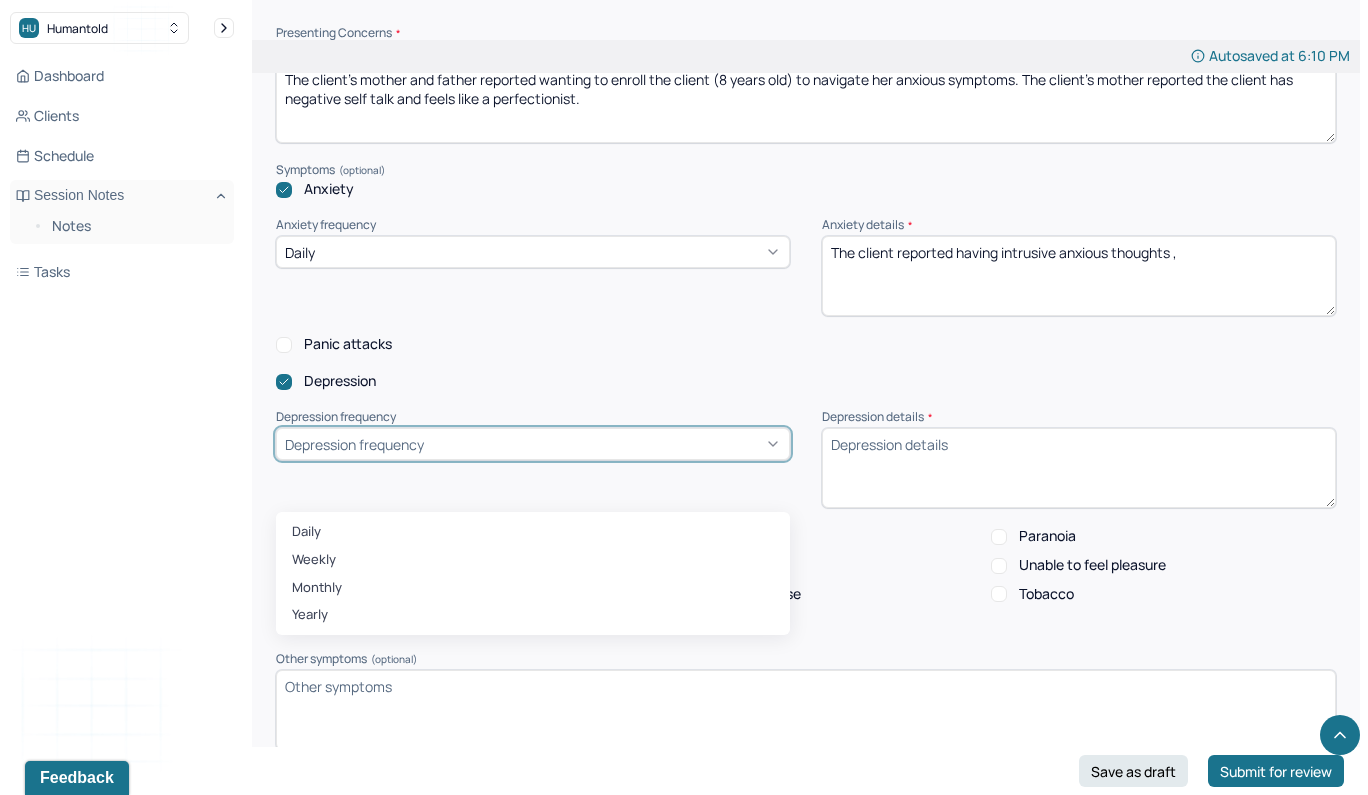 click on "Depression frequency" at bounding box center (533, 444) 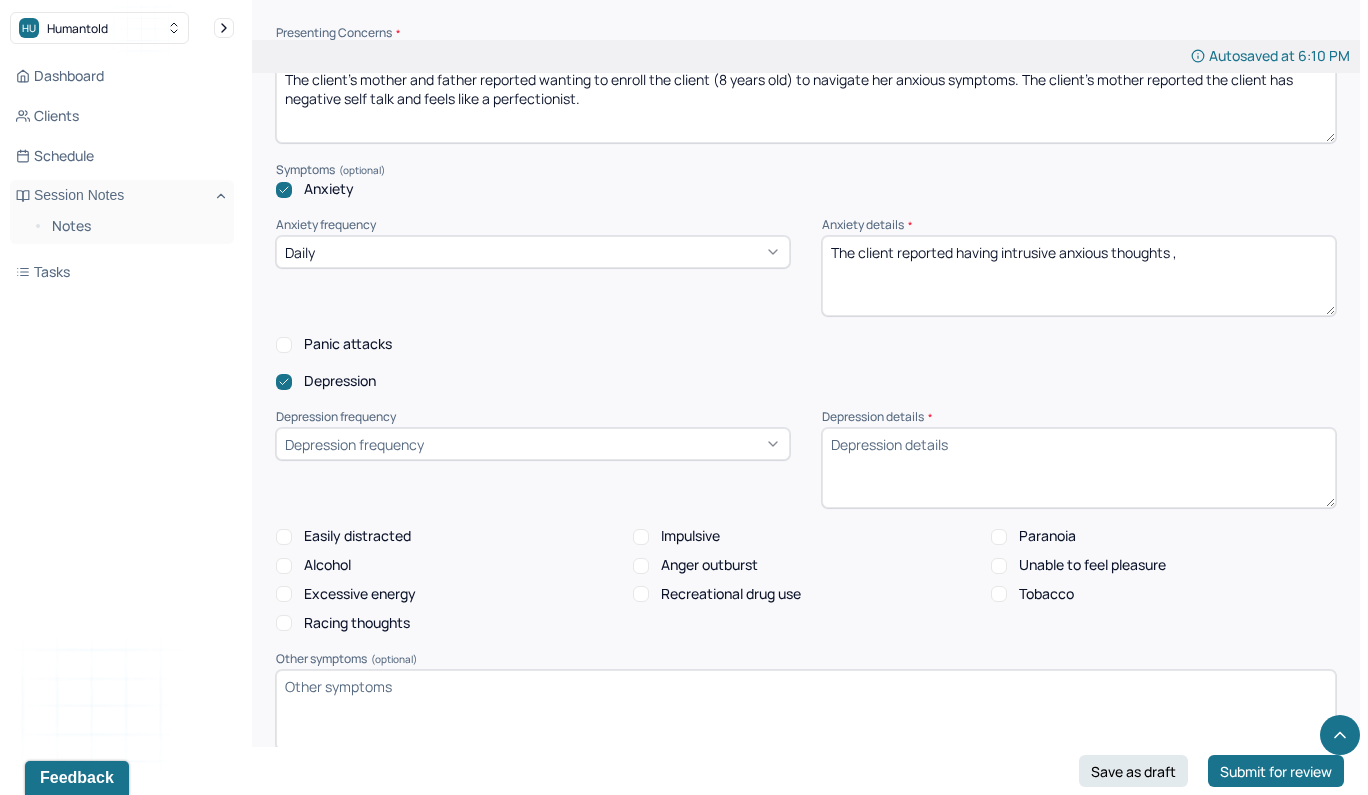 click on "Depression details *" at bounding box center [1079, 468] 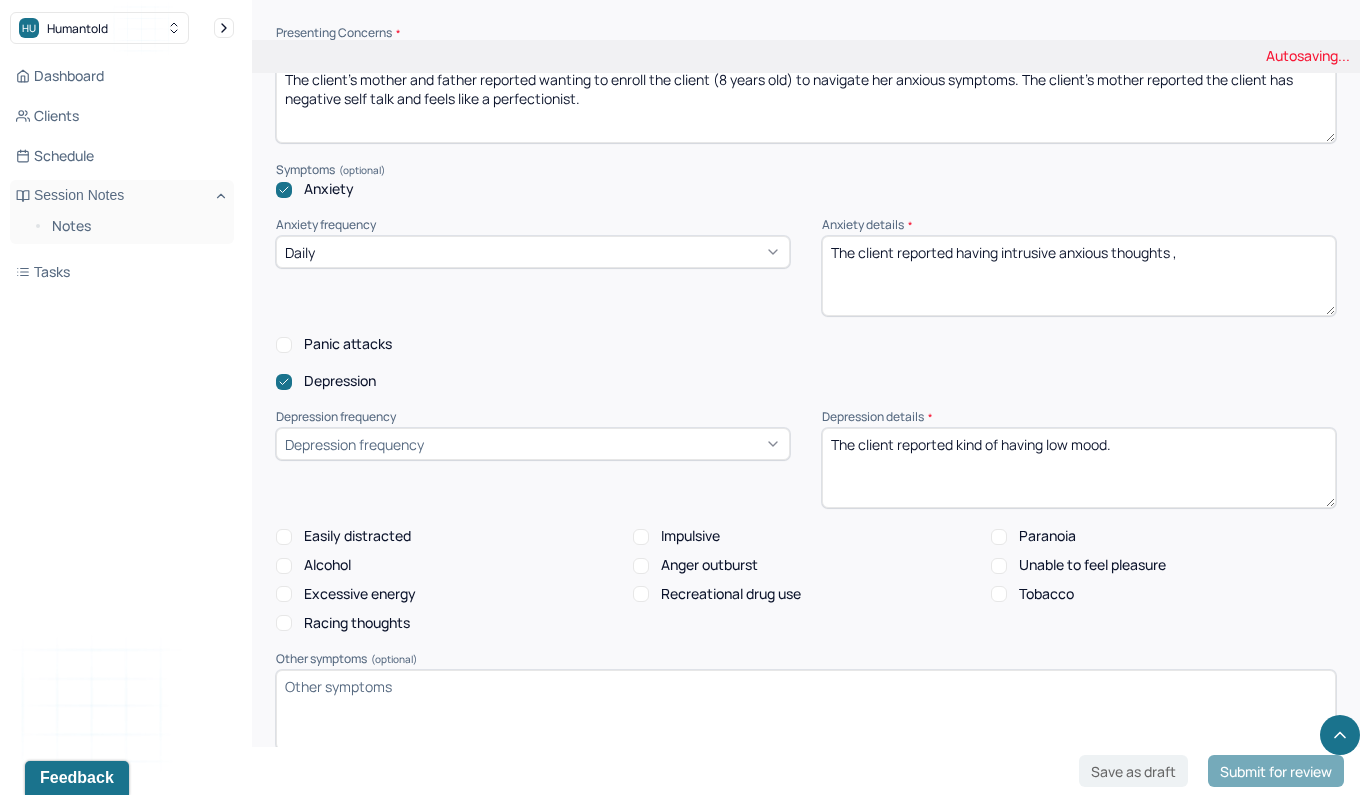 type on "The client reported kind of having low mood." 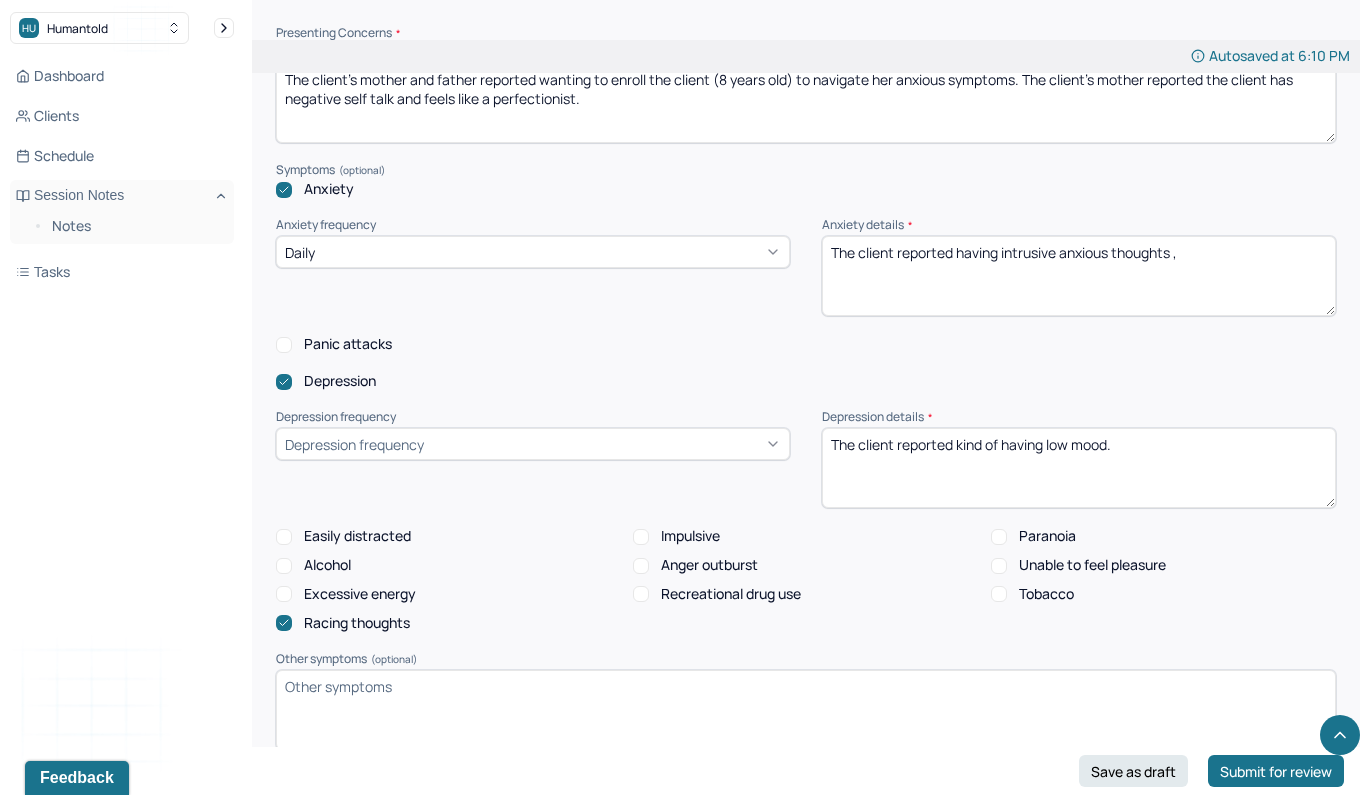 click on "Anger outburst" at bounding box center (641, 566) 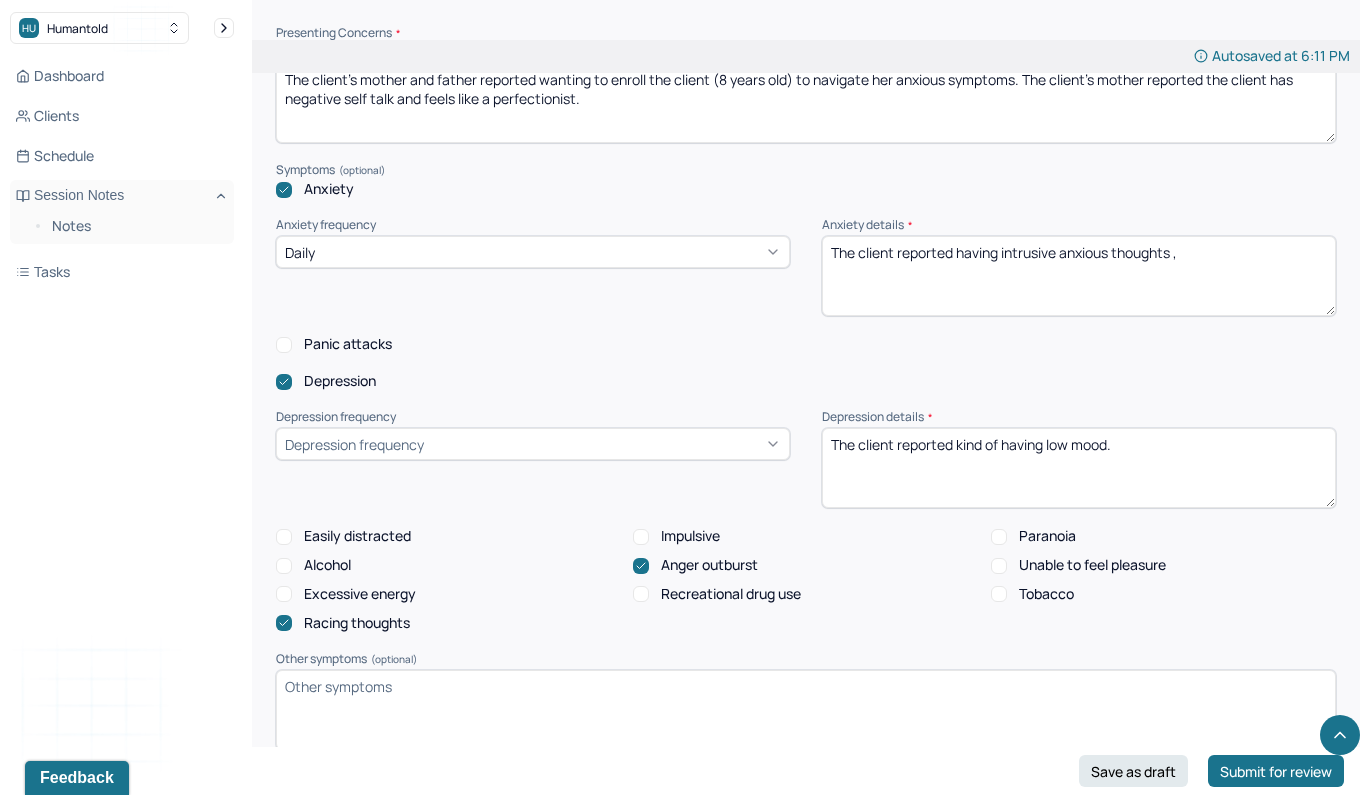 click on "Easily distracted" at bounding box center (284, 537) 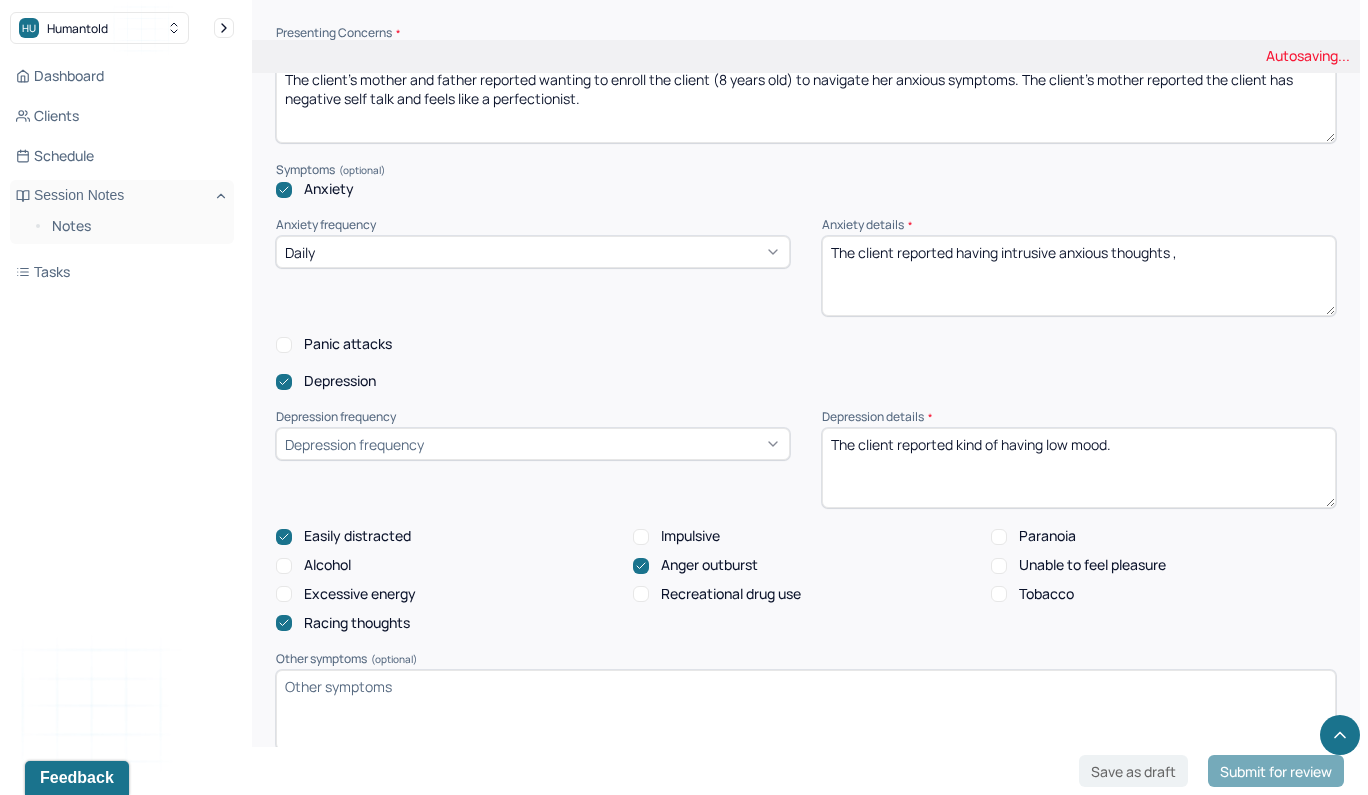 scroll, scrollTop: 2208, scrollLeft: 0, axis: vertical 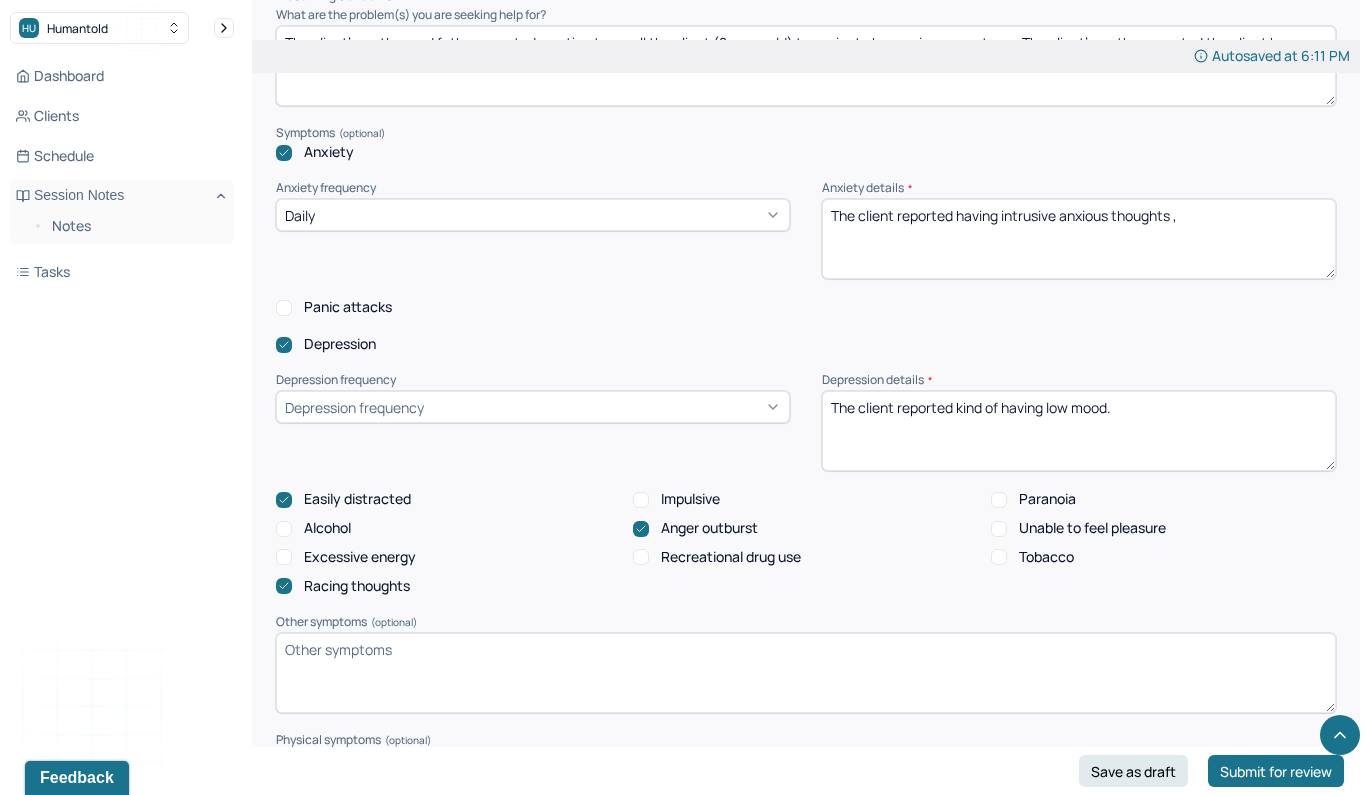 click on "The client reported kind of having low mood." at bounding box center (1079, 431) 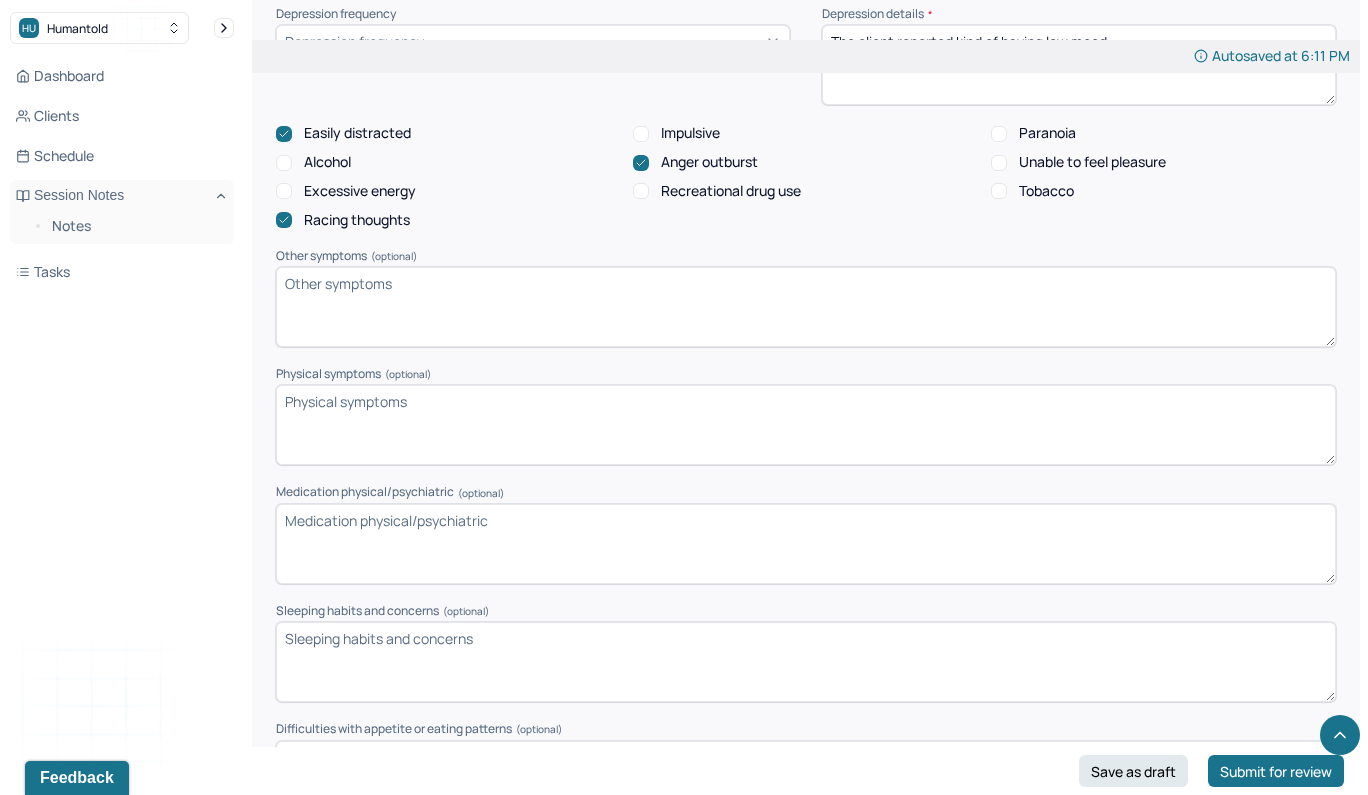 scroll, scrollTop: 2613, scrollLeft: 0, axis: vertical 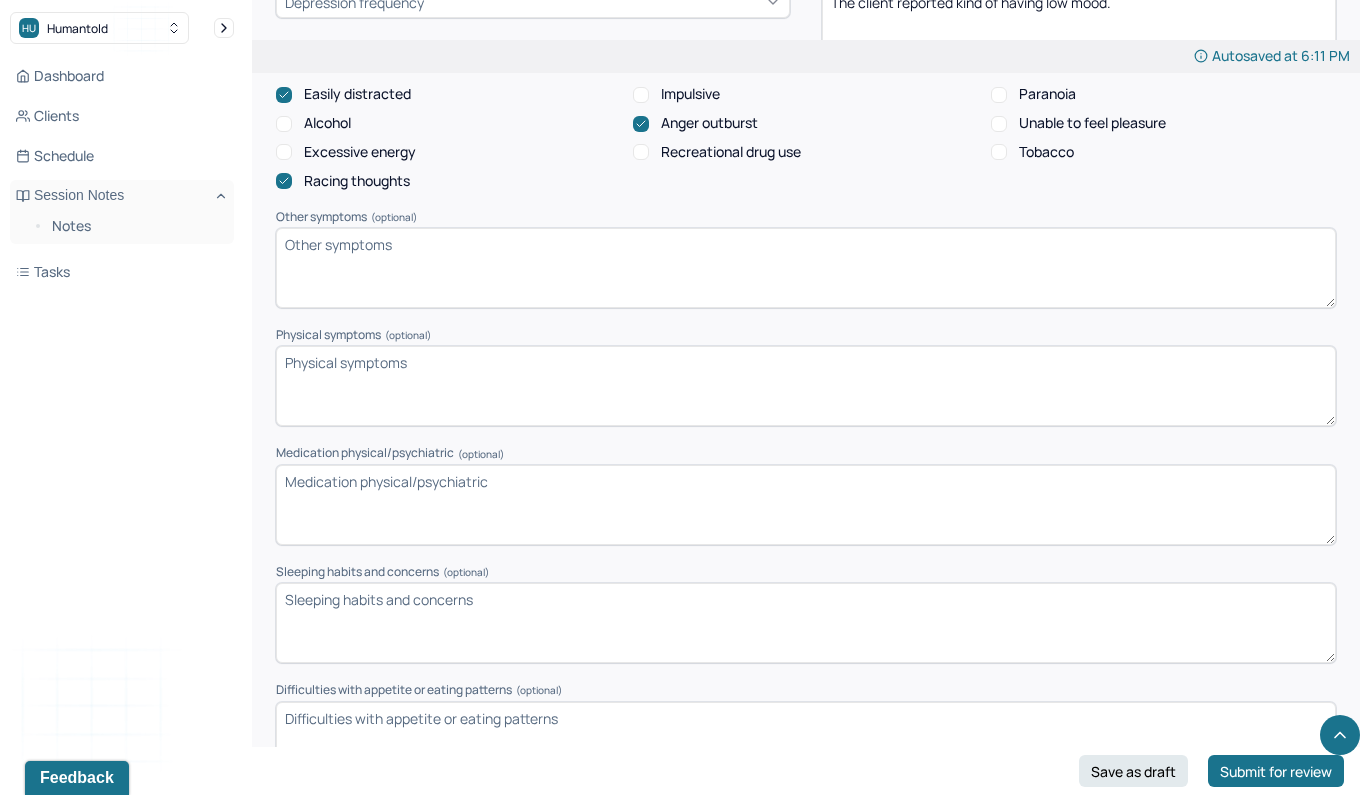 click on "Physical symptoms (optional)" at bounding box center (806, 386) 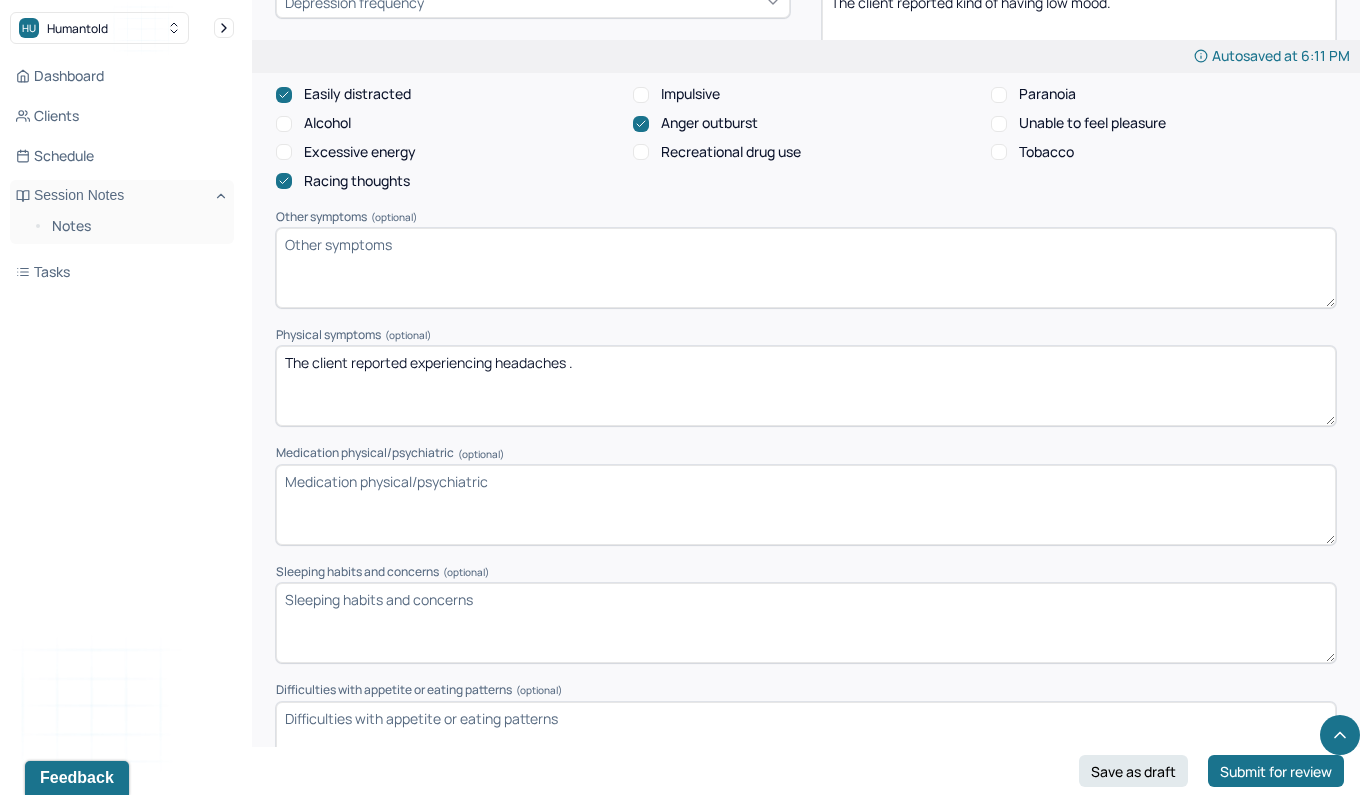 type on "The client reported experiencing headaches ." 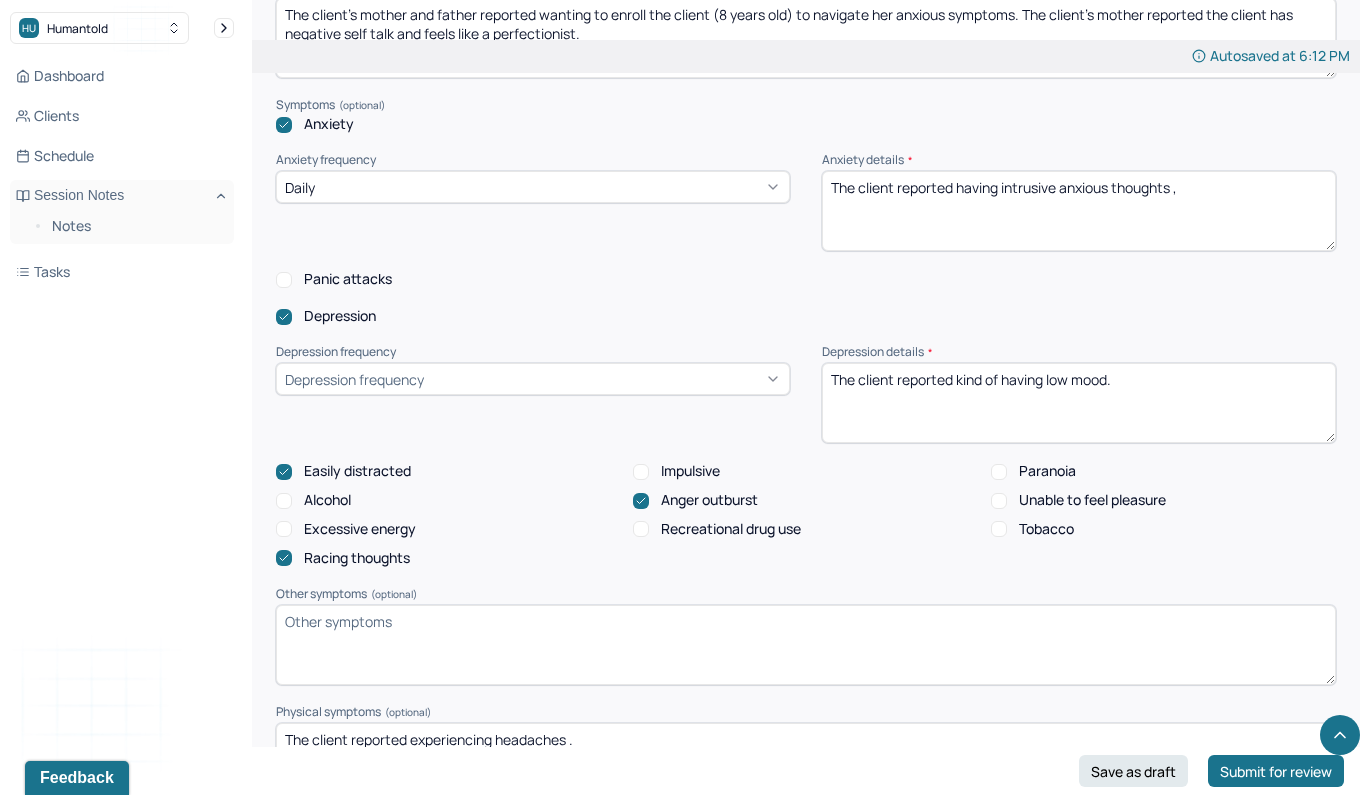 scroll, scrollTop: 2198, scrollLeft: 0, axis: vertical 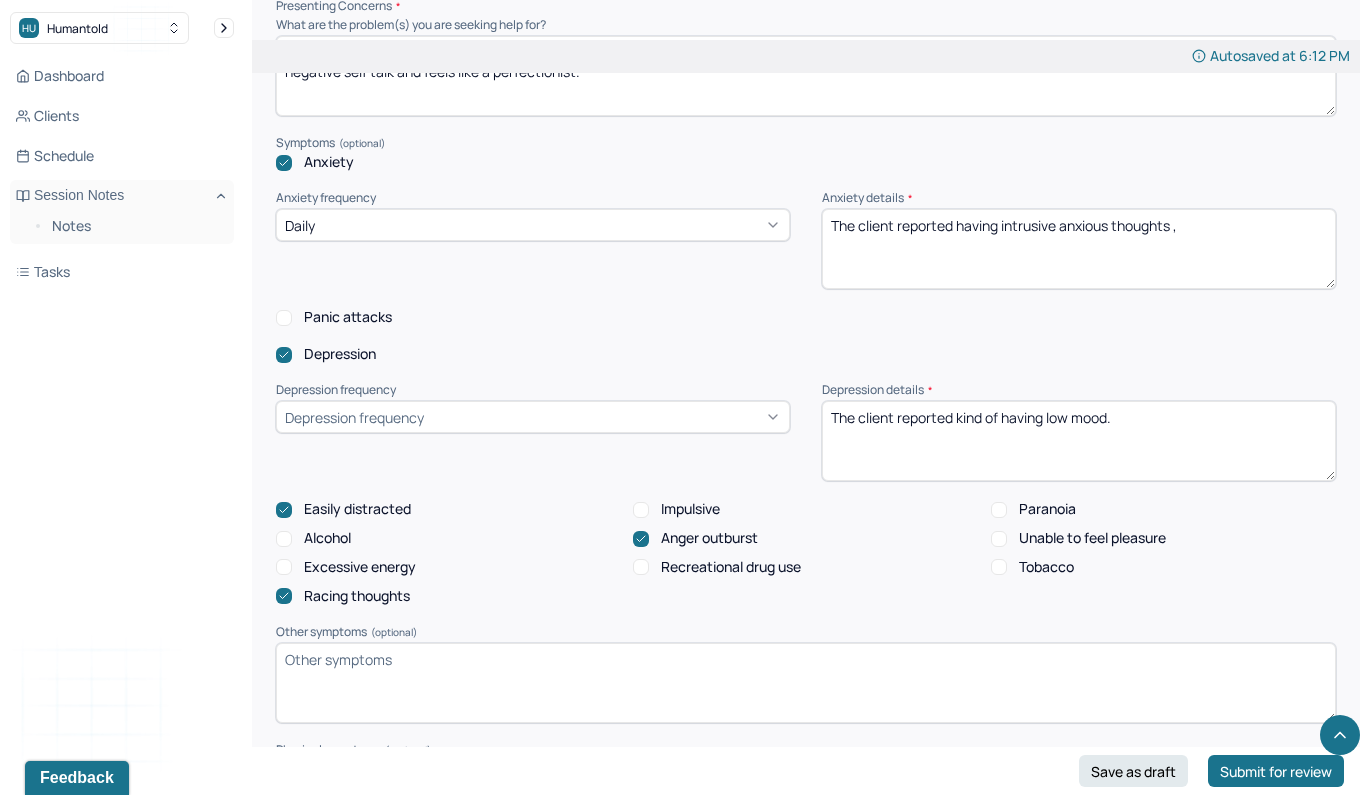 type on "The mother reported the client takes a multi vitamin." 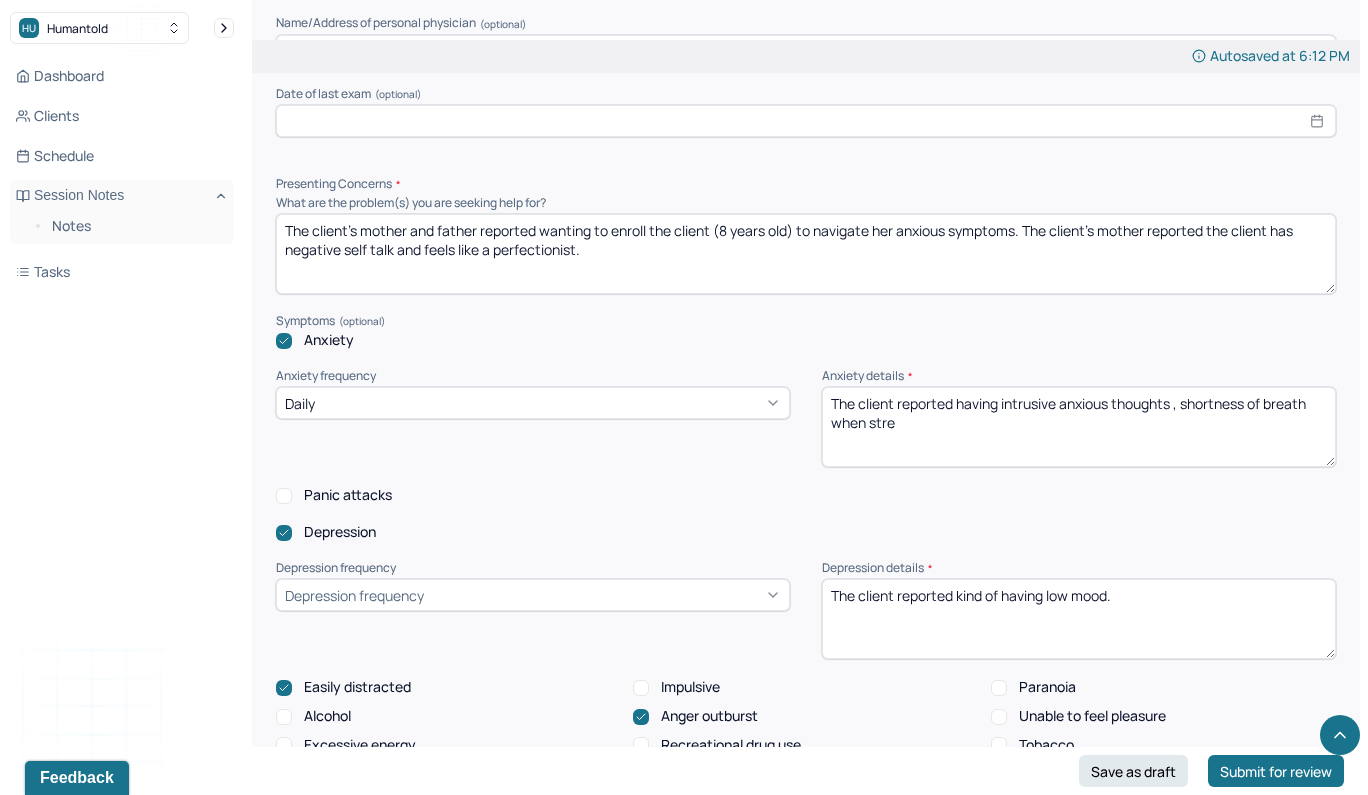 scroll, scrollTop: 2129, scrollLeft: 0, axis: vertical 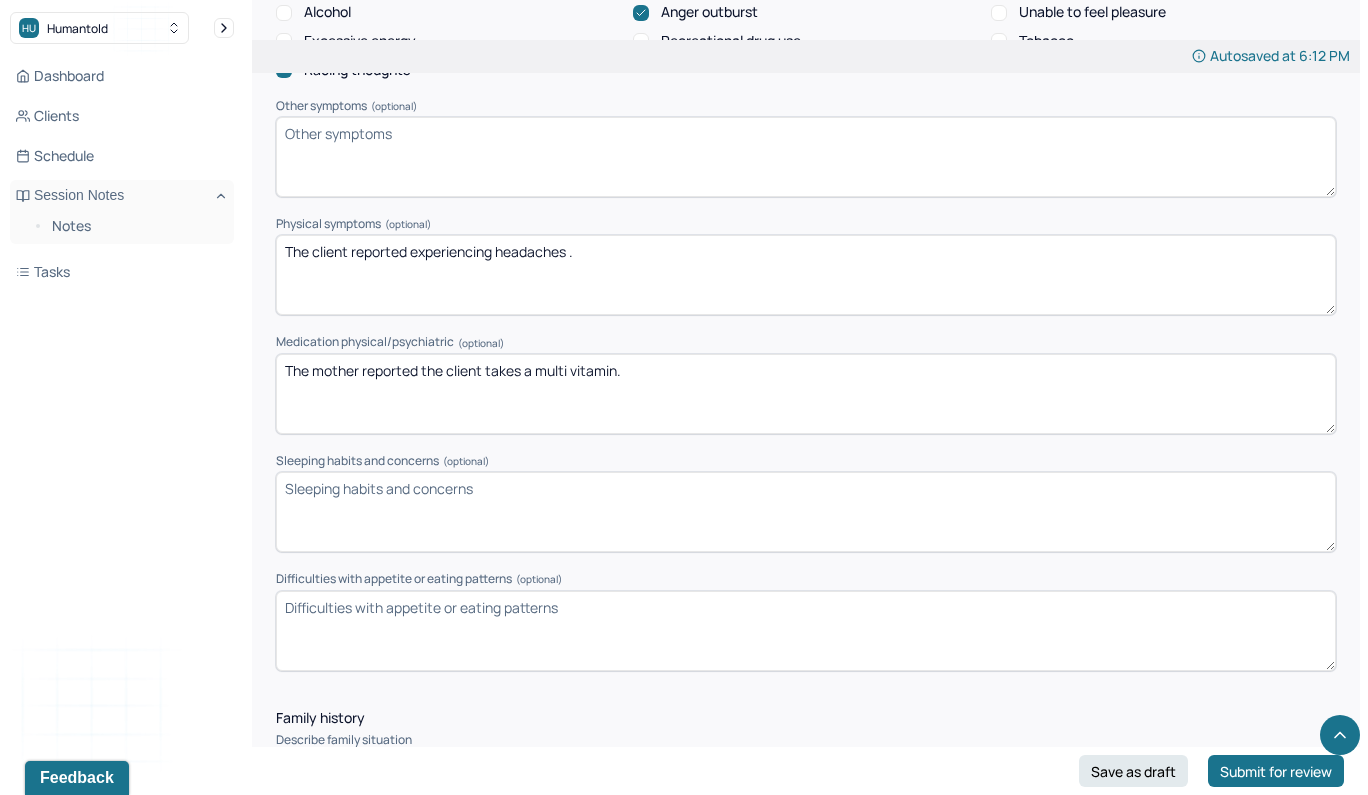 type on "The client reported having intrusive anxious thoughts , shortness of breath when stressed." 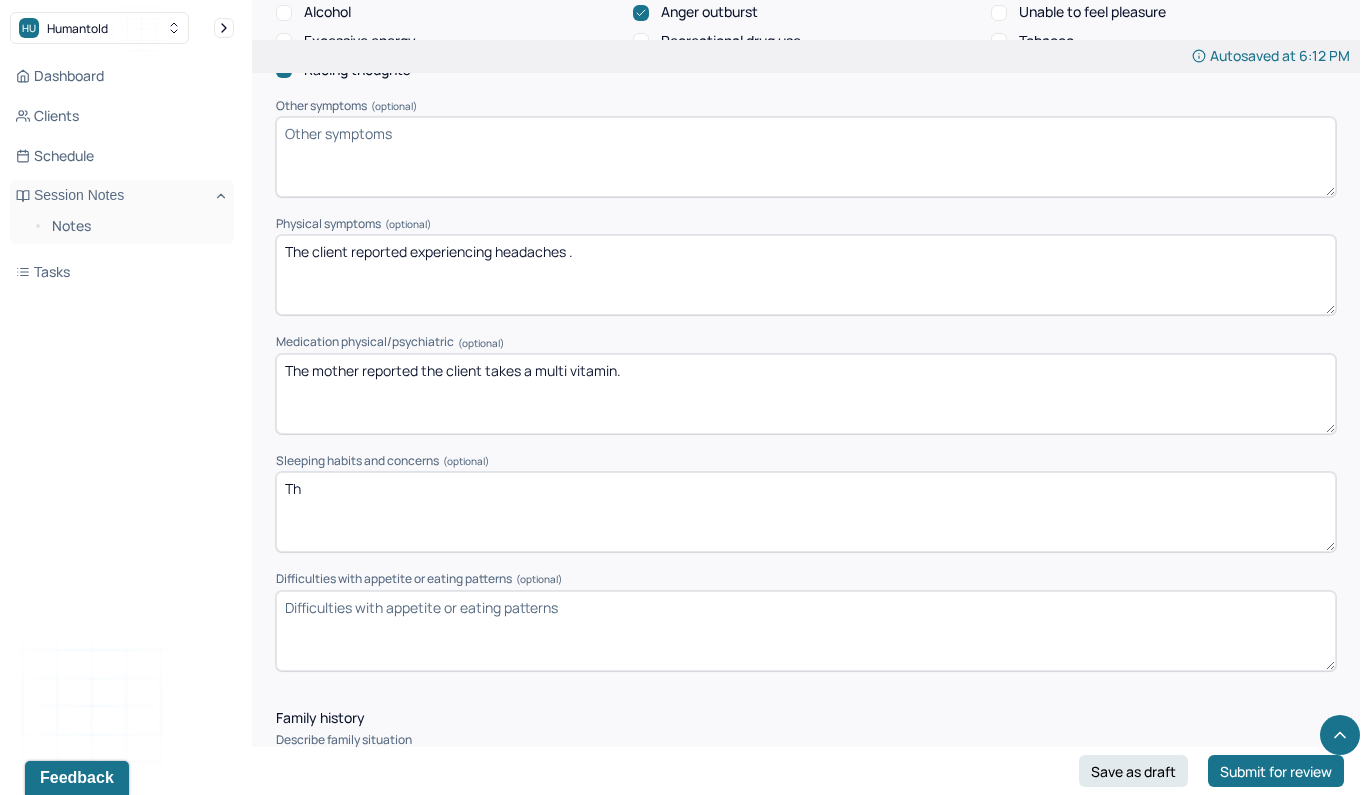type on "T" 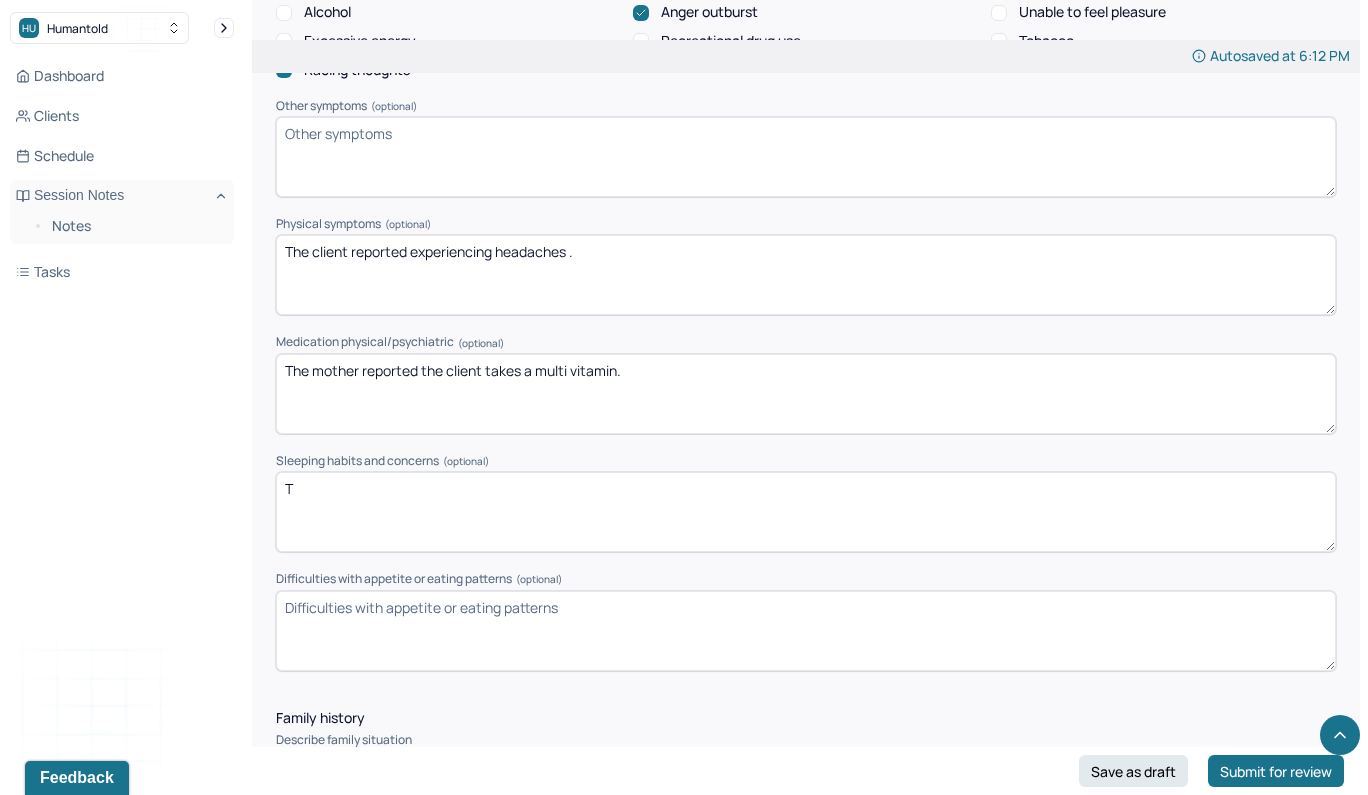 type 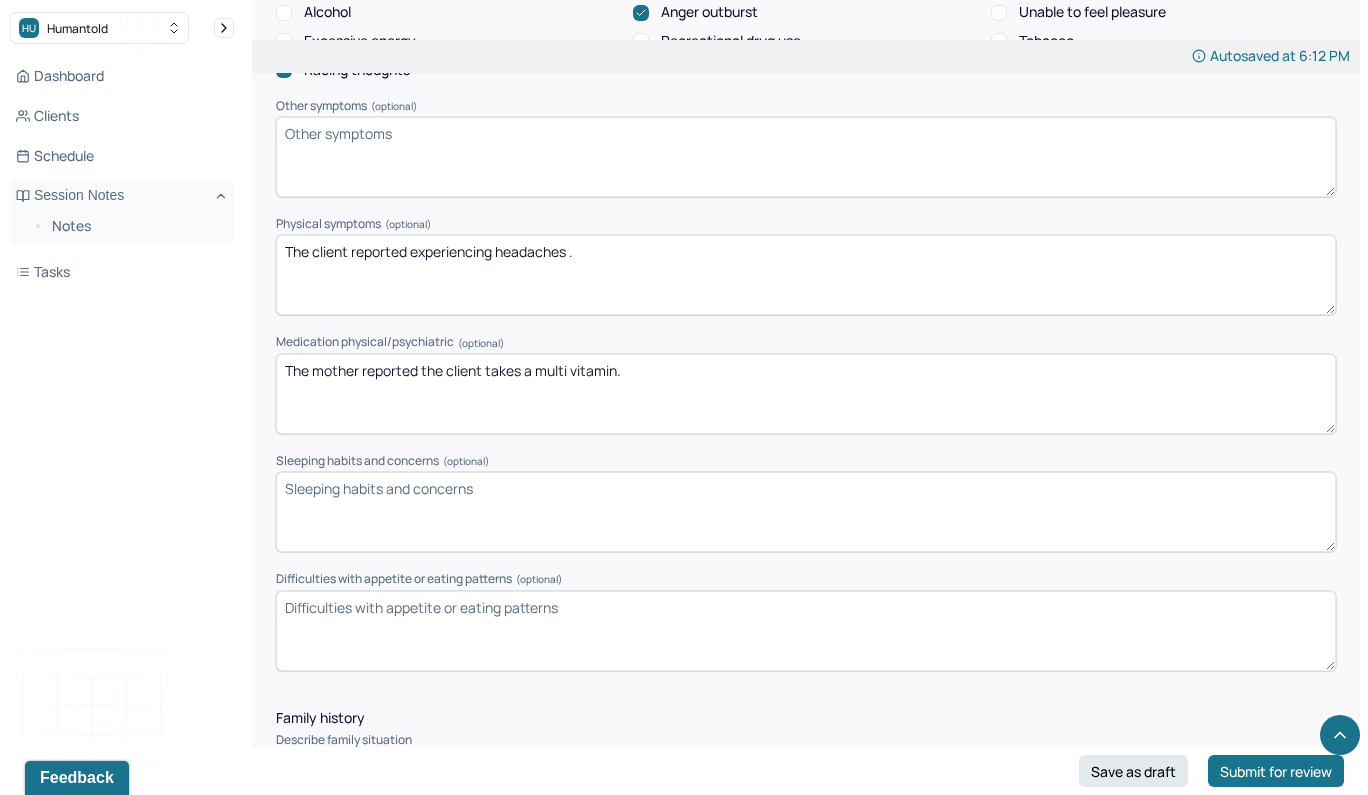click on "Difficulties with appetite or eating patterns (optional)" at bounding box center (806, 631) 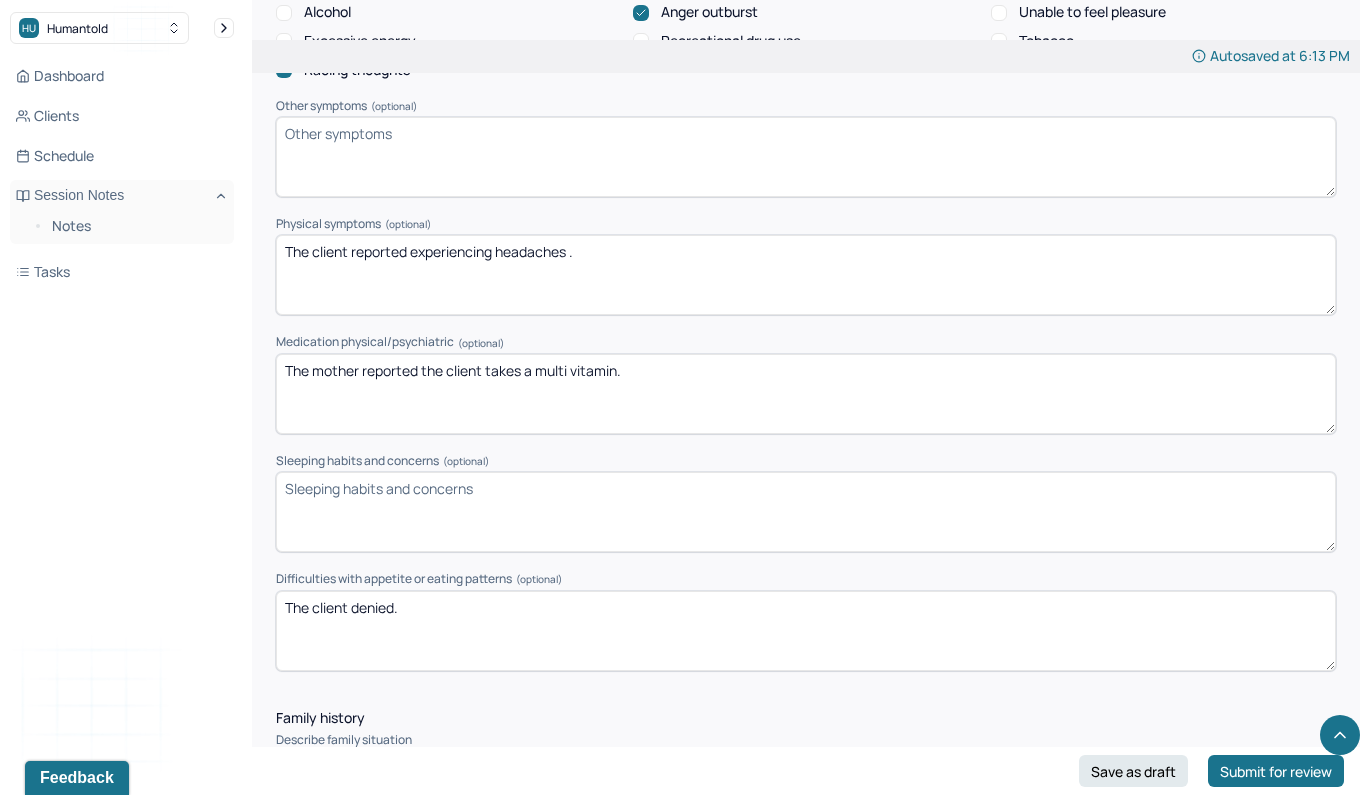 type on "The client denied." 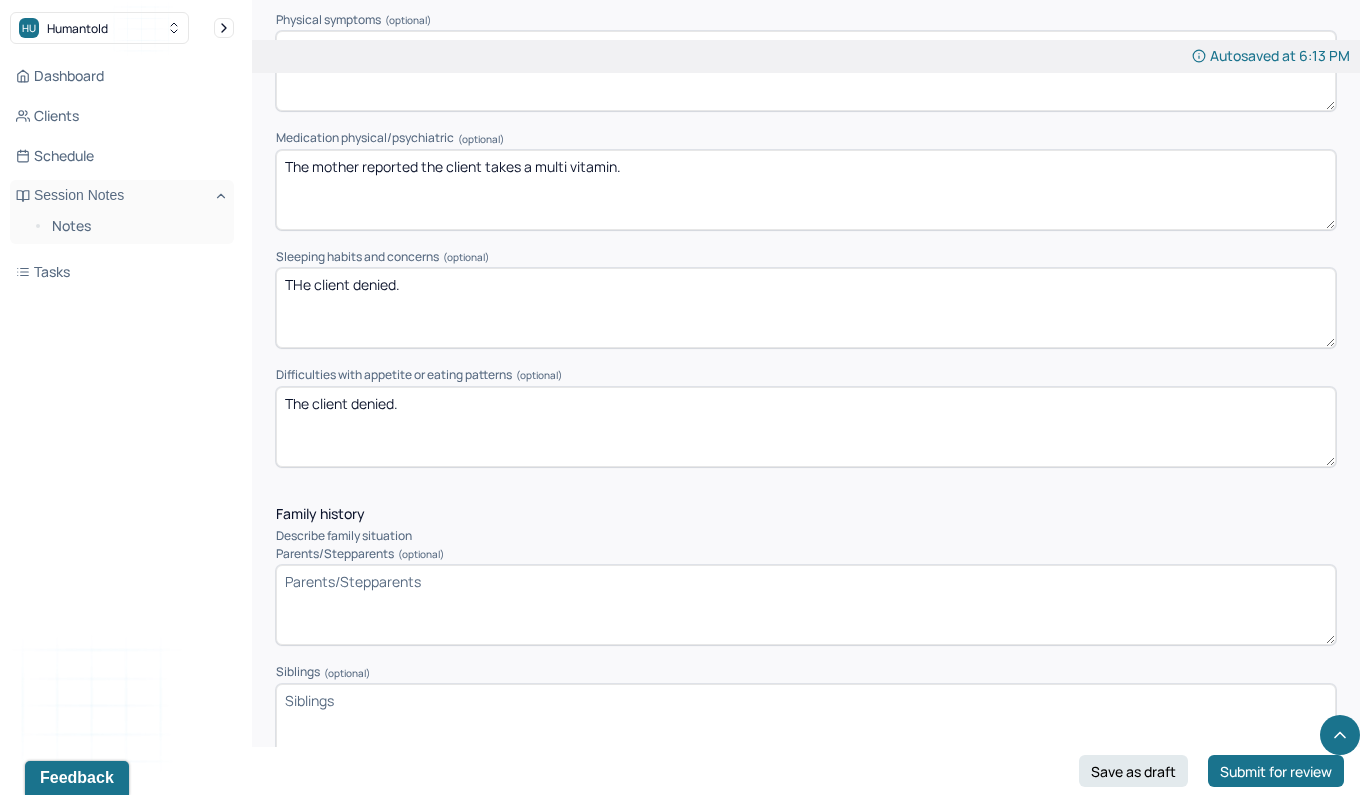 scroll, scrollTop: 2965, scrollLeft: 0, axis: vertical 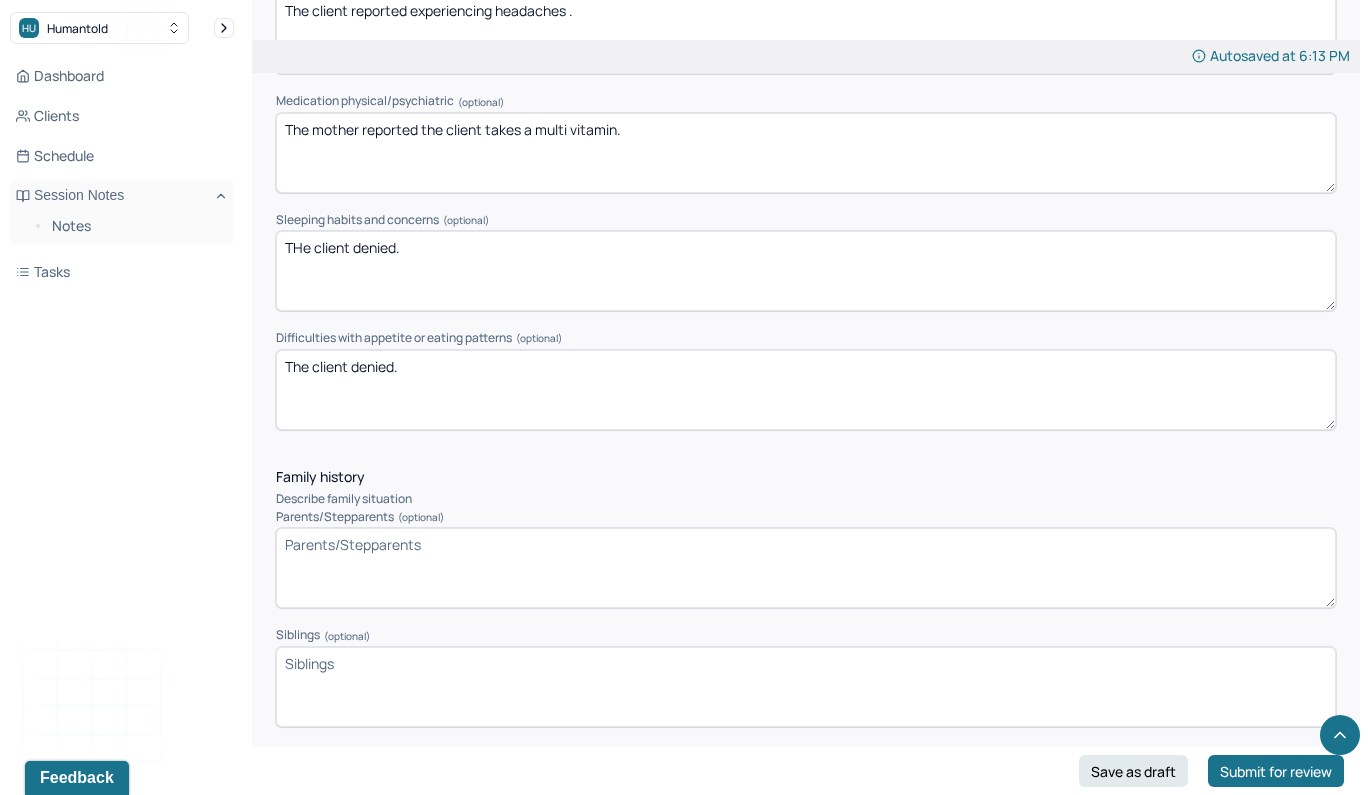 click on "THe client denied." at bounding box center (806, 271) 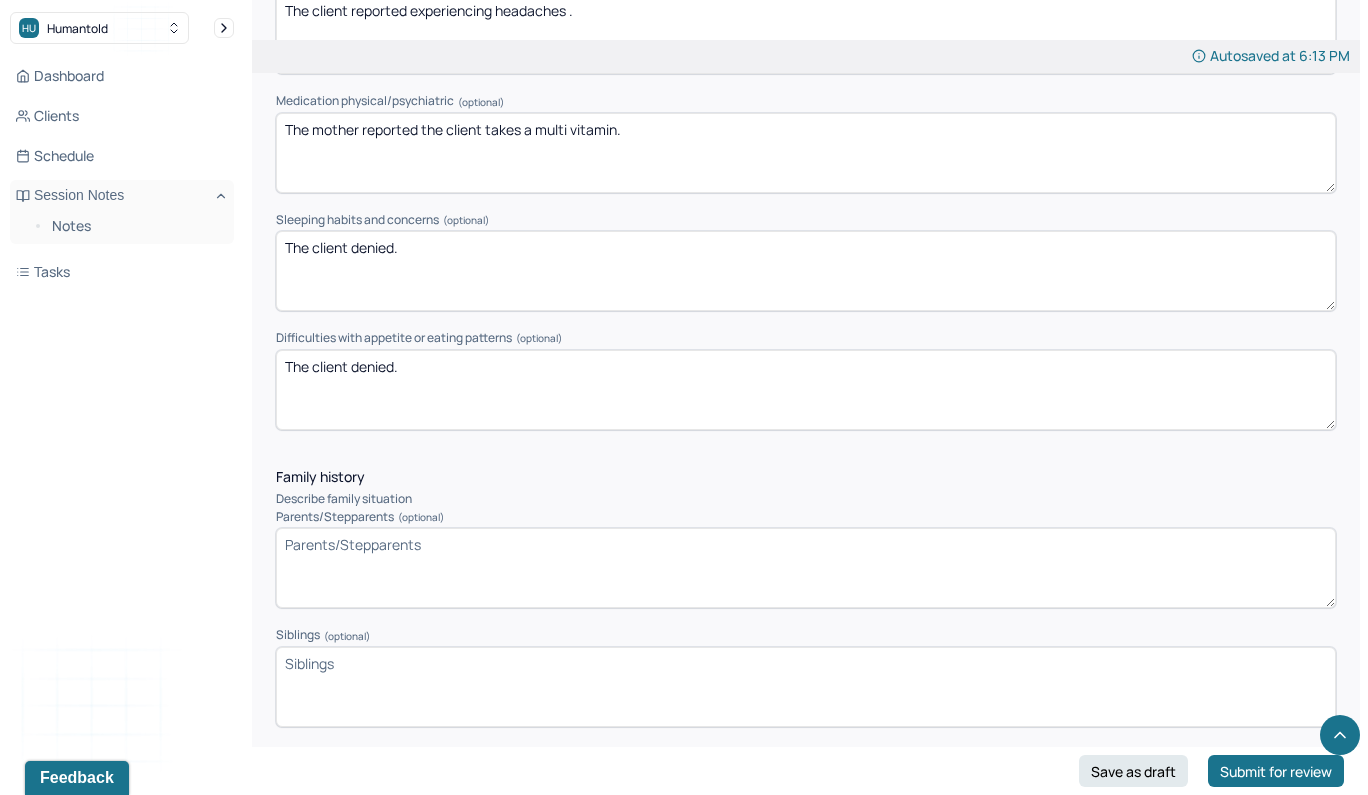type on "The client denied." 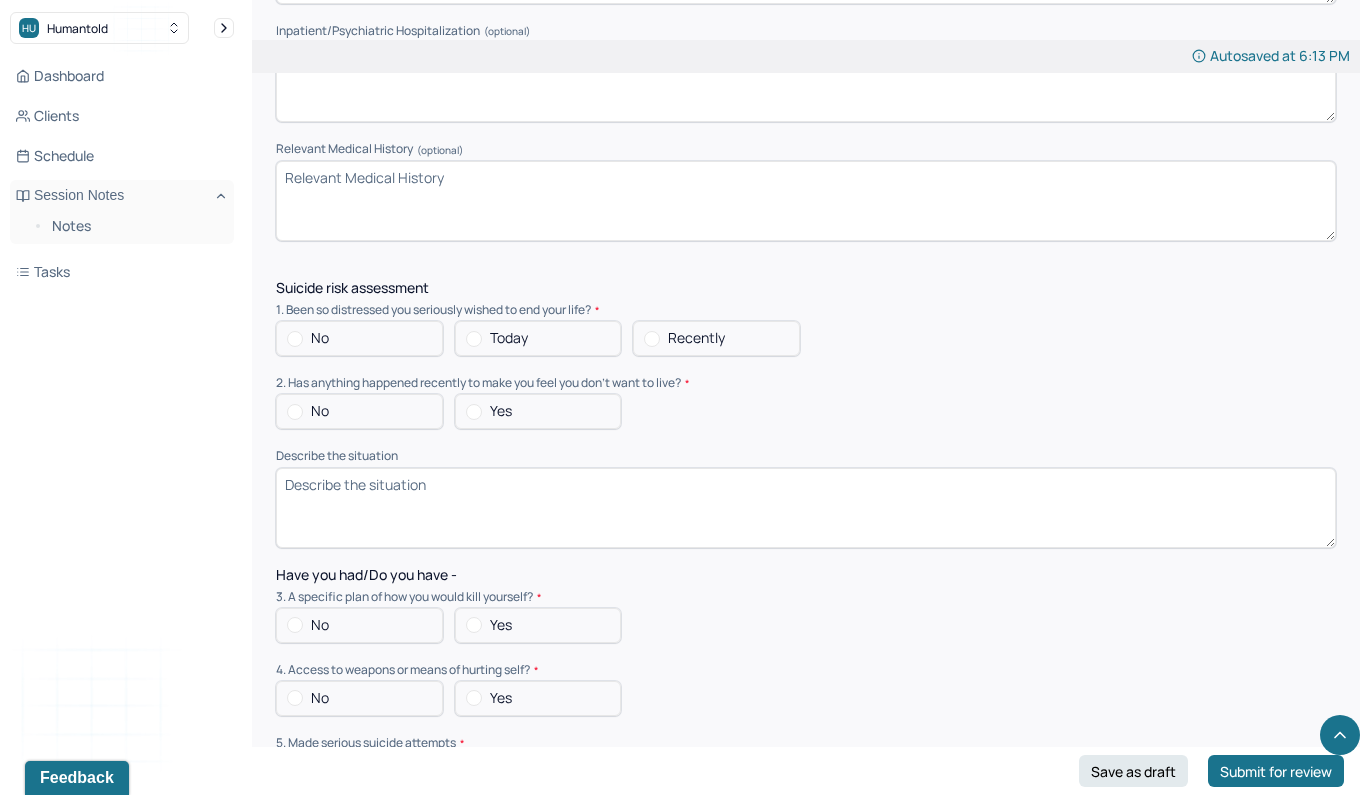 scroll, scrollTop: 5229, scrollLeft: 0, axis: vertical 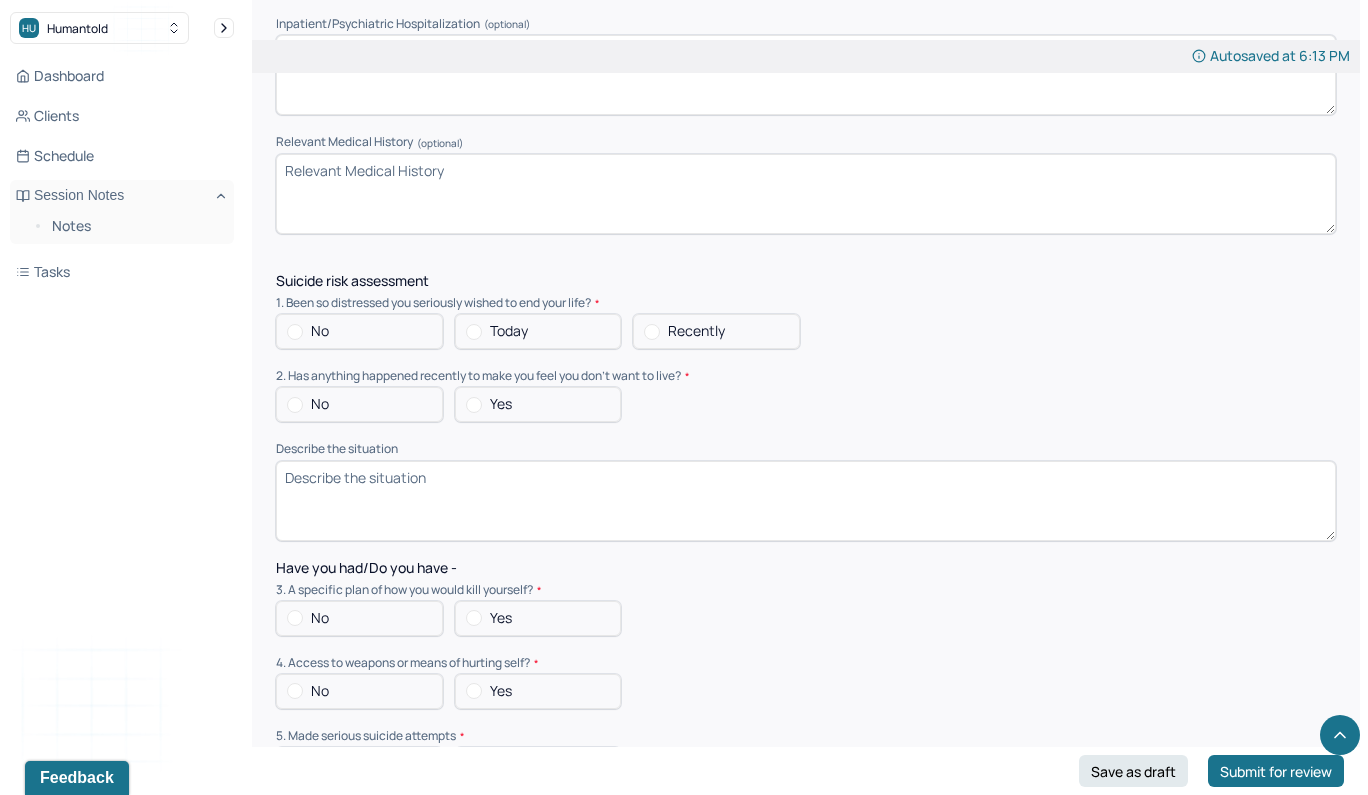 click on "No" at bounding box center (359, 331) 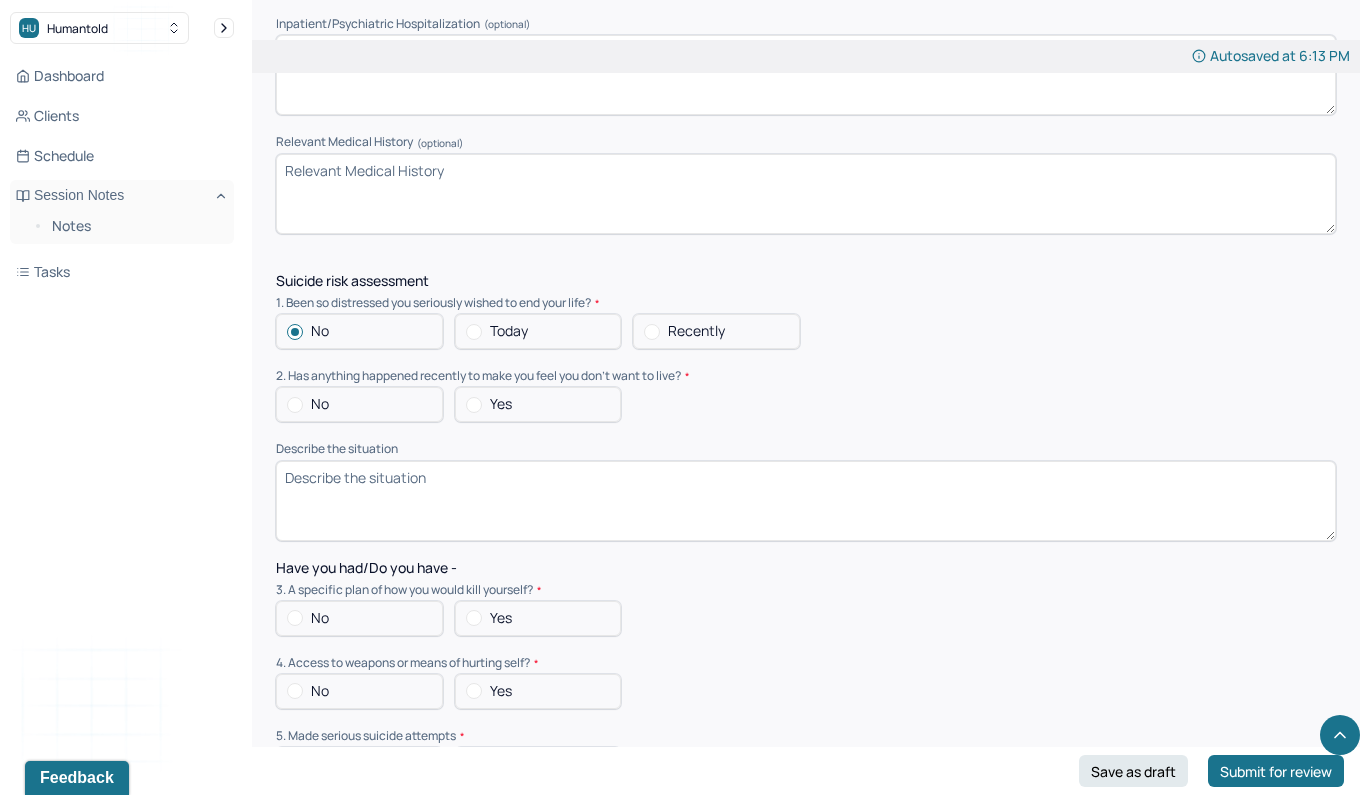 click on "No" at bounding box center [359, 404] 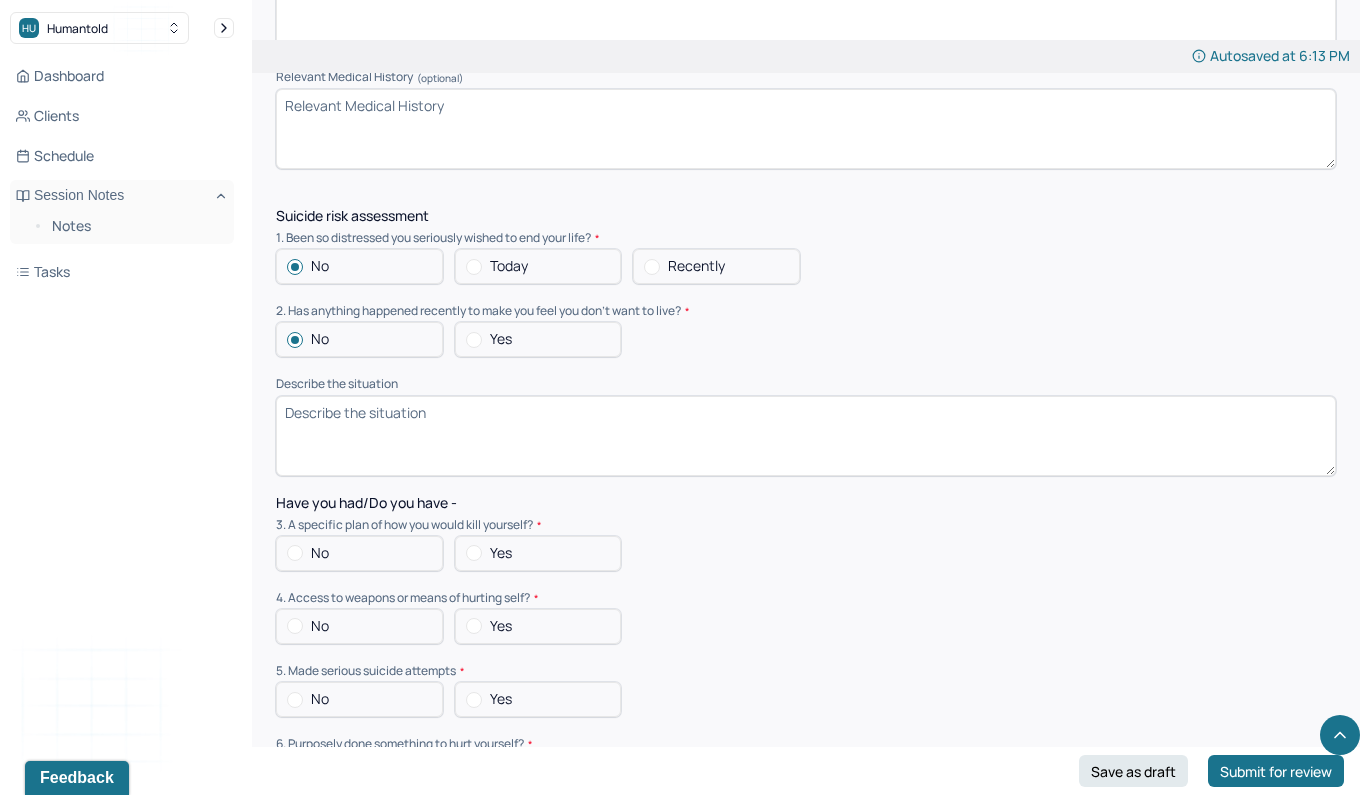scroll, scrollTop: 5379, scrollLeft: 0, axis: vertical 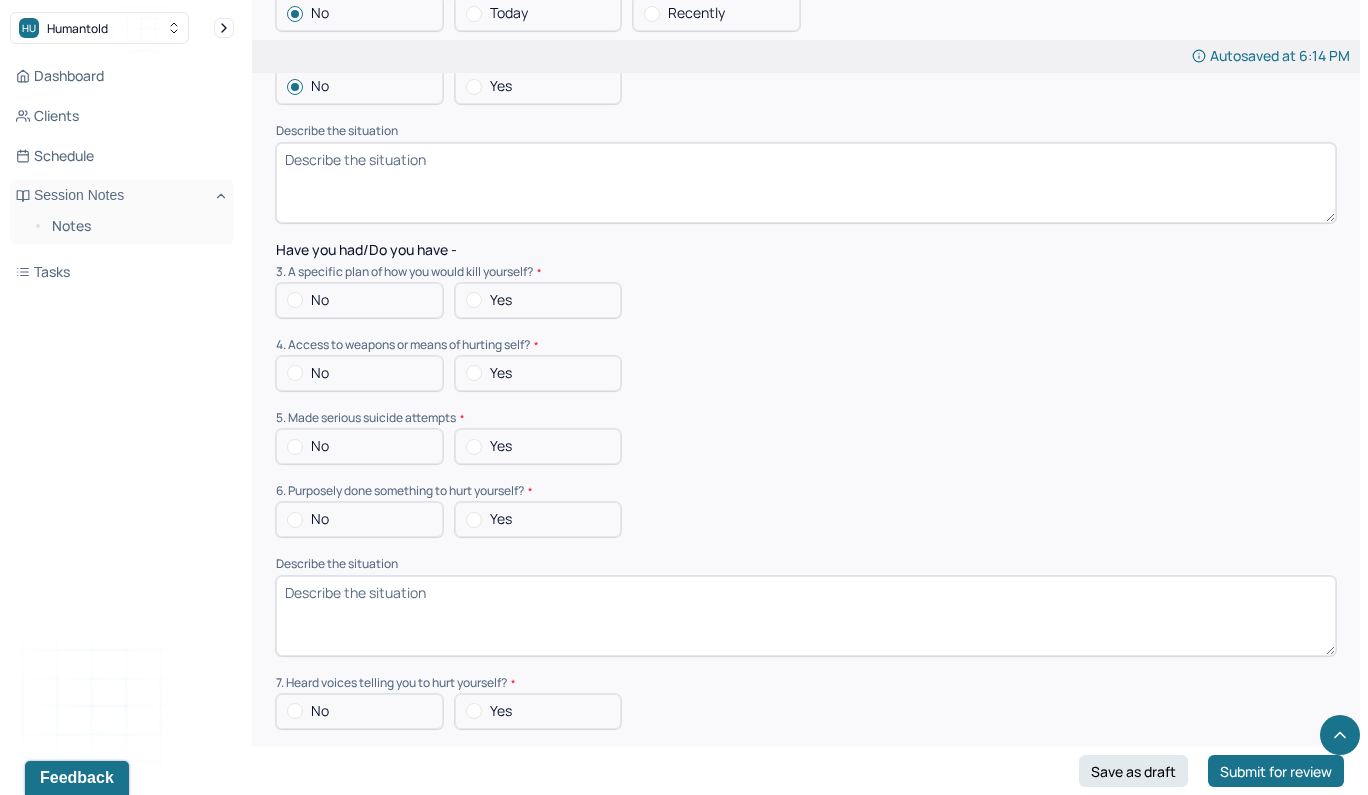 click on "No" at bounding box center [359, 300] 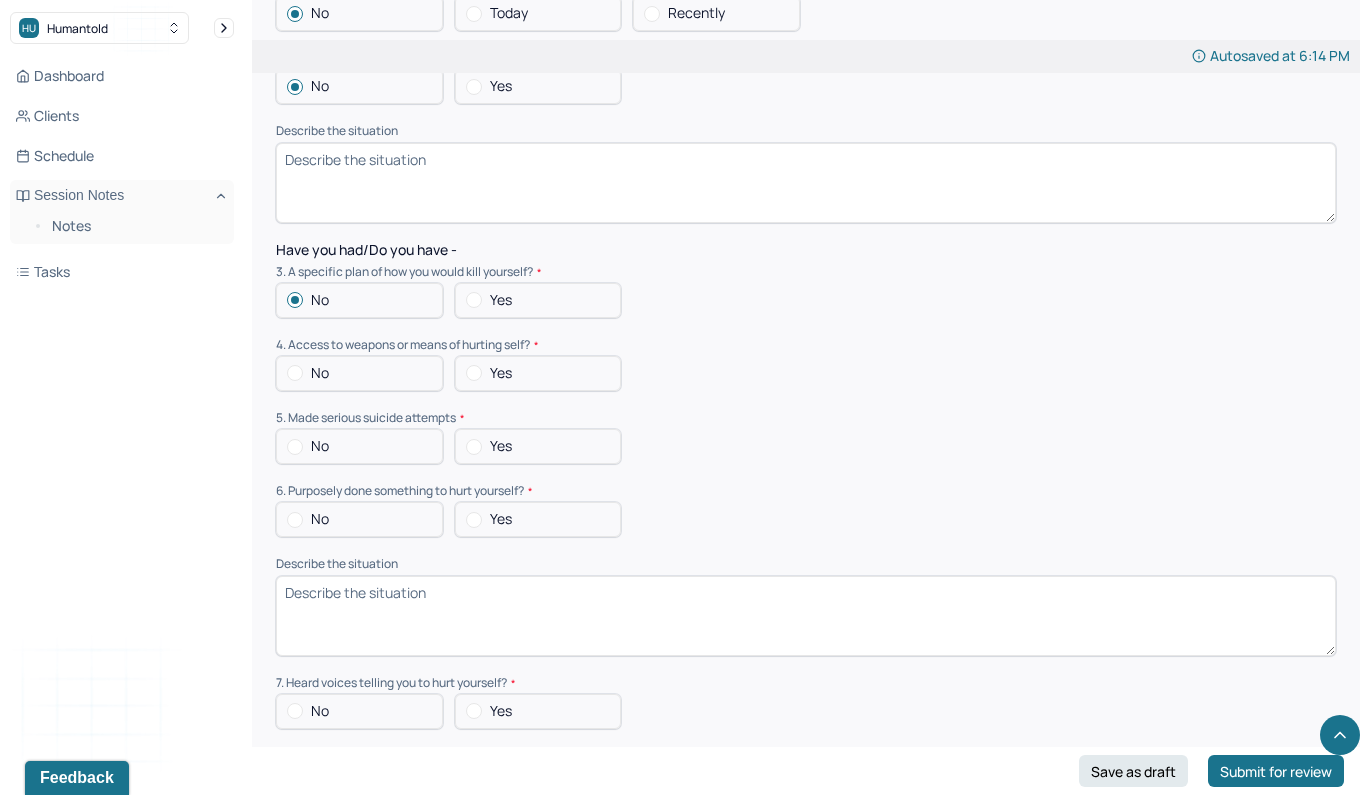 click on "No" at bounding box center (359, 373) 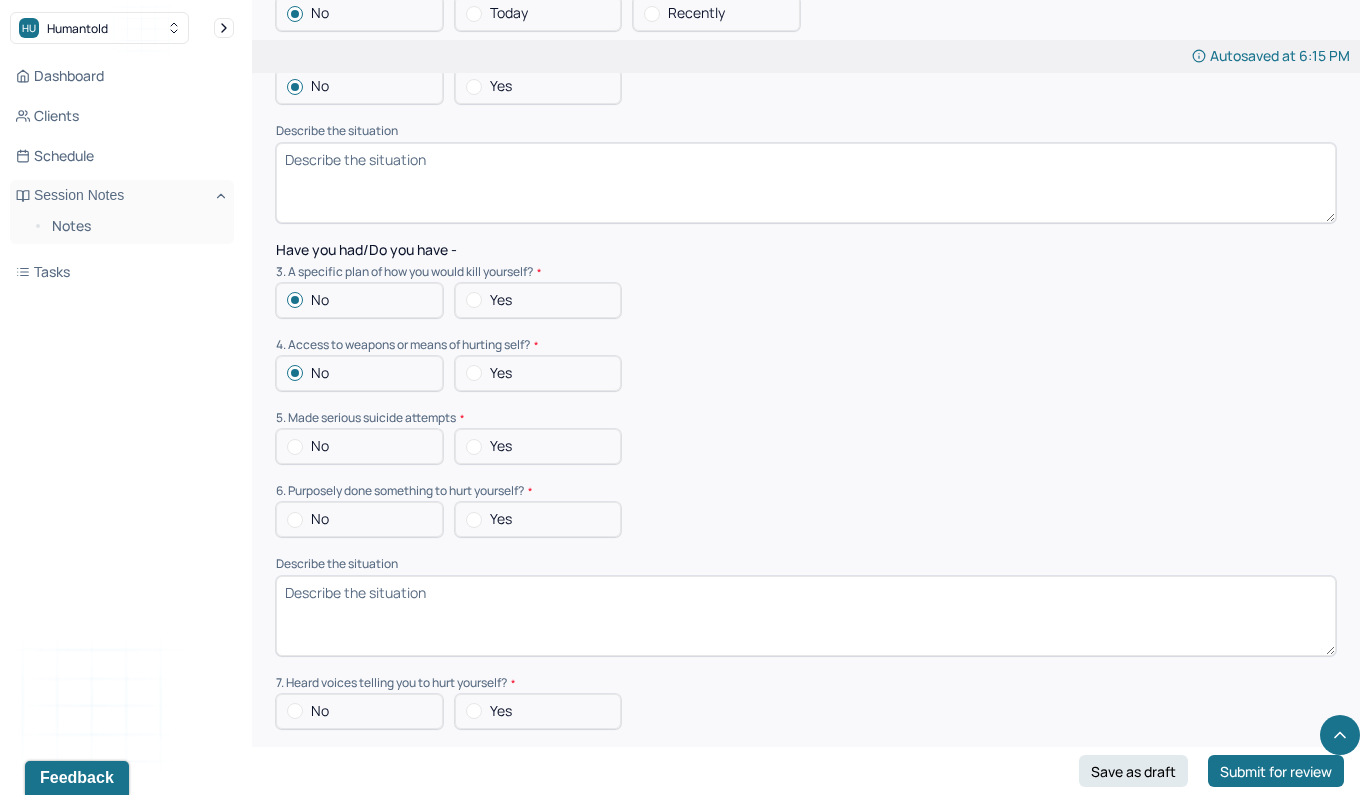 click on "No" at bounding box center (359, 446) 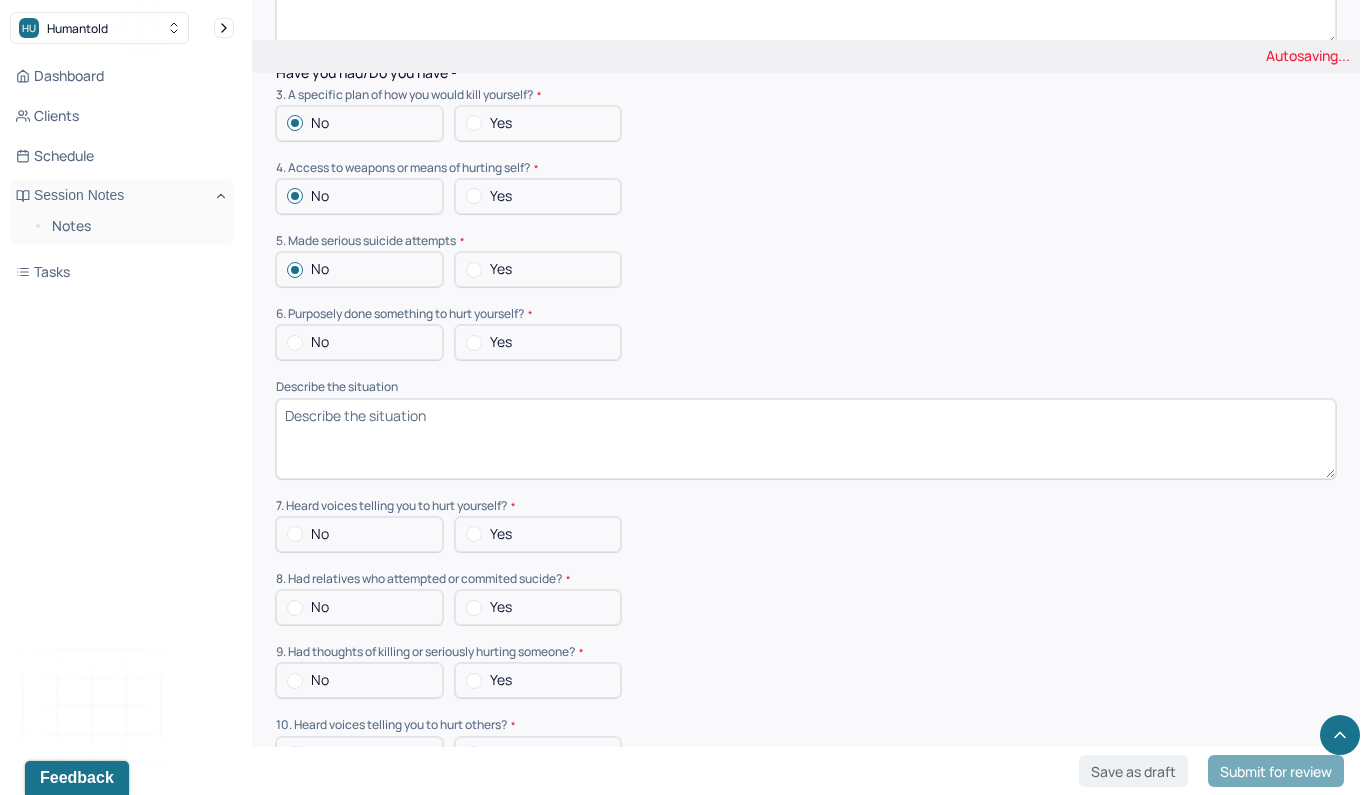scroll, scrollTop: 5765, scrollLeft: 0, axis: vertical 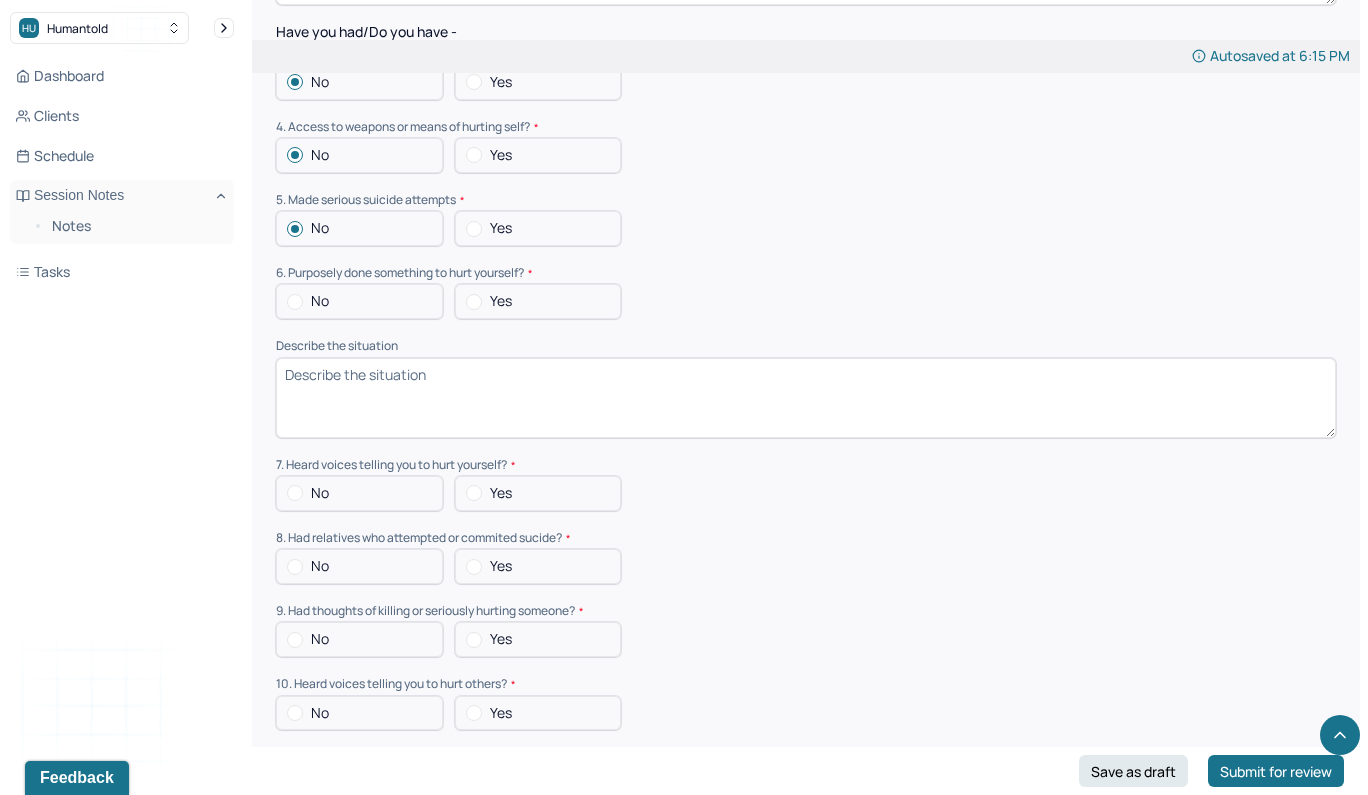 click on "No" at bounding box center (320, 301) 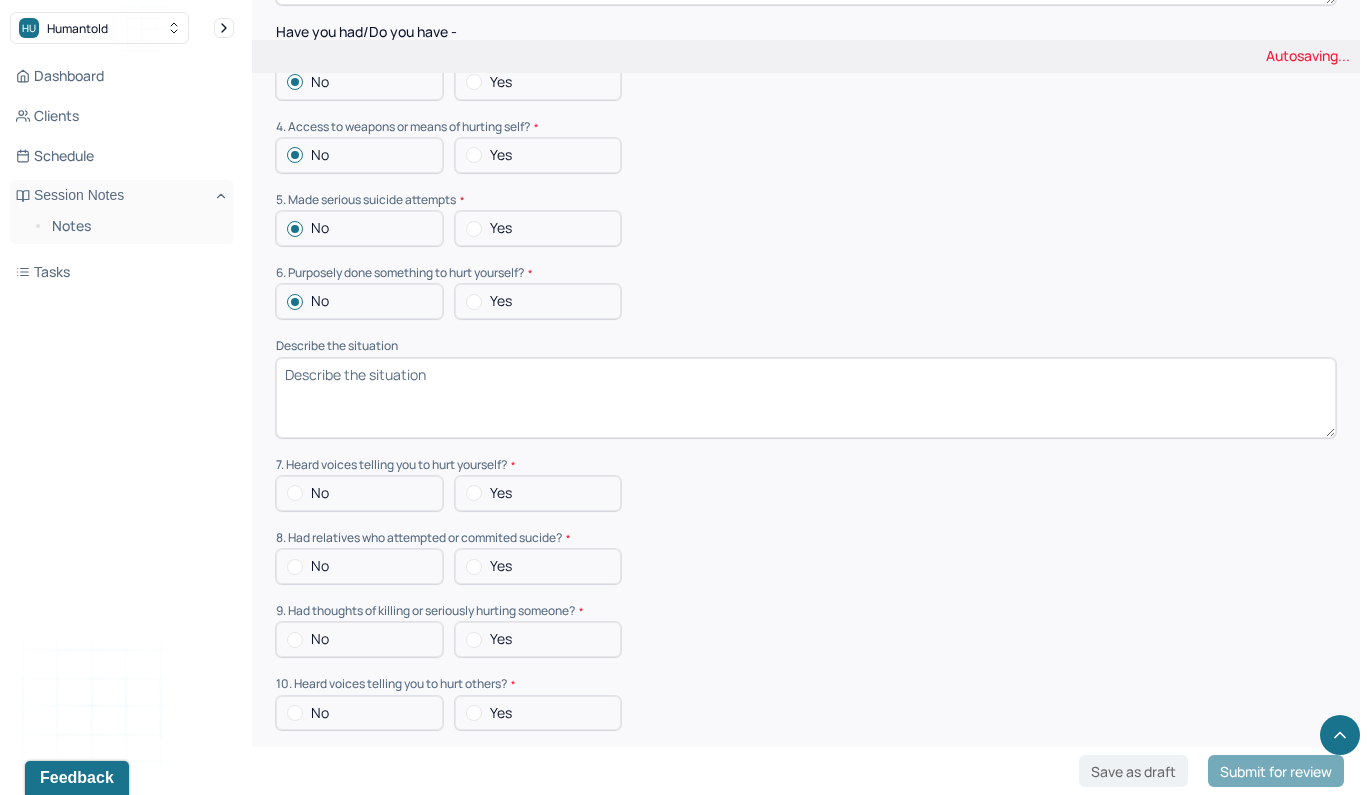click on "Describe the situation" at bounding box center (806, 398) 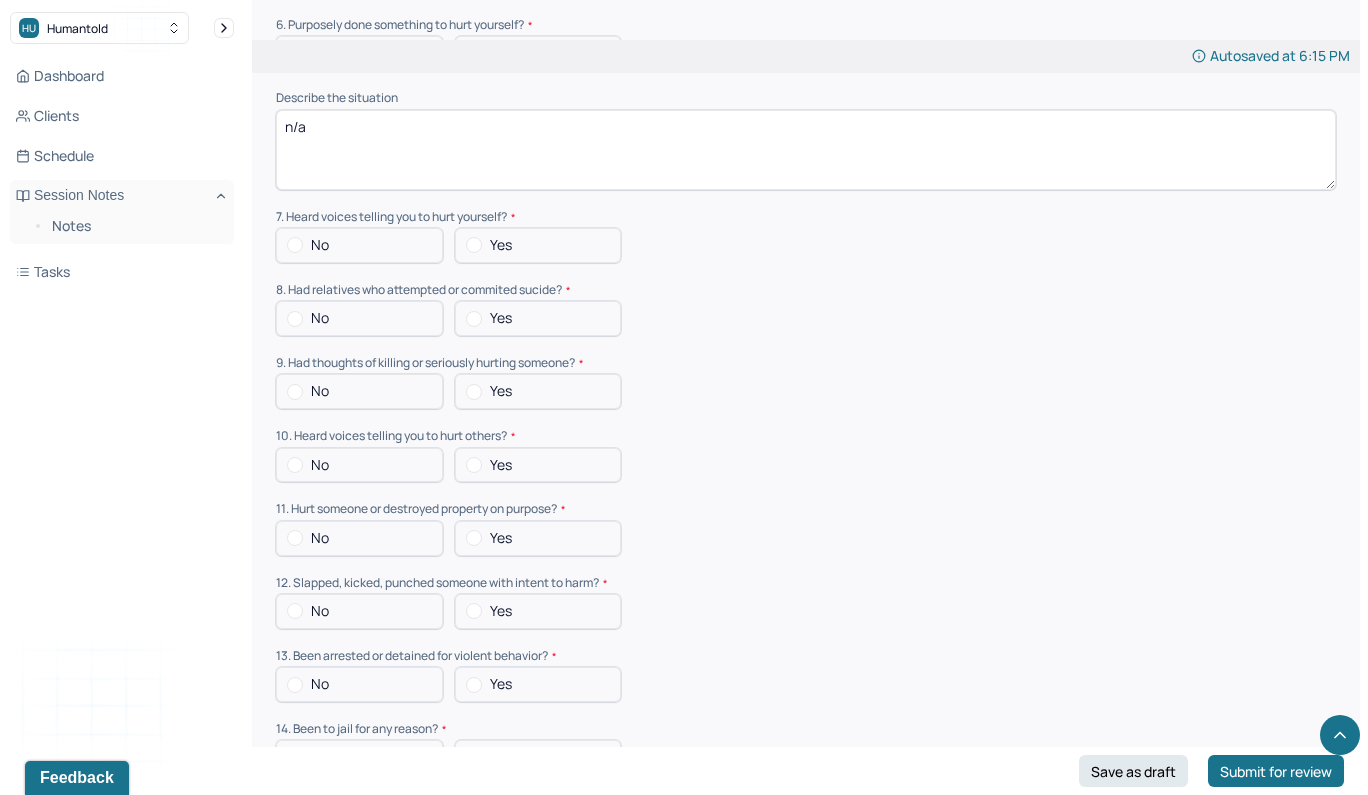 scroll, scrollTop: 6016, scrollLeft: 0, axis: vertical 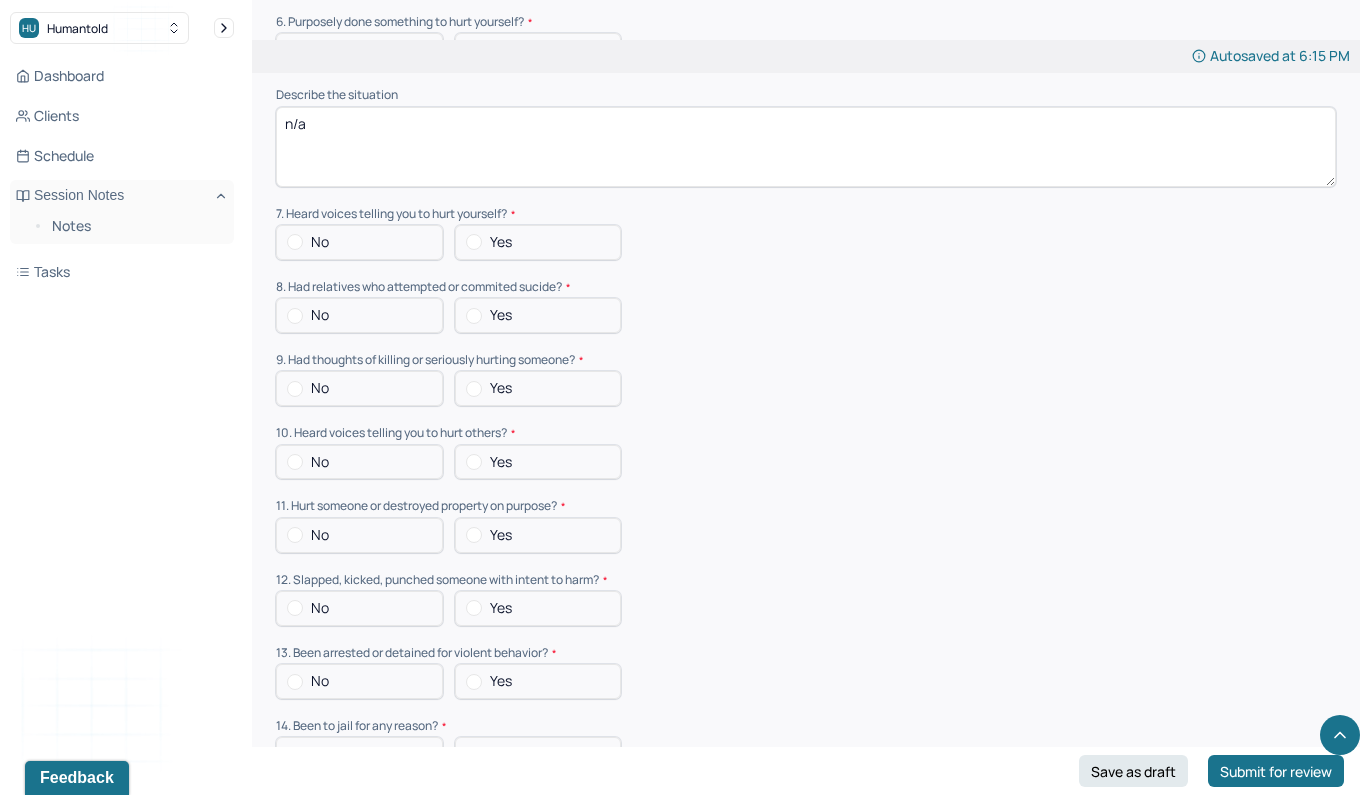 type on "n/a" 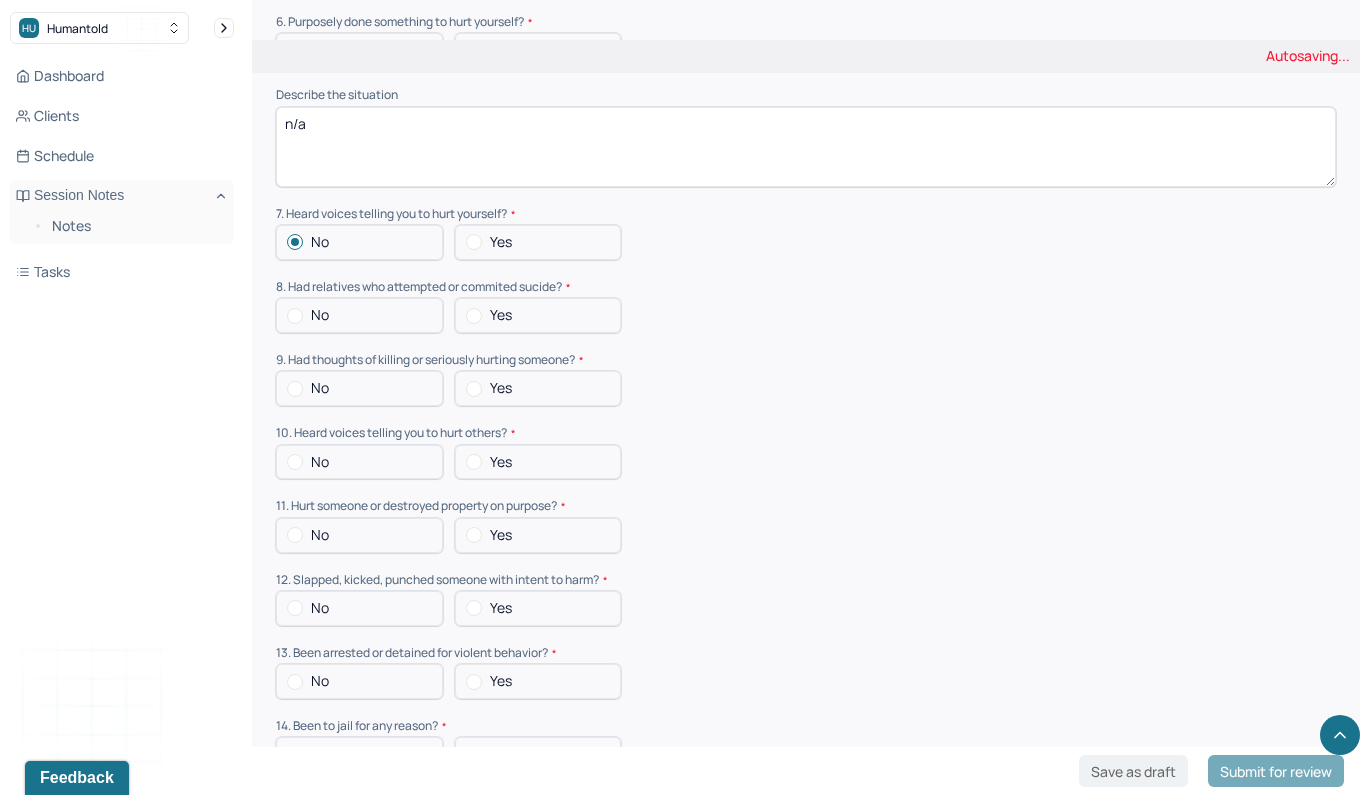 click on "No" at bounding box center [359, 315] 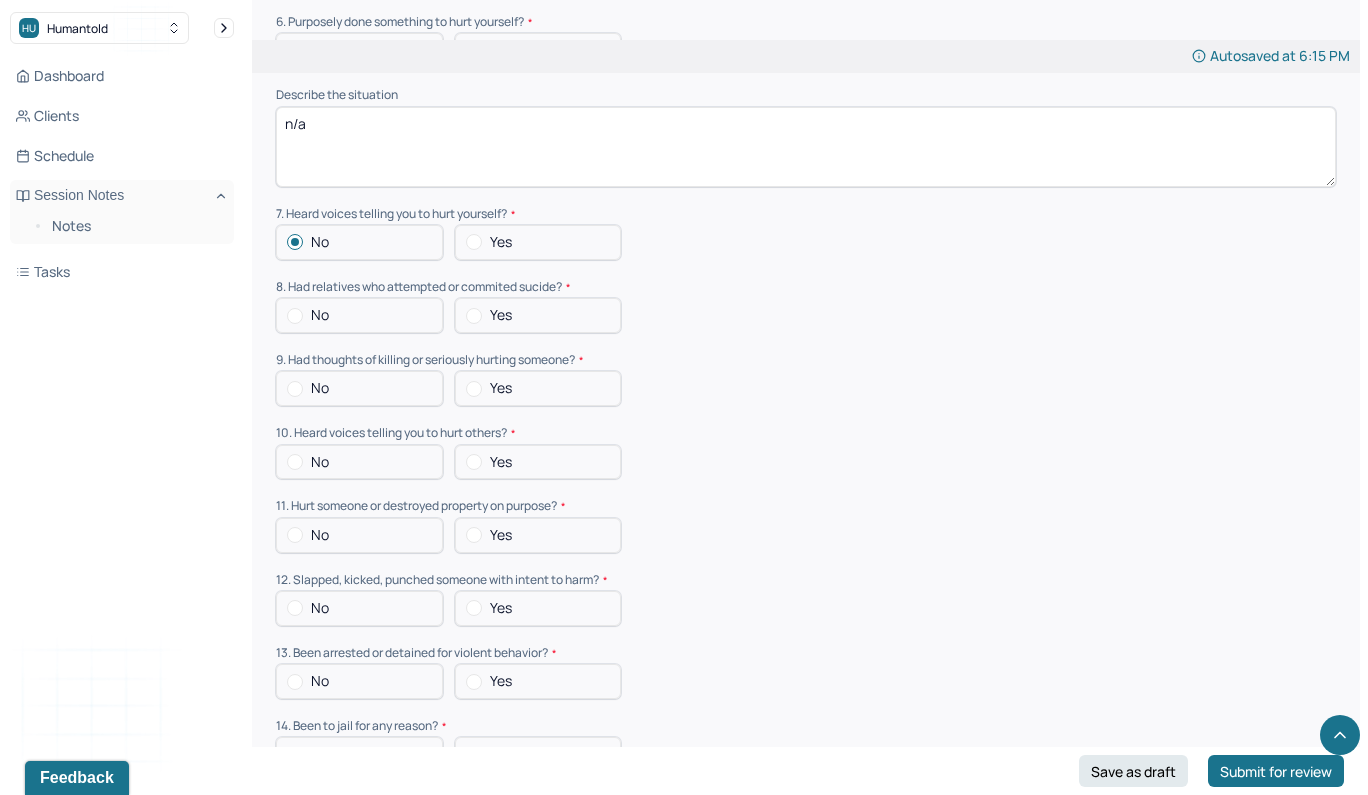 click at bounding box center [295, 316] 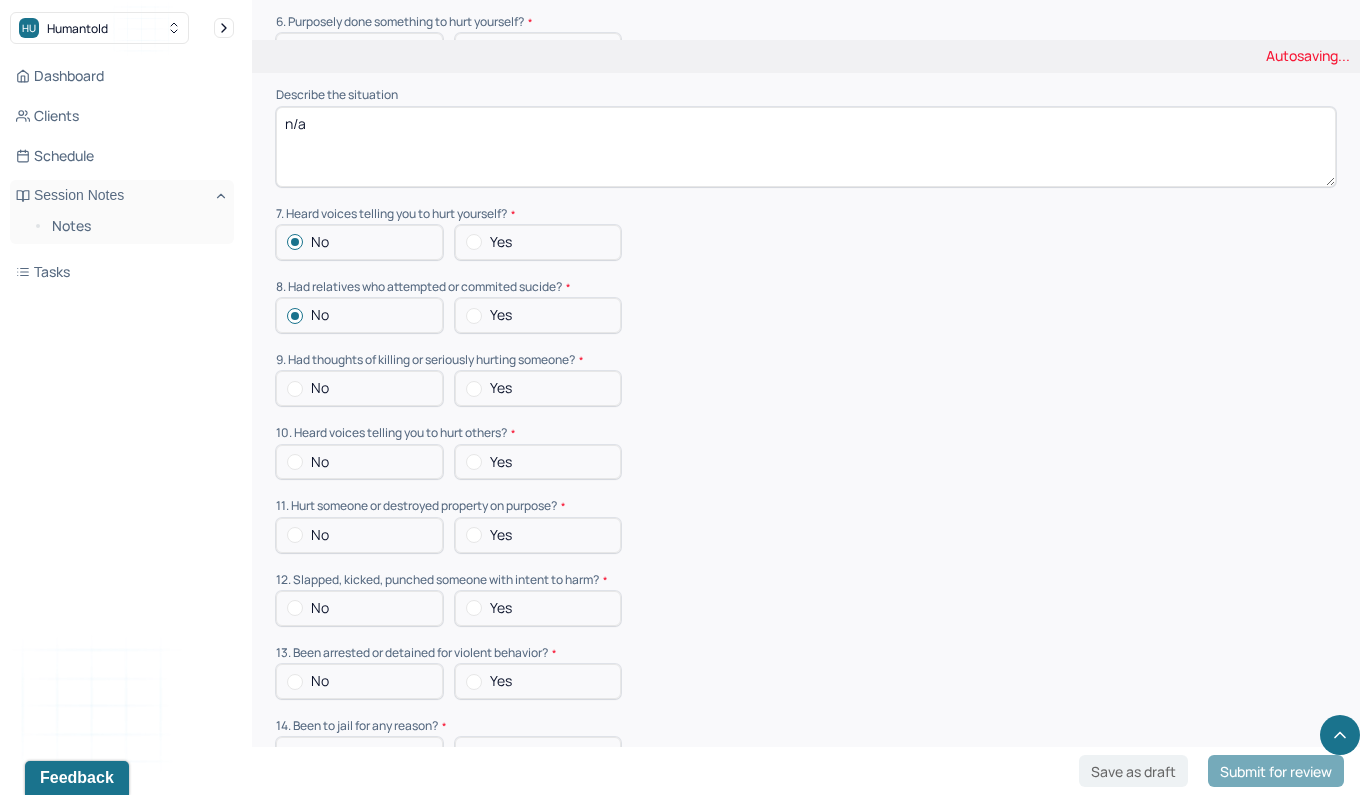 click on "No" at bounding box center [359, 388] 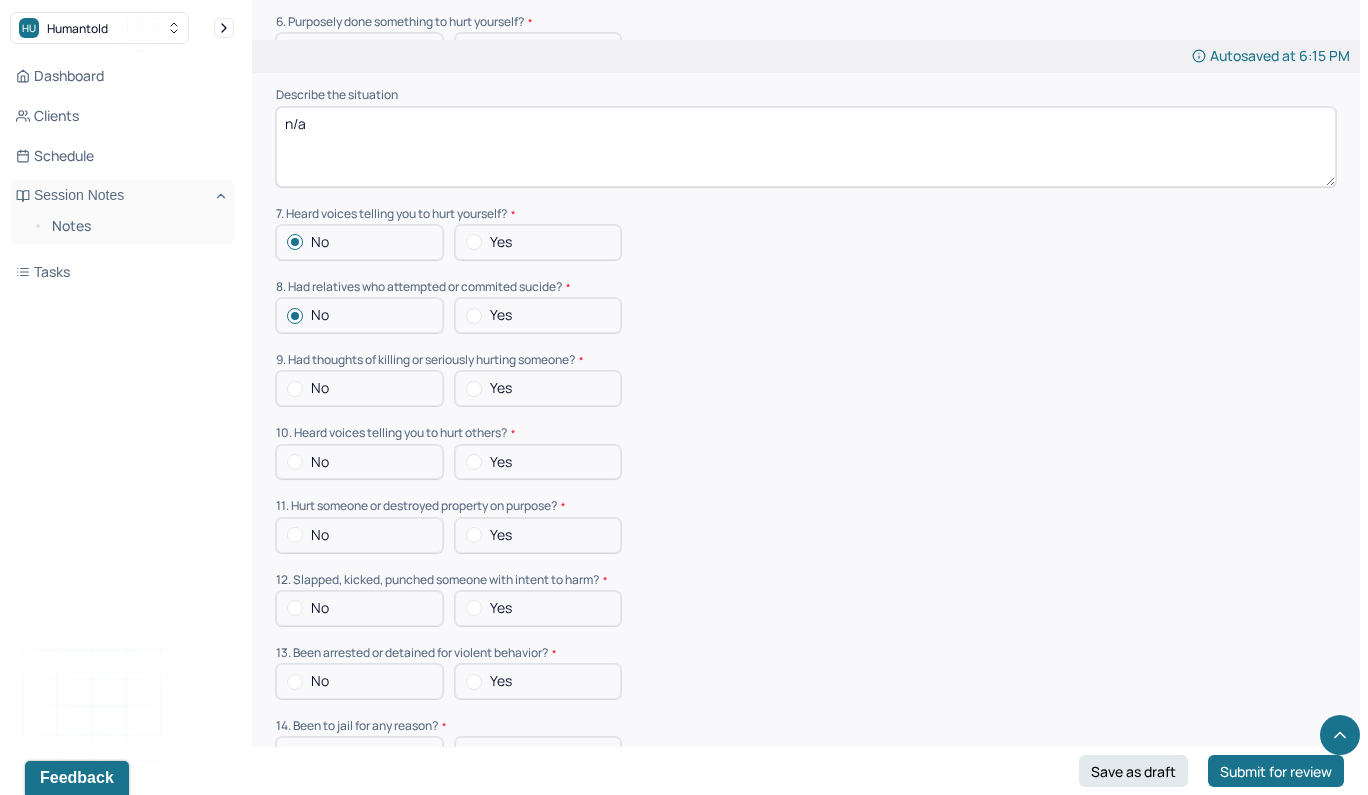 click on "No" at bounding box center (320, 388) 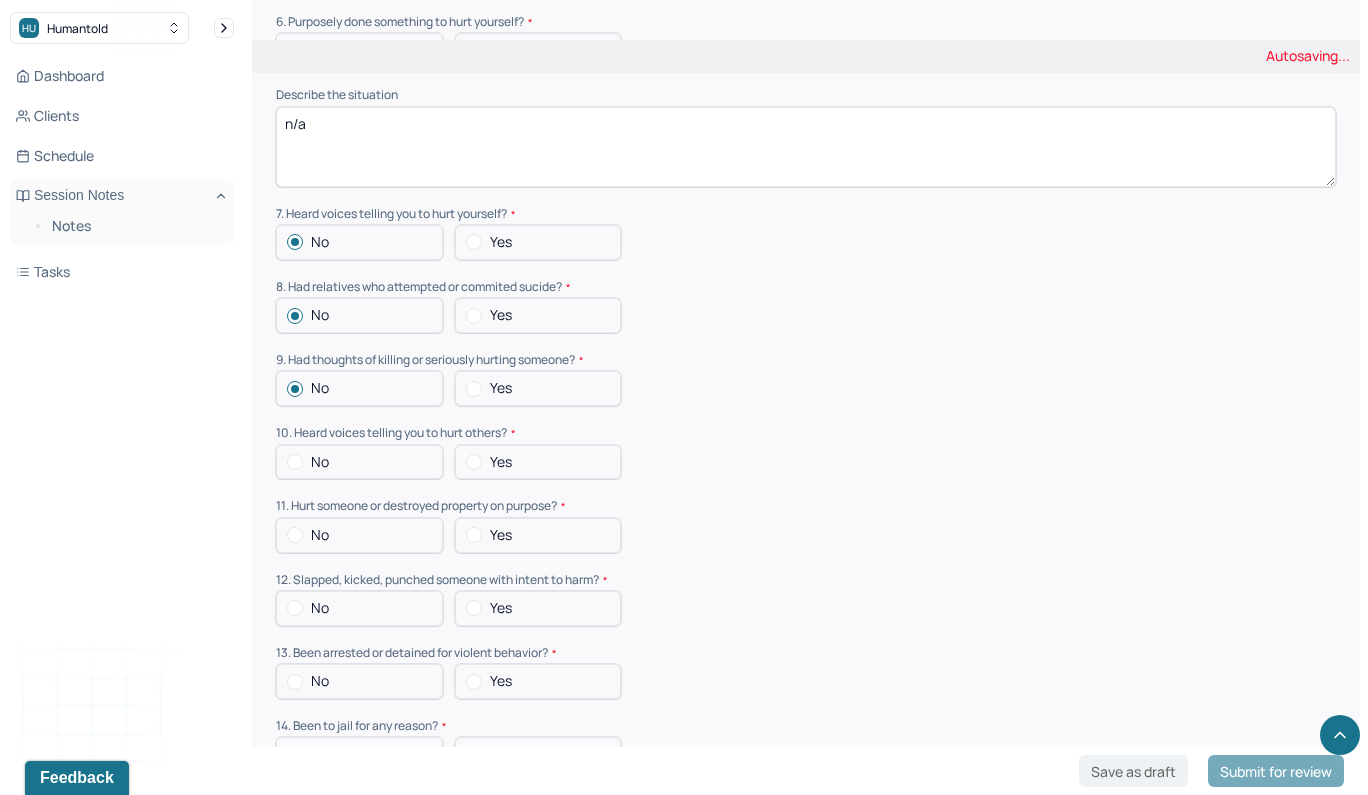 click on "No" at bounding box center [359, 462] 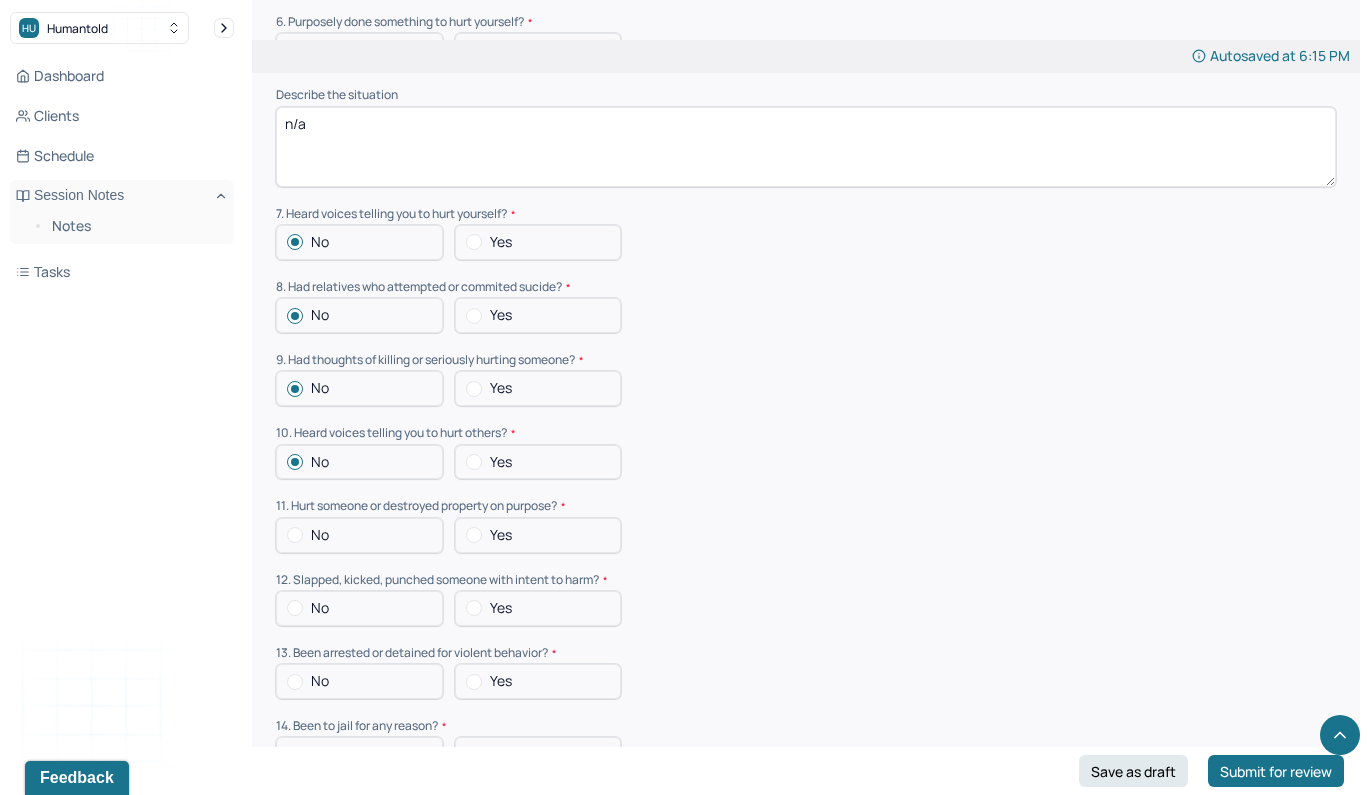 click on "No" at bounding box center (359, 535) 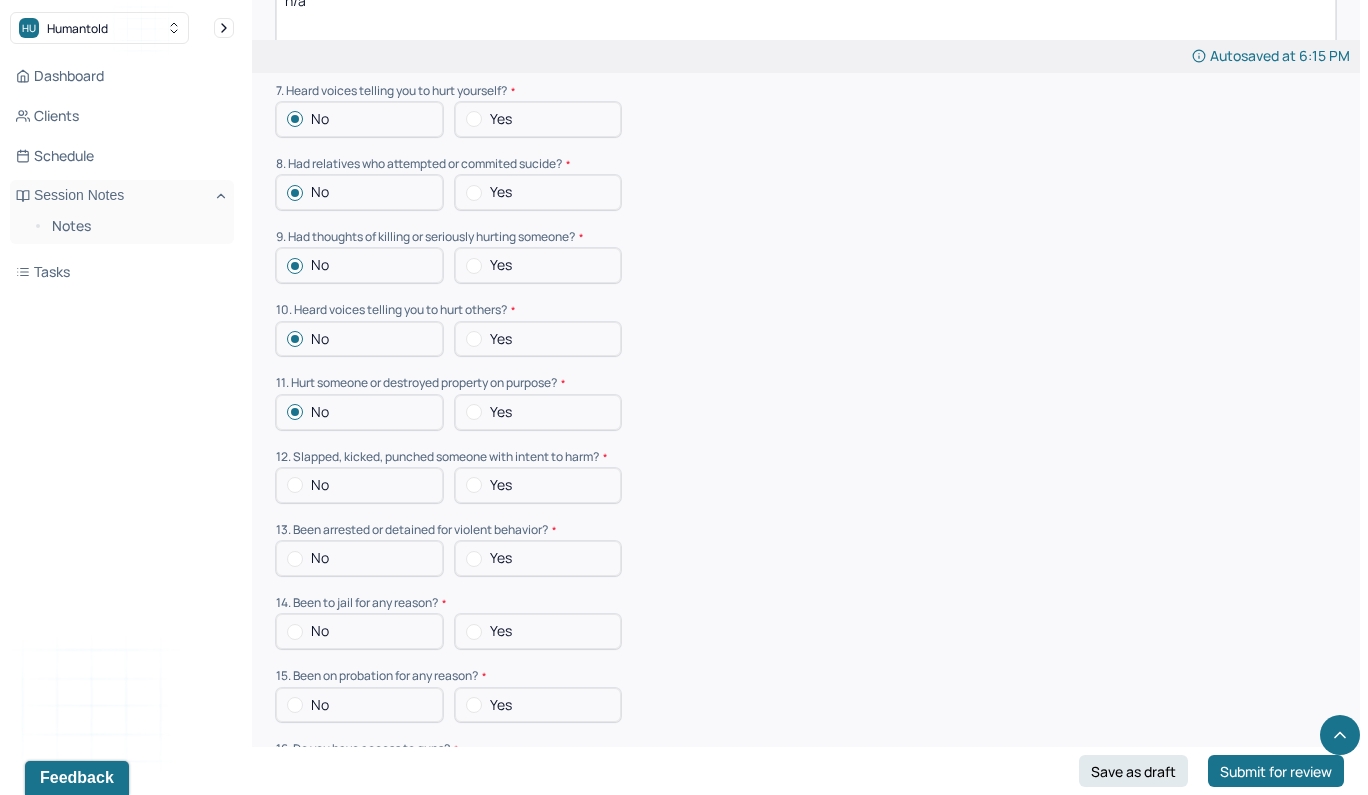 scroll, scrollTop: 6184, scrollLeft: 0, axis: vertical 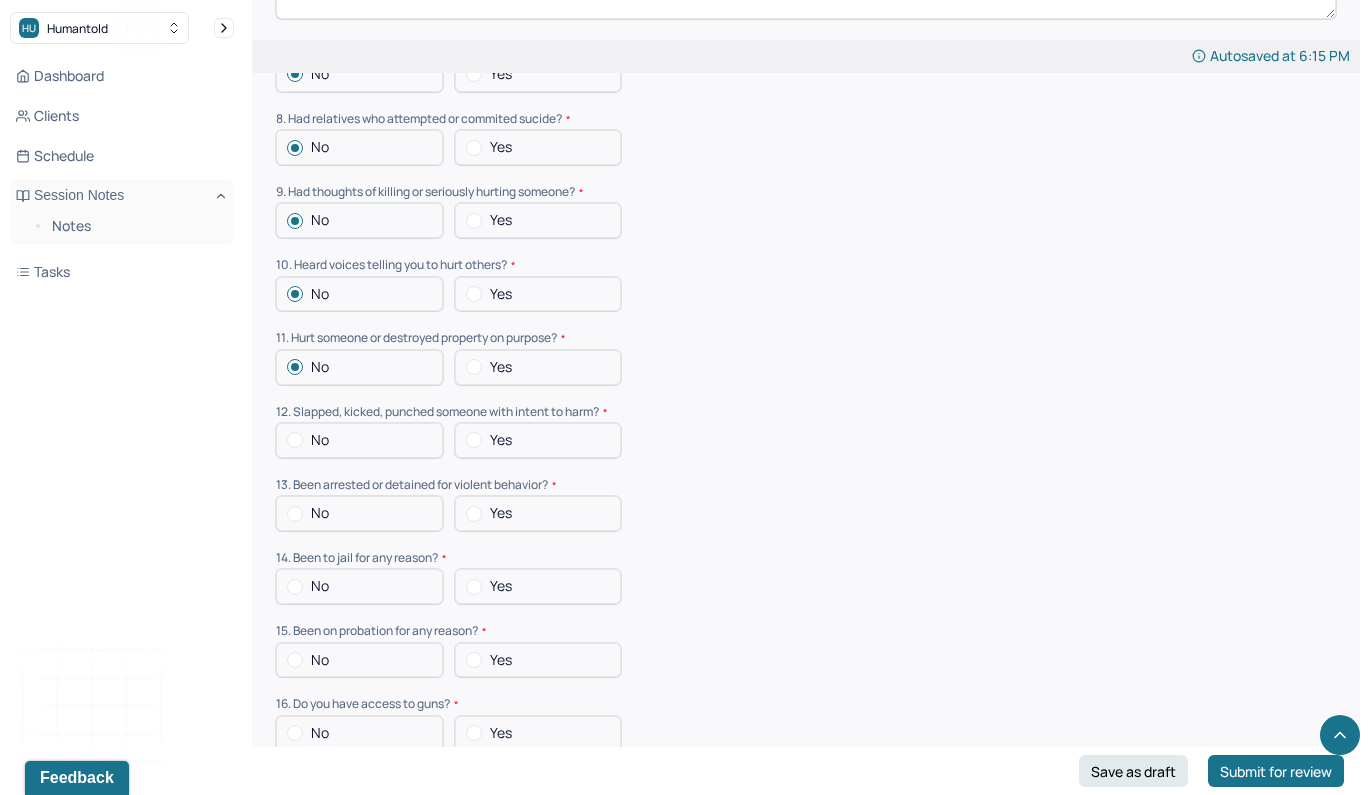 click on "No" at bounding box center (359, 440) 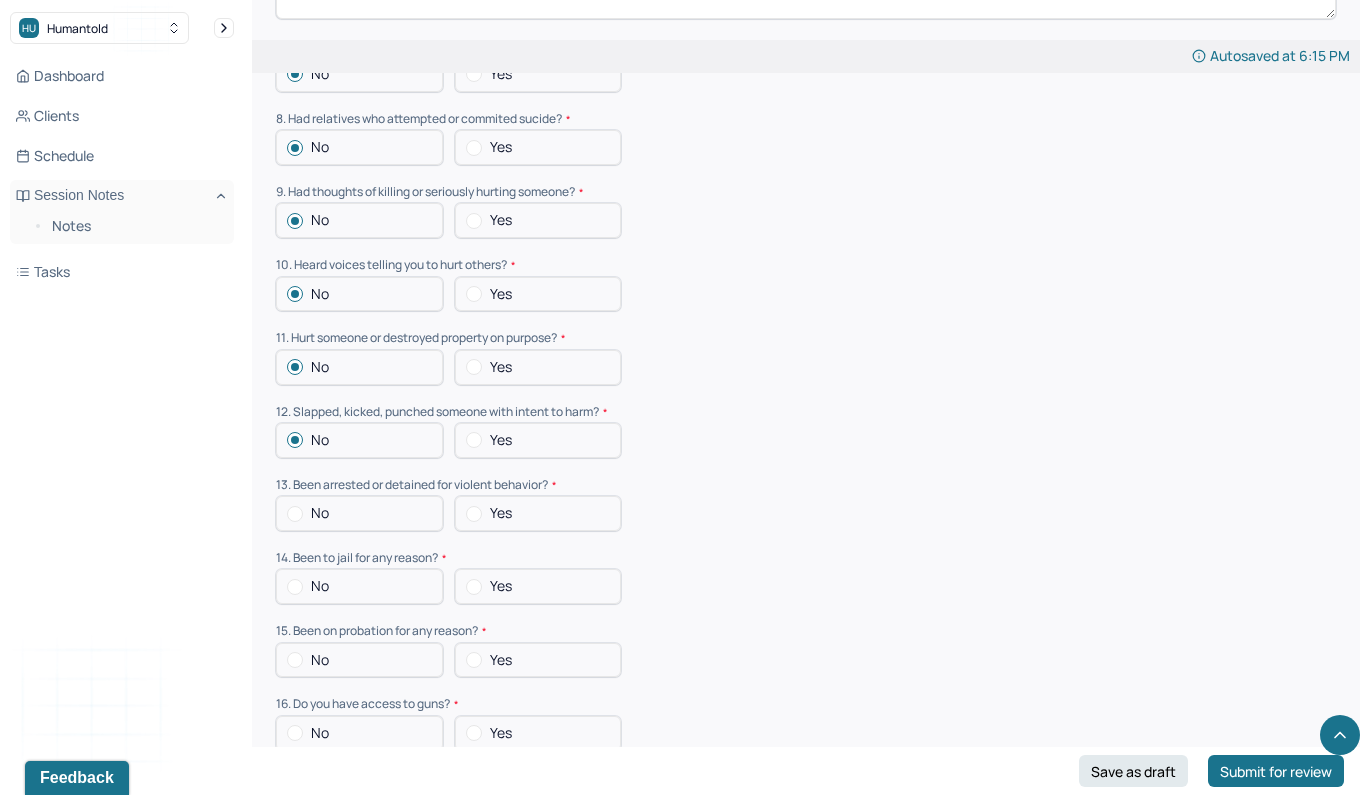 click on "No" at bounding box center (359, 513) 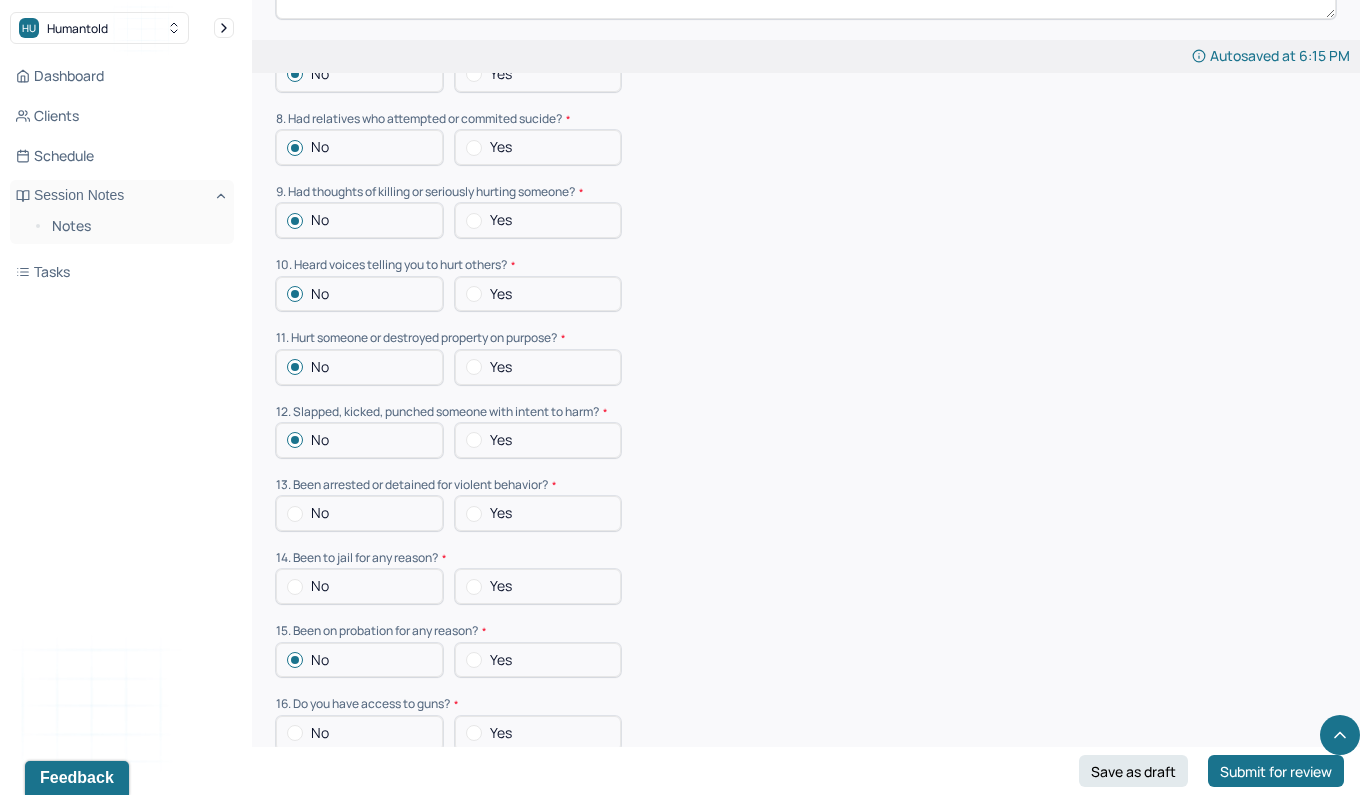click on "No" at bounding box center (359, 586) 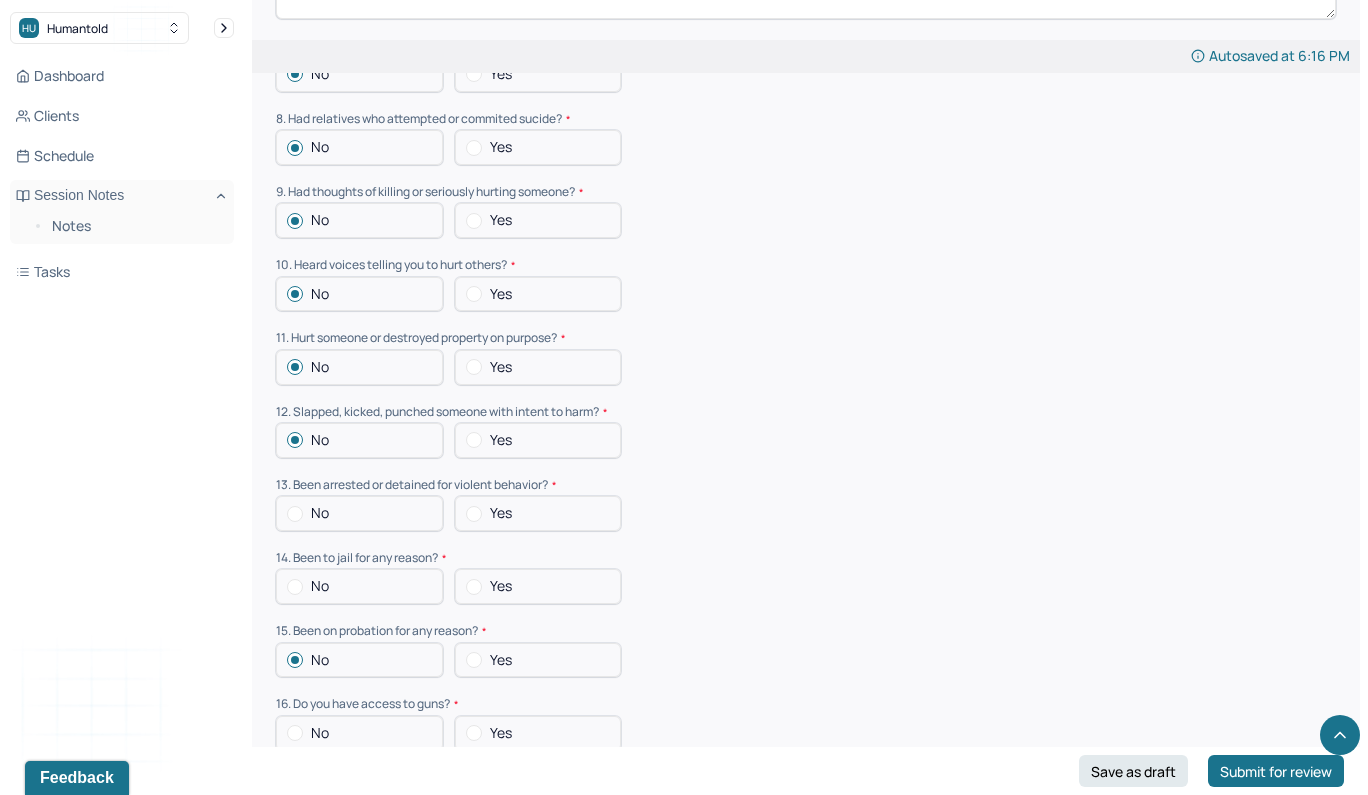 click on "No" at bounding box center [359, 586] 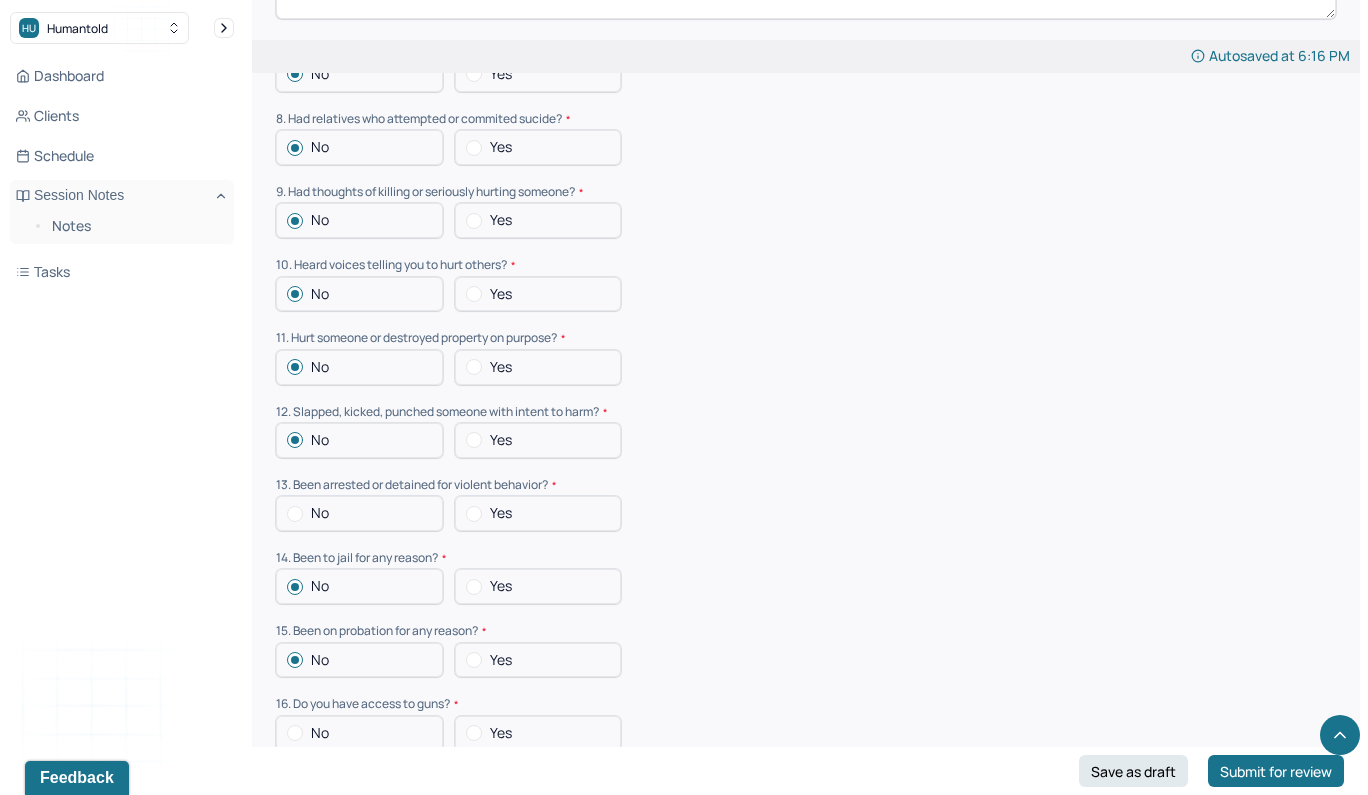 click on "No" at bounding box center (359, 513) 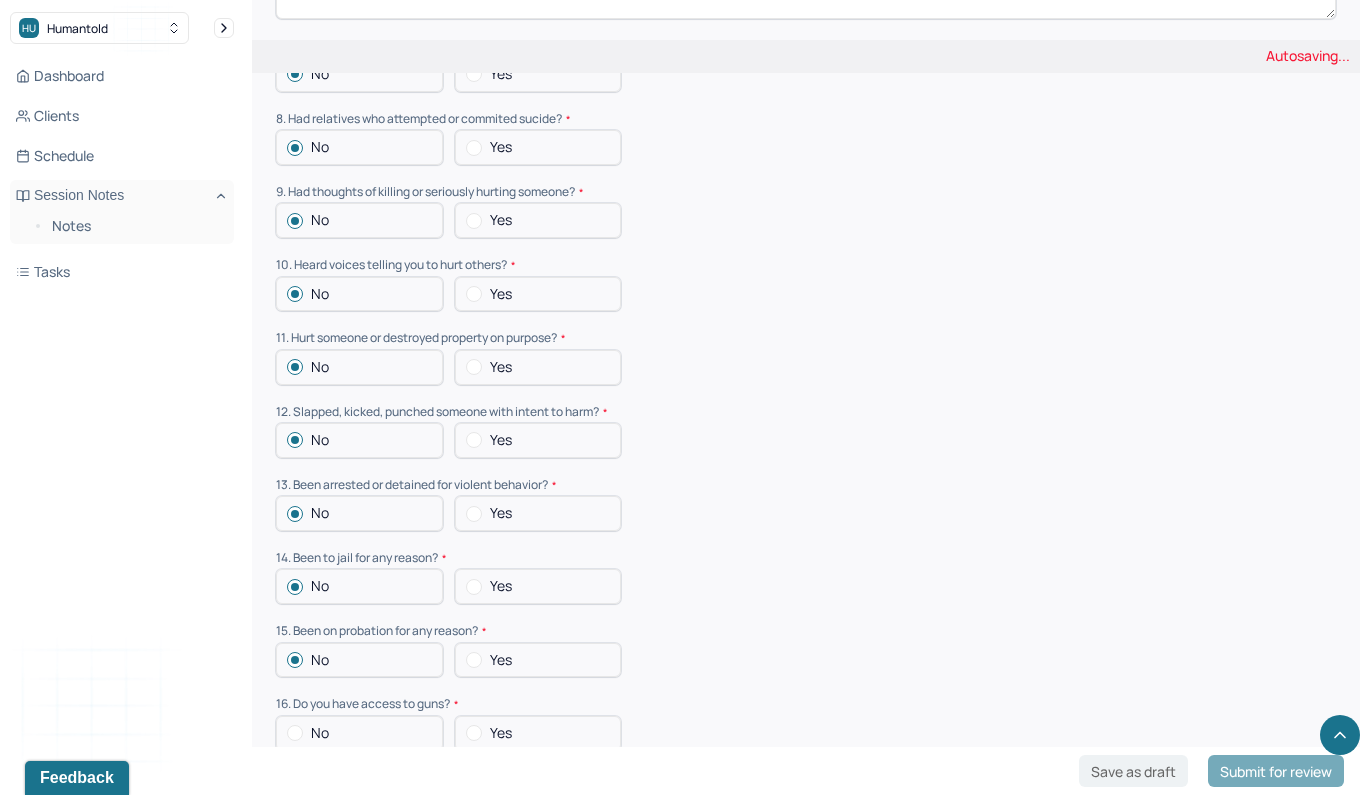 drag, startPoint x: 348, startPoint y: 639, endPoint x: 654, endPoint y: 536, distance: 322.86993 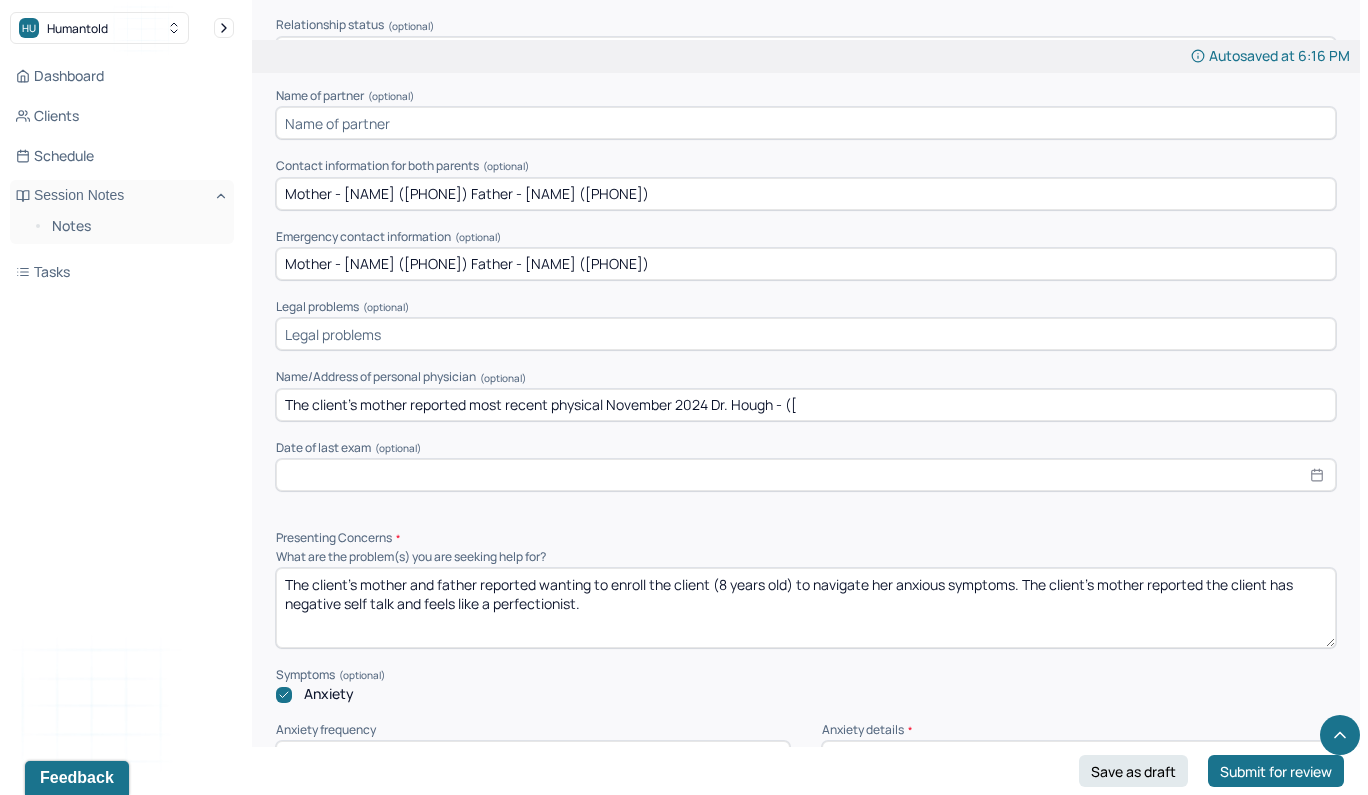 scroll, scrollTop: 1663, scrollLeft: 0, axis: vertical 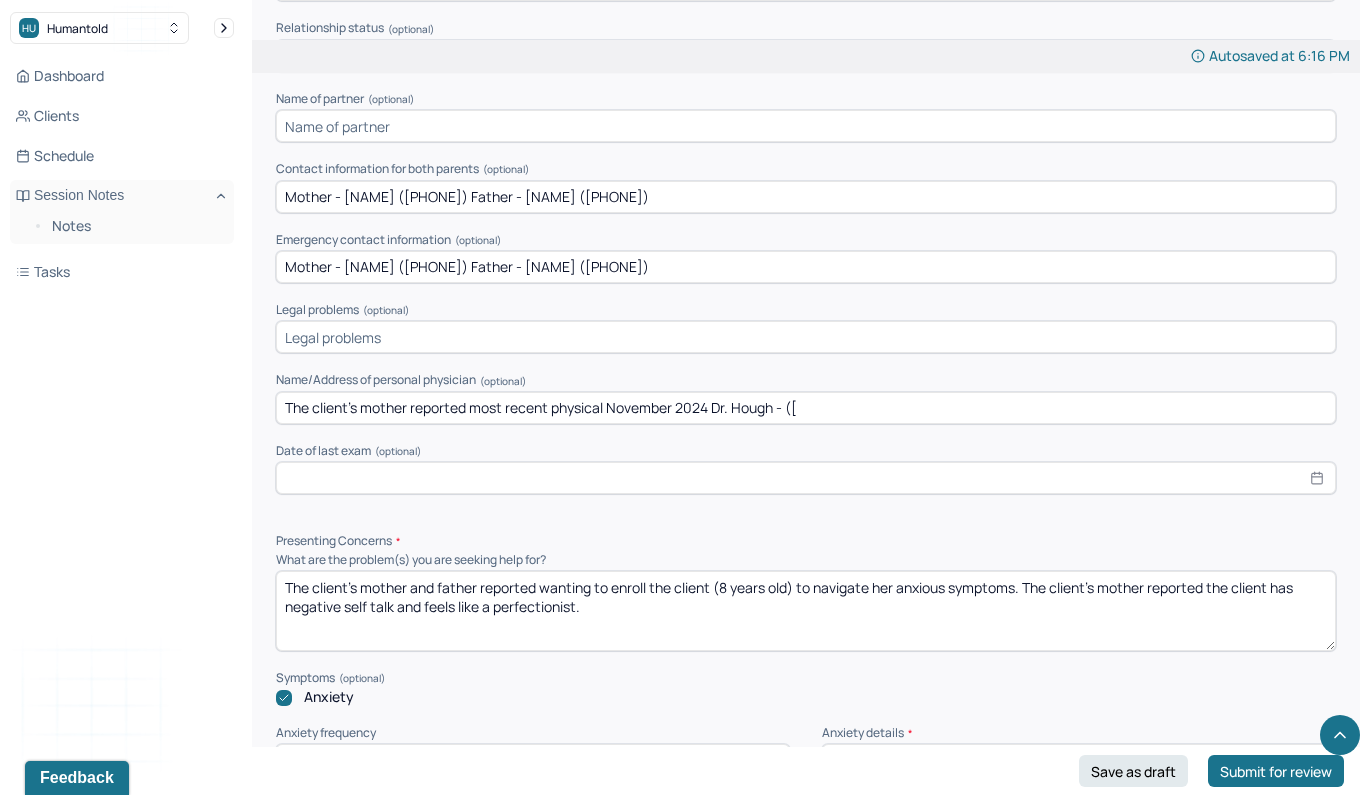 drag, startPoint x: 708, startPoint y: 238, endPoint x: 545, endPoint y: 238, distance: 163 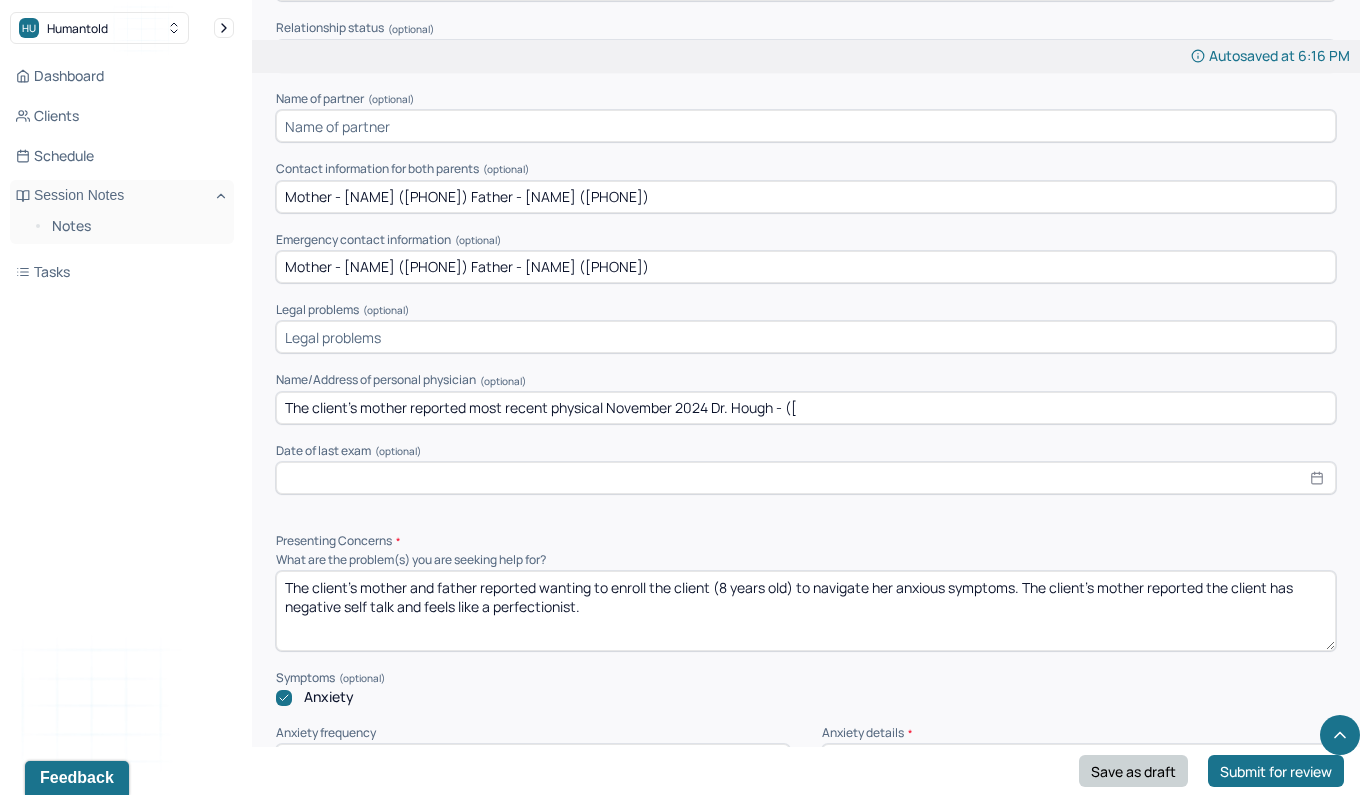 click on "Save as draft" at bounding box center (1133, 771) 